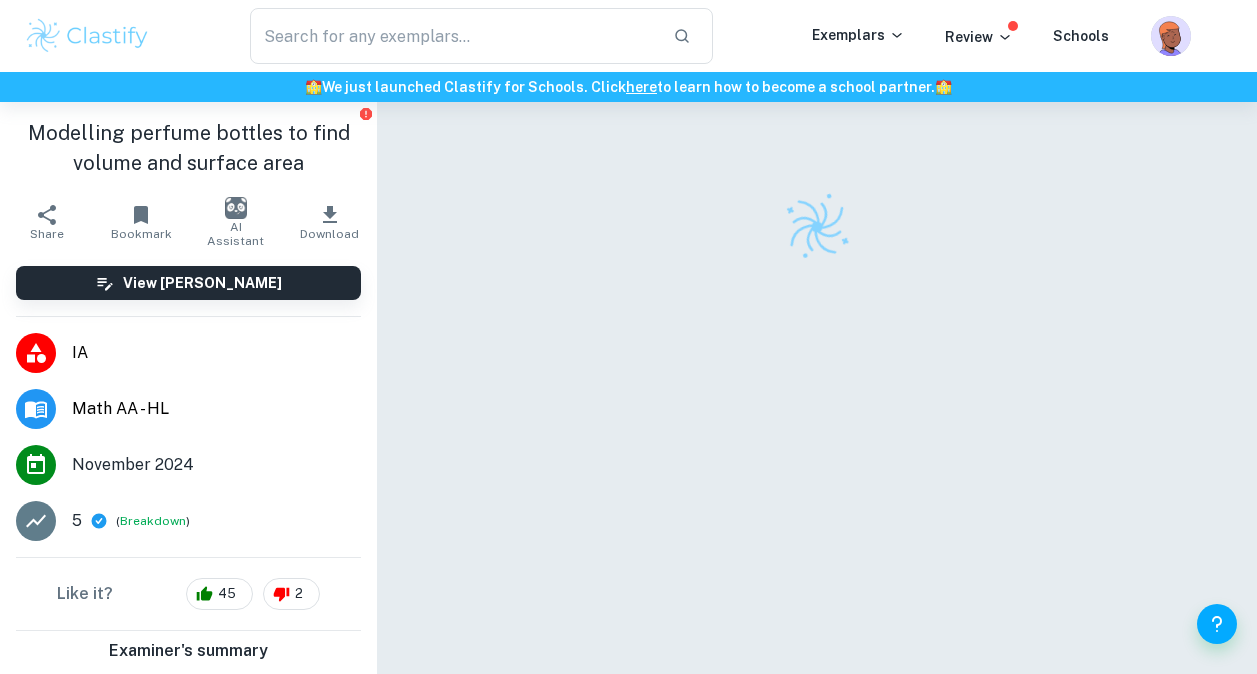 scroll, scrollTop: 0, scrollLeft: 0, axis: both 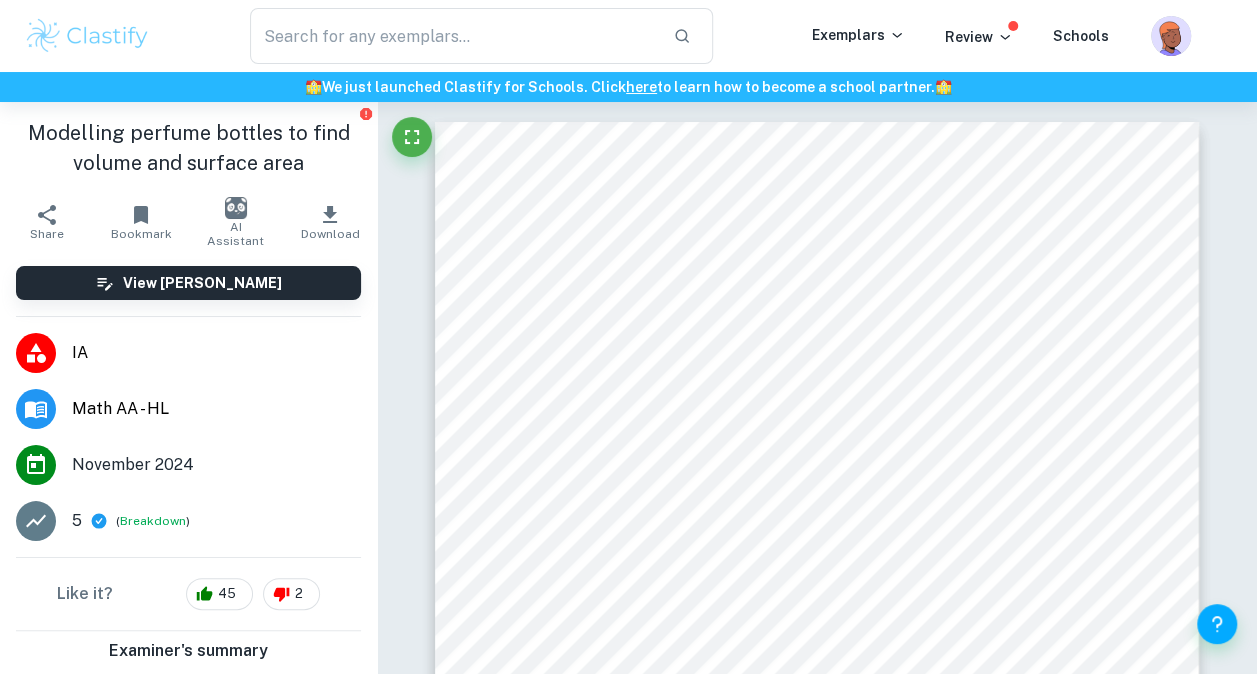 click at bounding box center [87, 36] 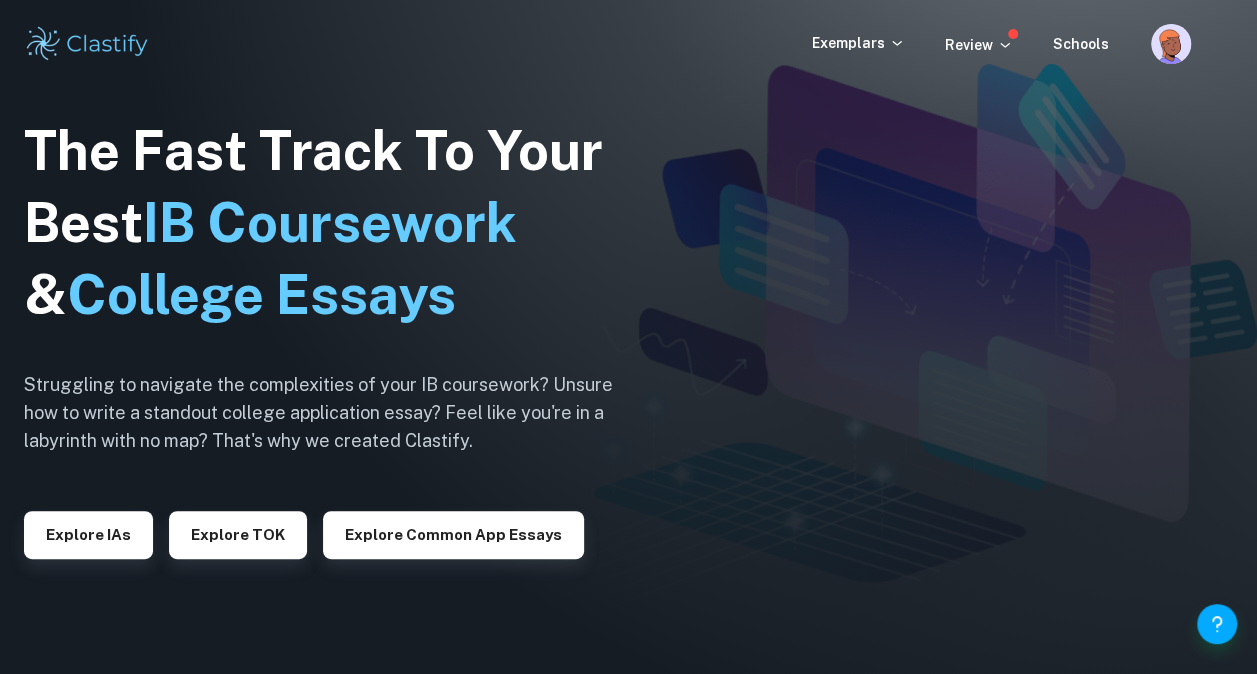 click on "Explore IAs" at bounding box center (88, 527) 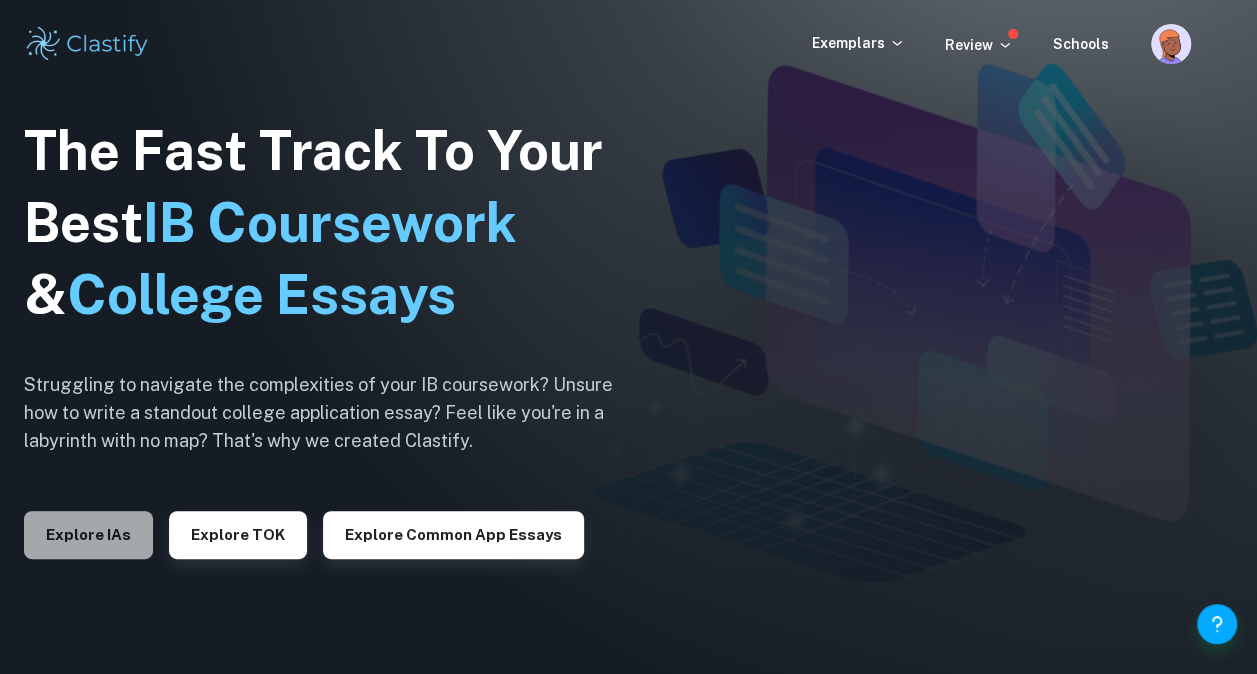 click on "Explore IAs" at bounding box center [88, 535] 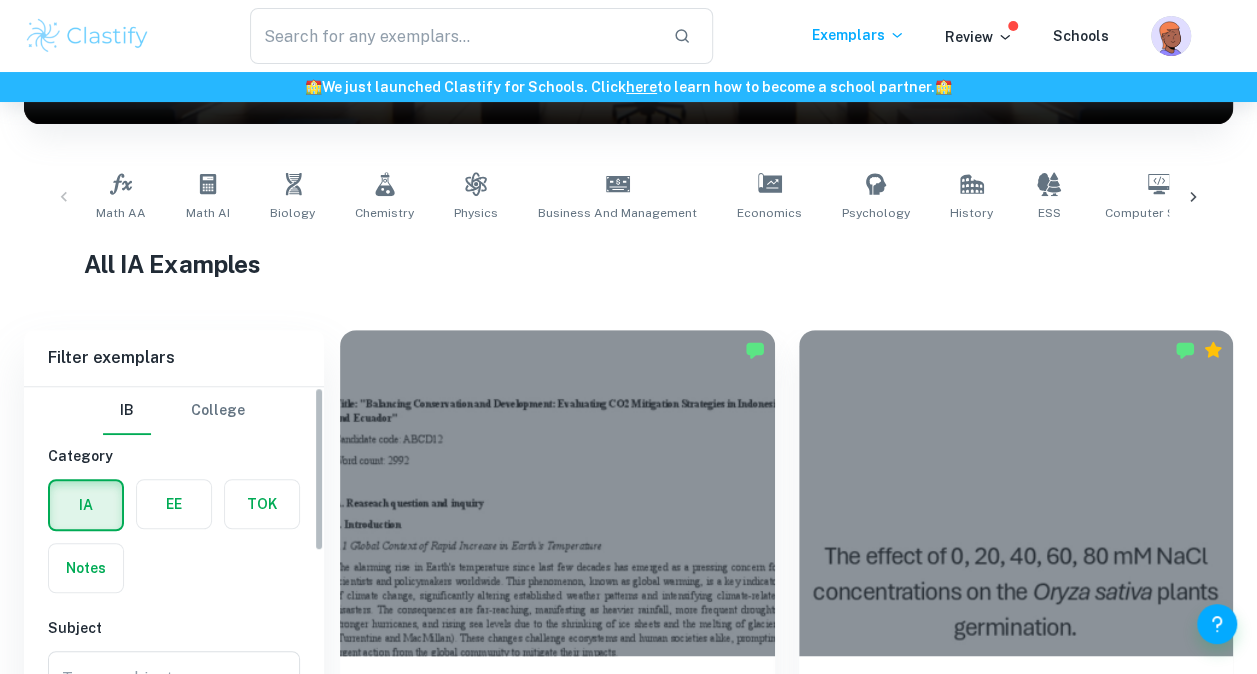 scroll, scrollTop: 704, scrollLeft: 0, axis: vertical 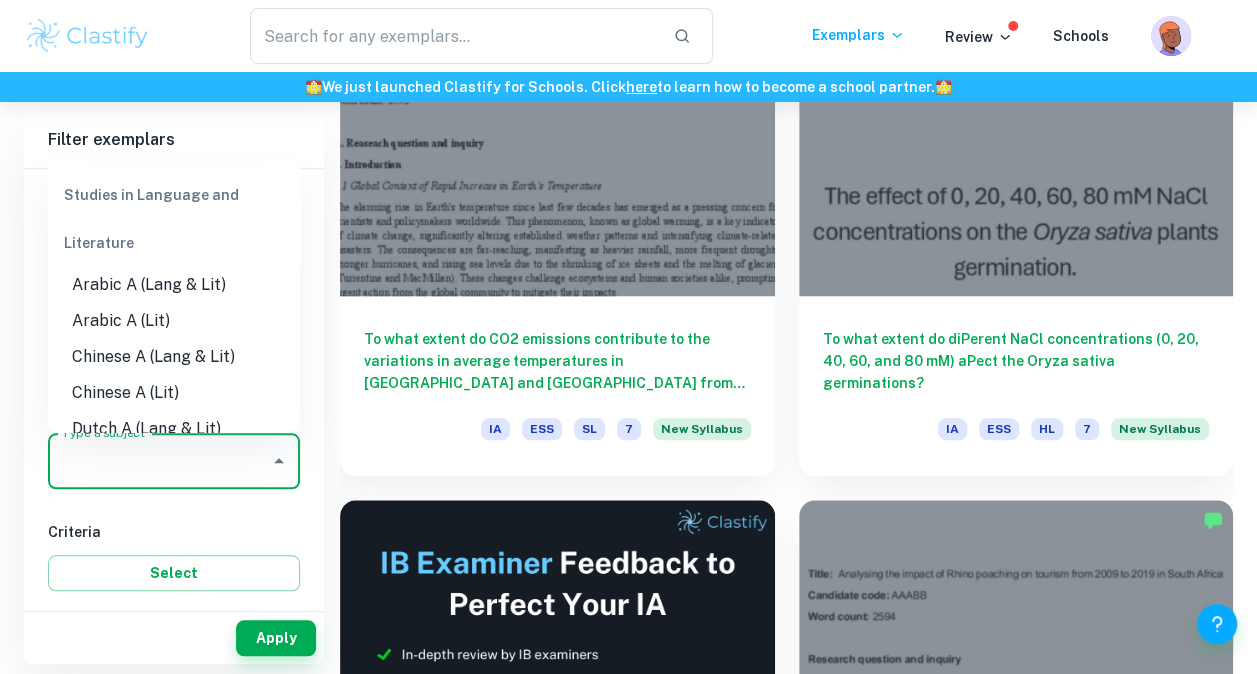 click on "Type a subject" at bounding box center [159, 461] 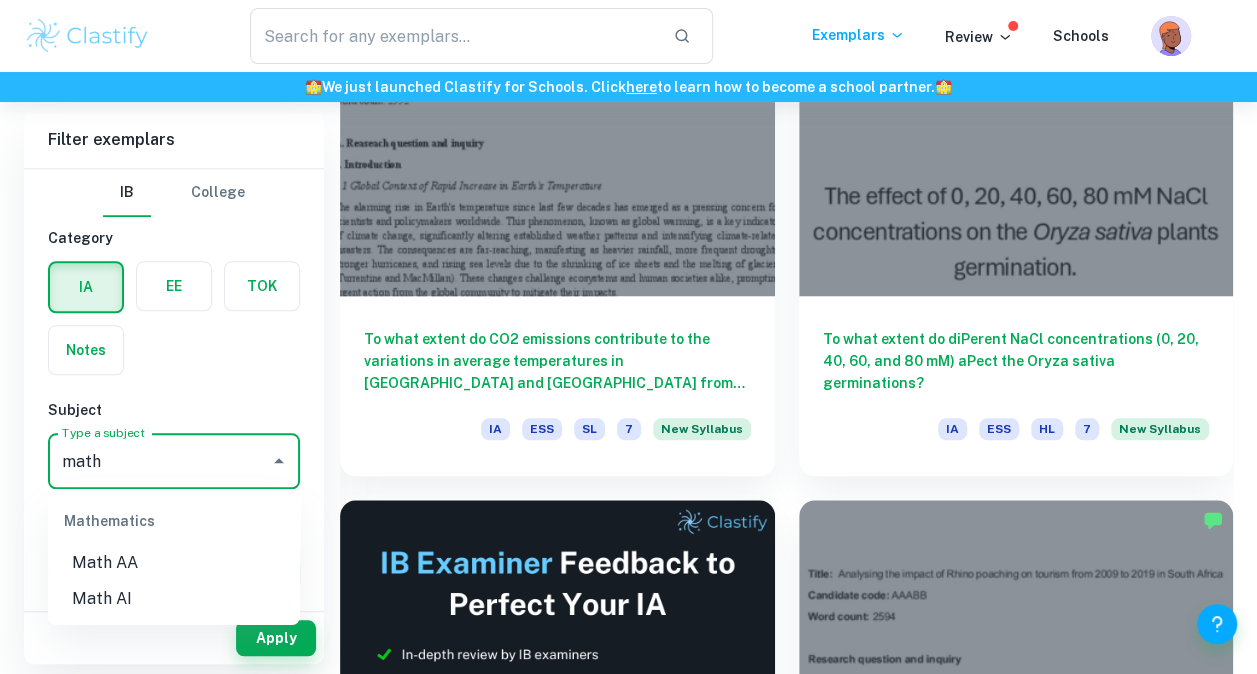 click on "Math AA" at bounding box center (174, 563) 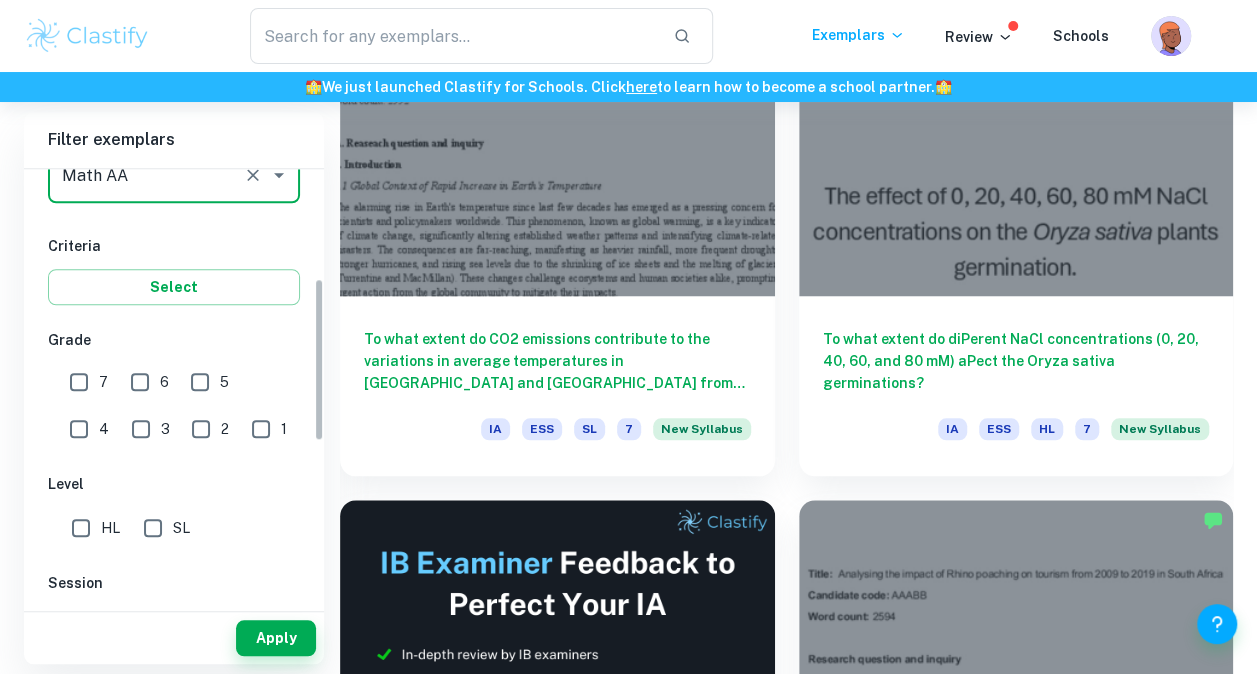 drag, startPoint x: 316, startPoint y: 284, endPoint x: 321, endPoint y: 393, distance: 109.11462 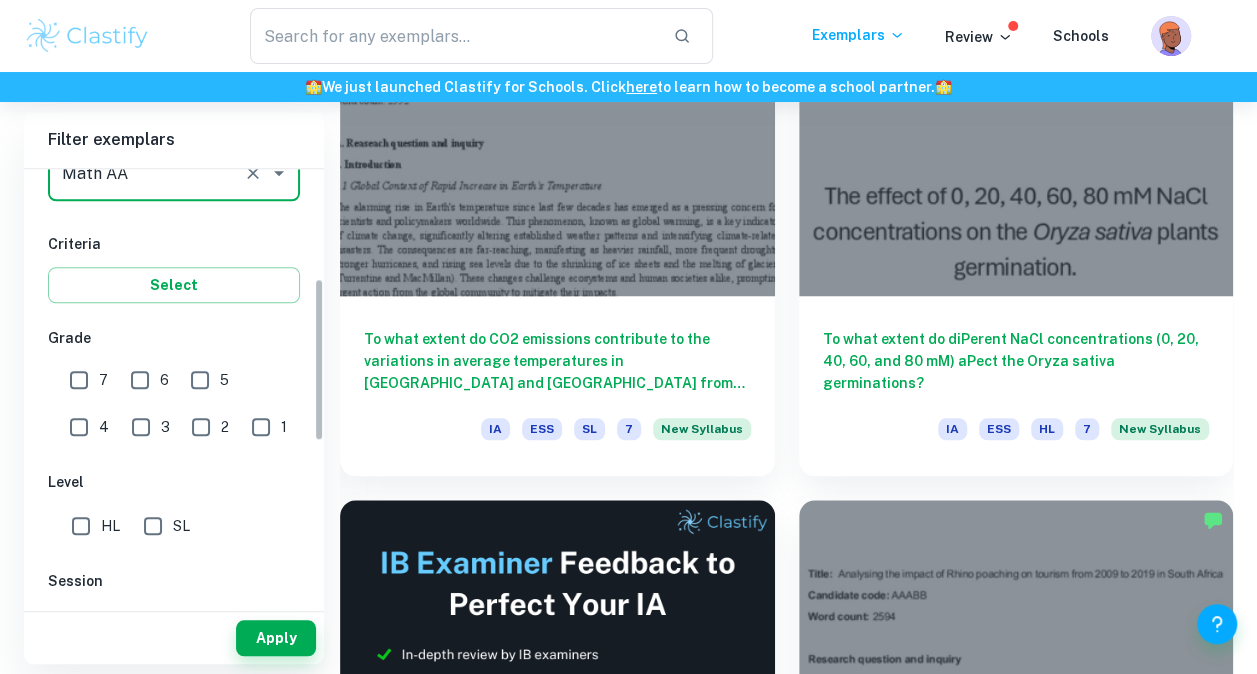 type on "Math AA" 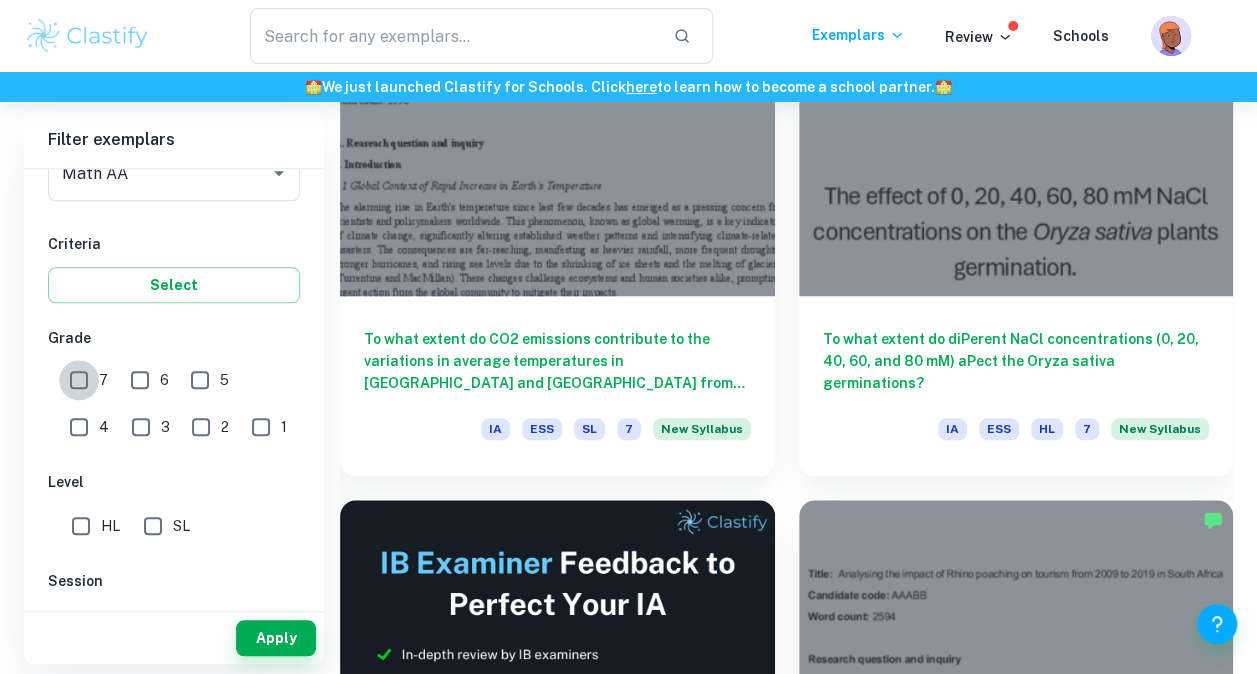 click on "7" at bounding box center (79, 380) 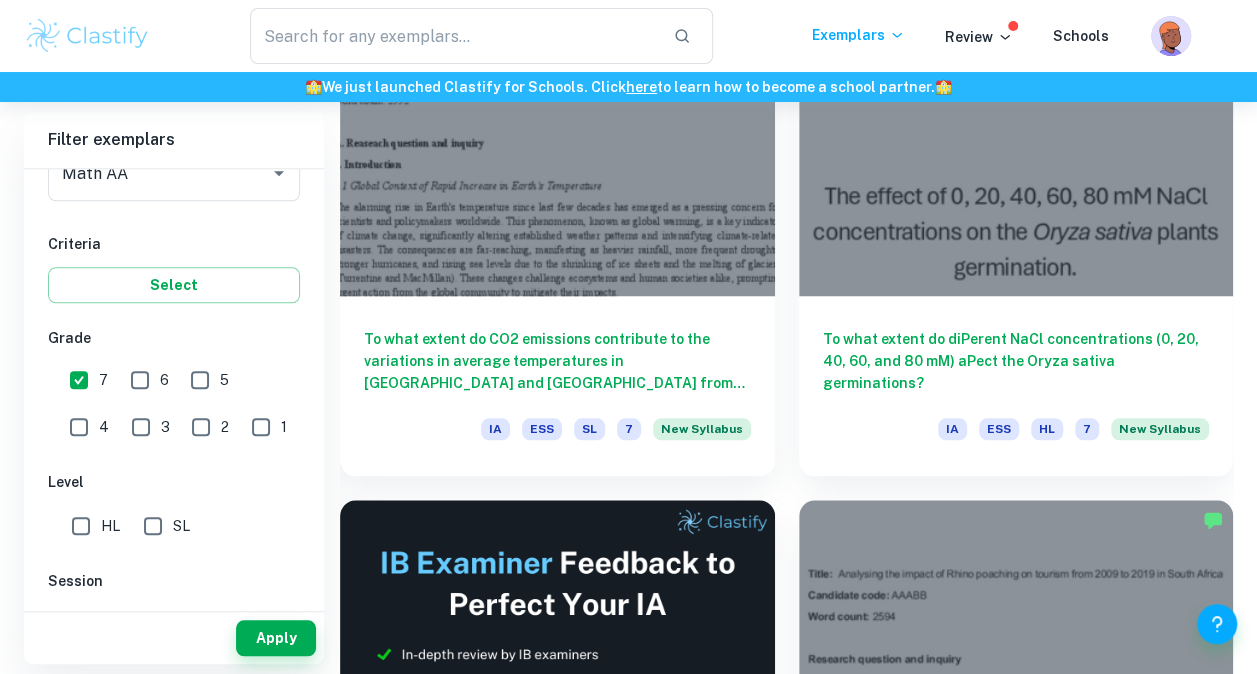 click on "HL" at bounding box center (81, 526) 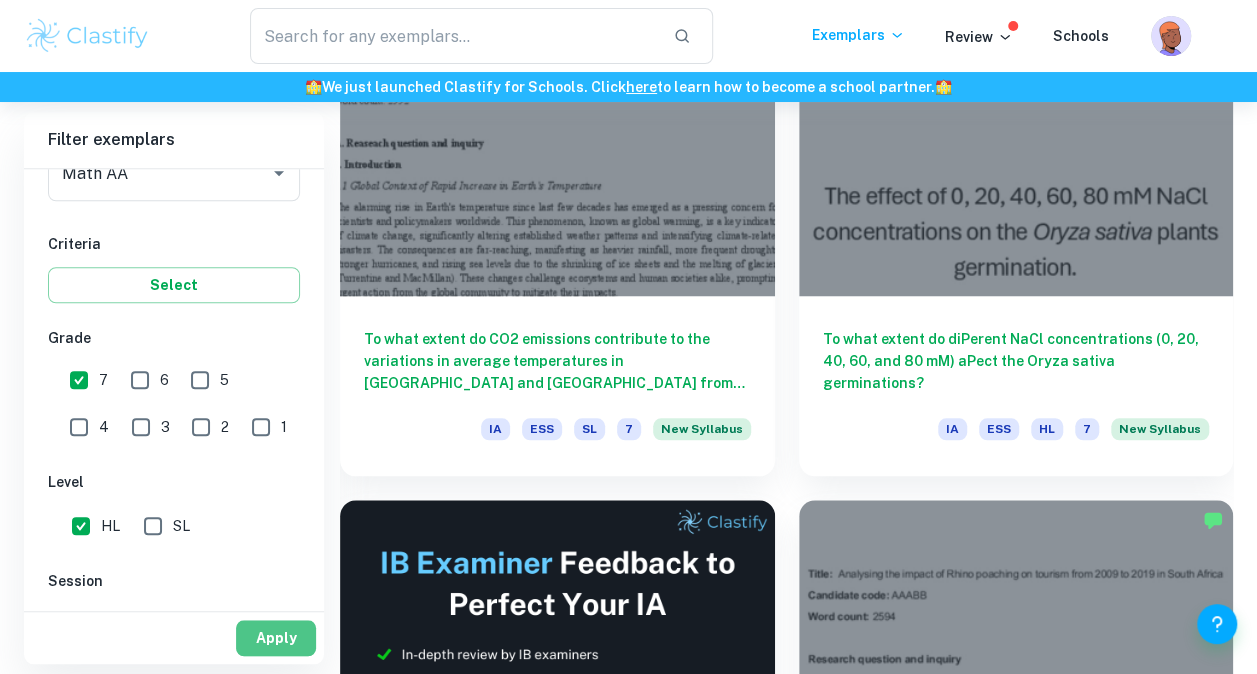click on "Apply" at bounding box center (276, 638) 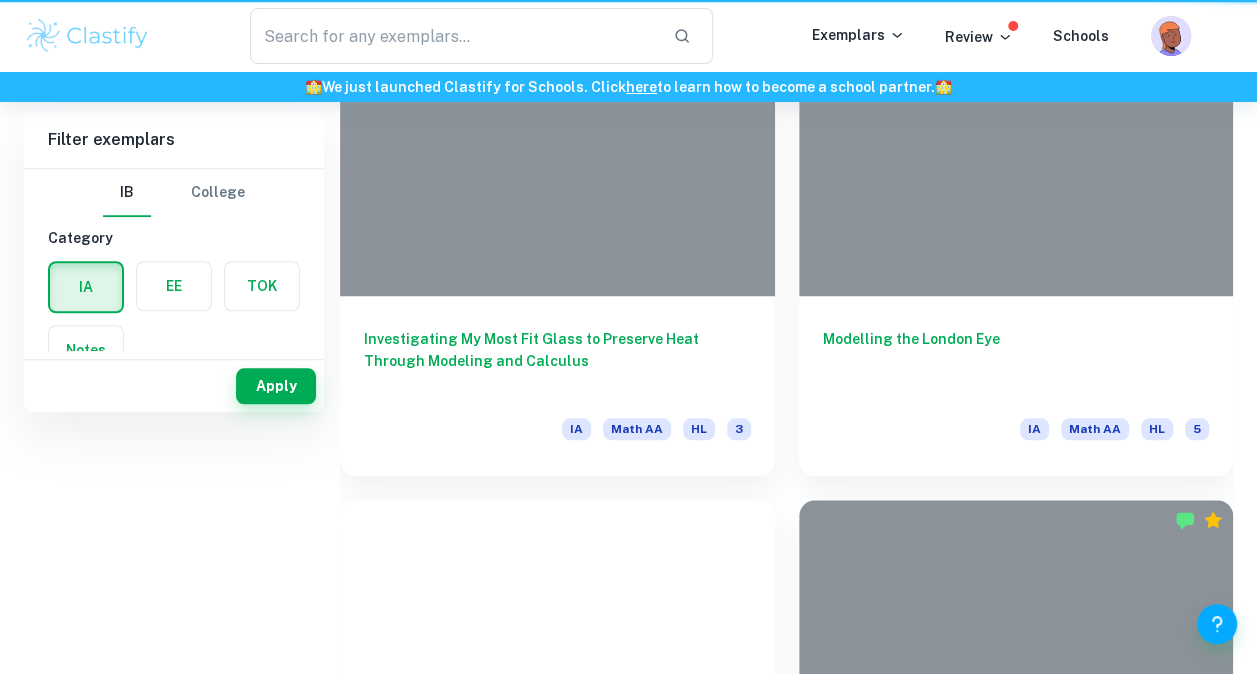 scroll, scrollTop: 0, scrollLeft: 0, axis: both 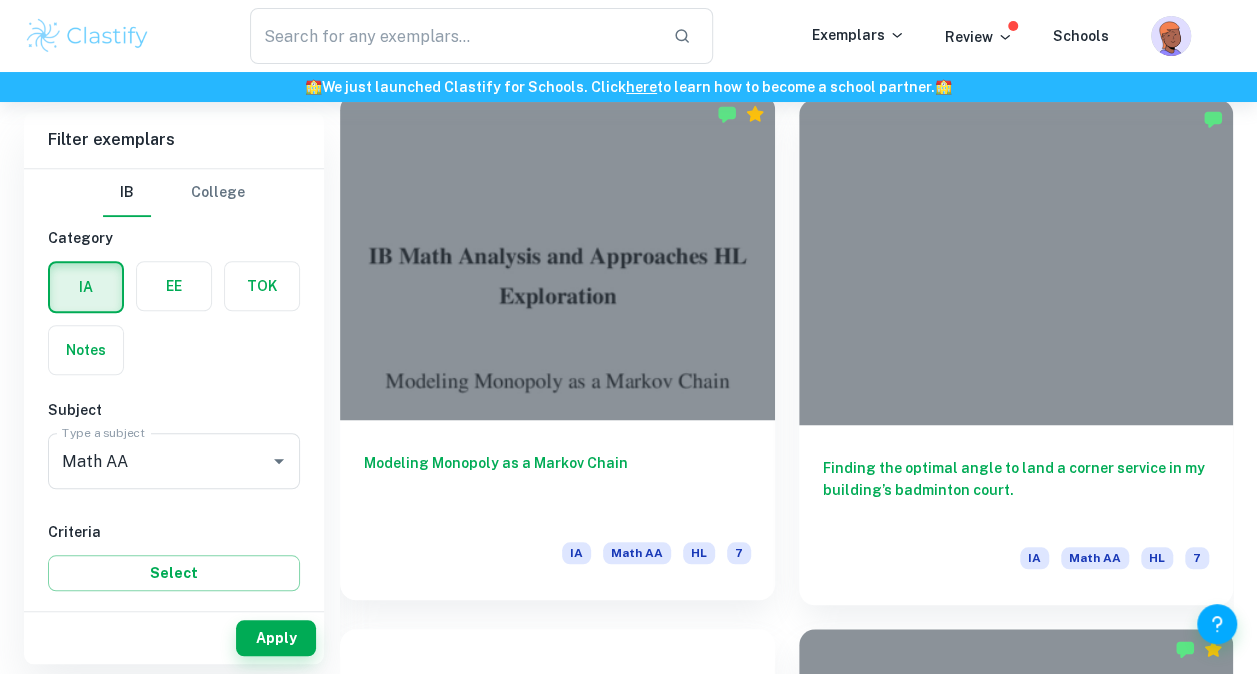 click on "Modeling Monopoly as a Markov Chain" at bounding box center (557, 485) 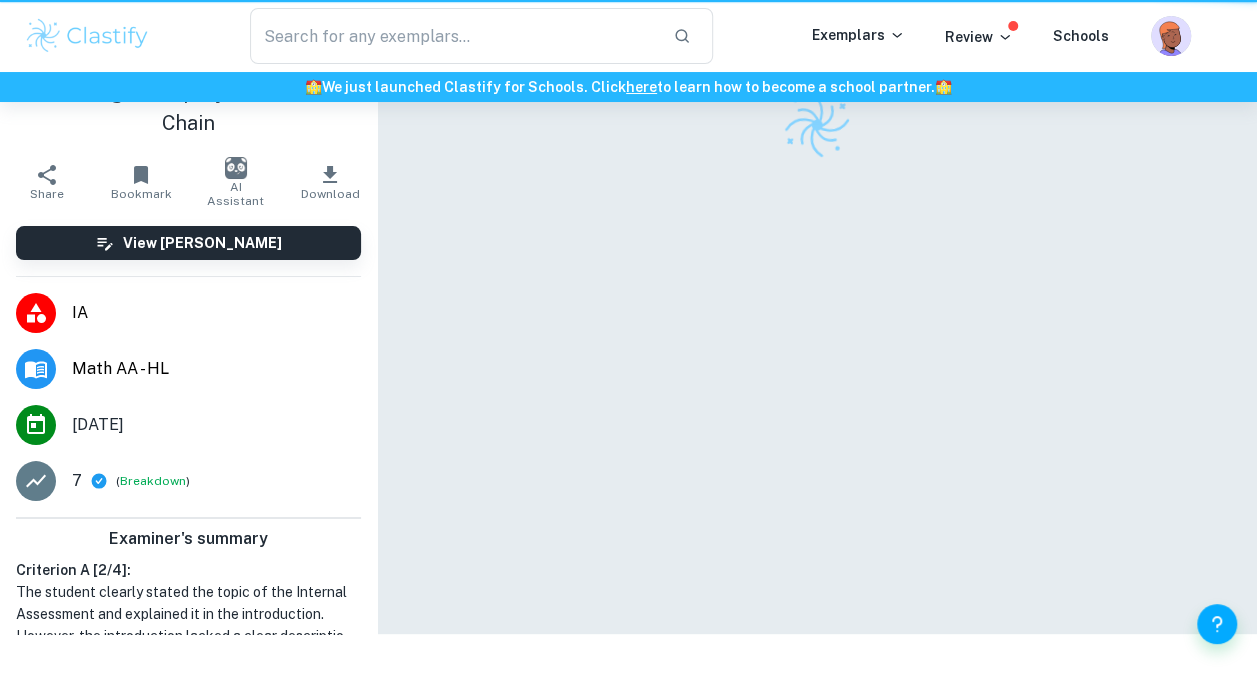 scroll, scrollTop: 0, scrollLeft: 0, axis: both 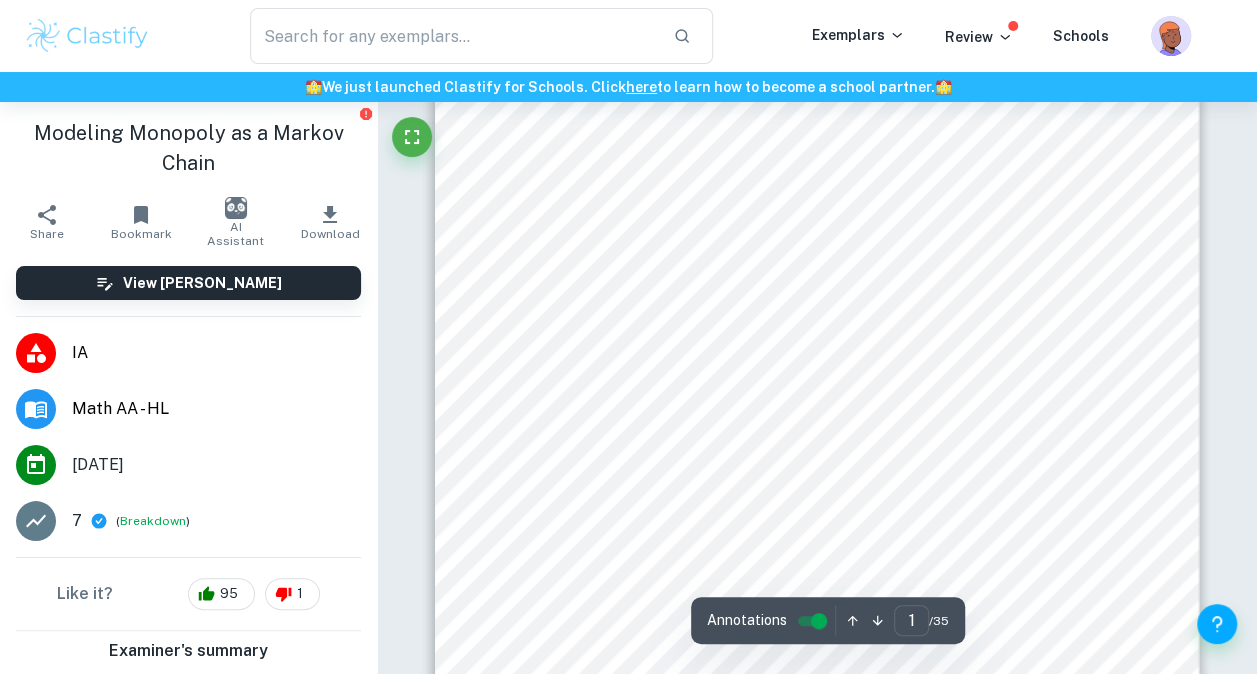 click on "1 IB Math Analysis and Approaches HL Exploration Modeling Monopoly as a Markov Chain Personal code: kft747" at bounding box center (816, 354) 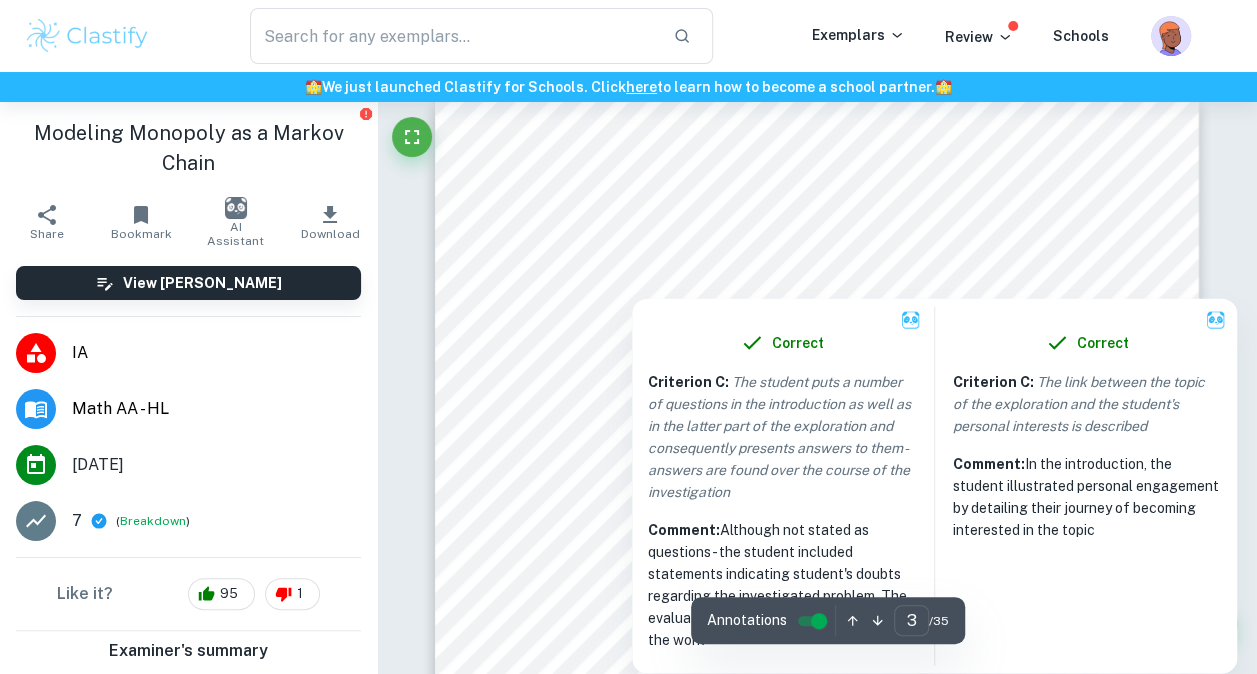 scroll, scrollTop: 2182, scrollLeft: 0, axis: vertical 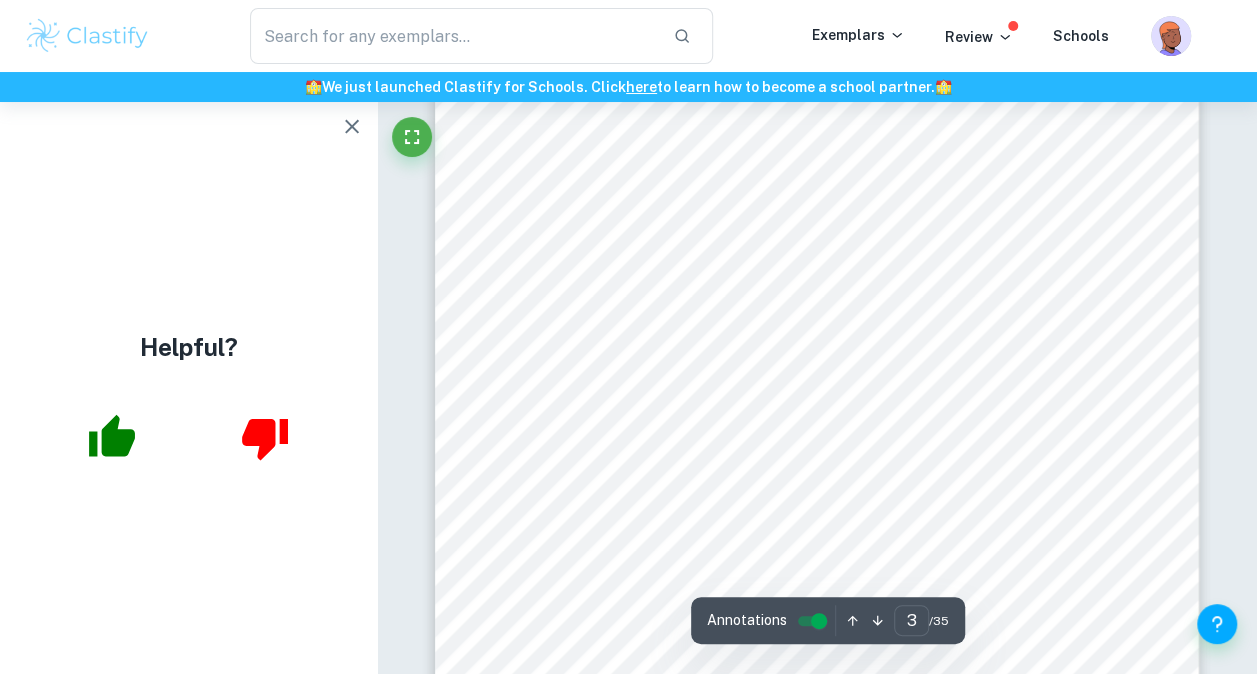 click 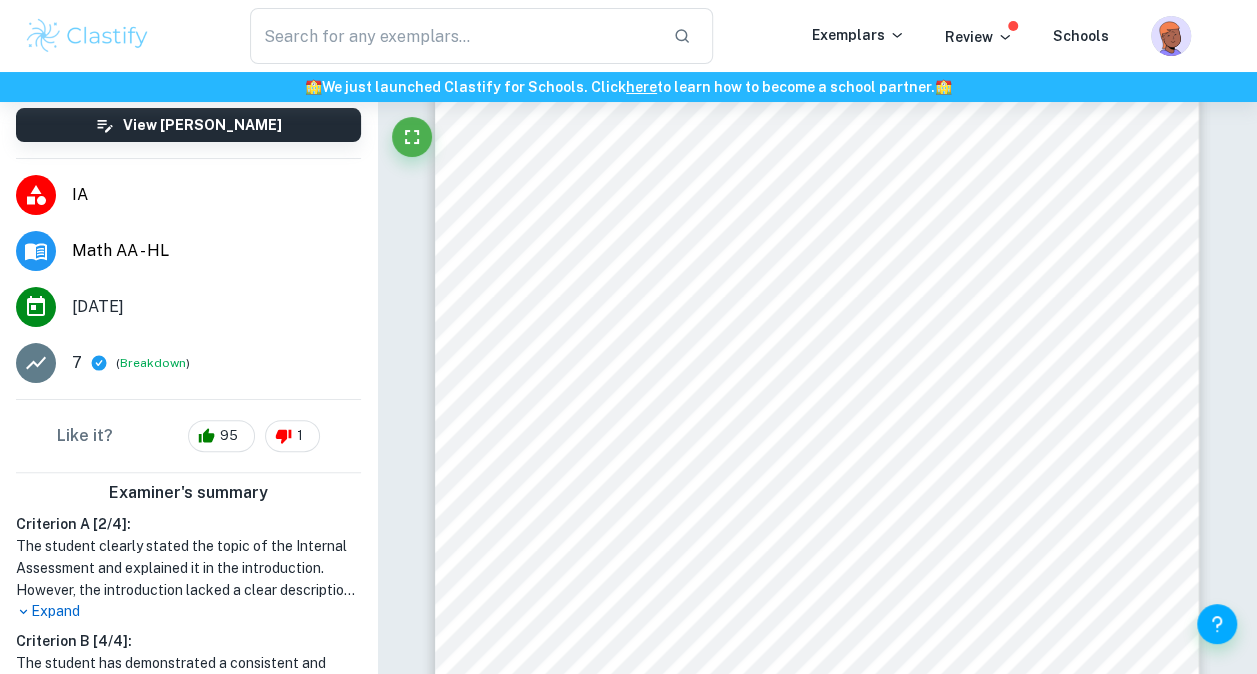 scroll, scrollTop: 160, scrollLeft: 0, axis: vertical 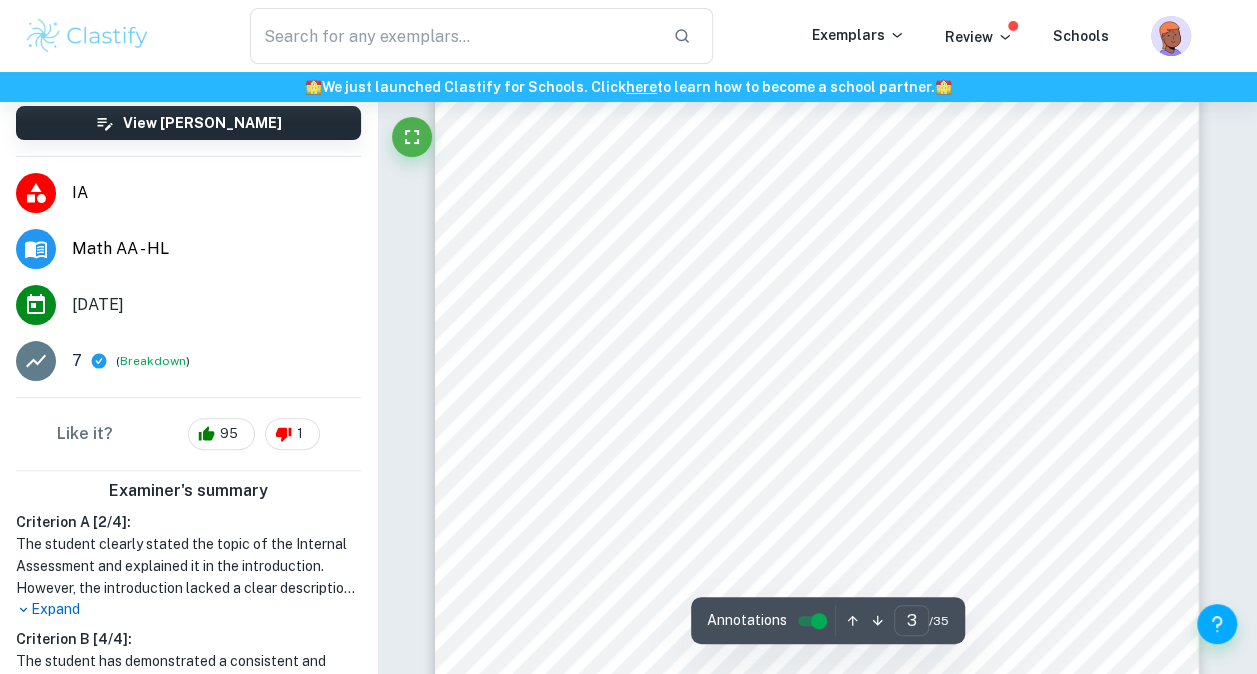 click on "3 1 Introduction If you have ever played Monopoly,   you9re likely familiar with the interplay   between luck and strategy, especially within the more nuanced mechanics such as trading and improving property. Like most people, I wondered if there was an optimal strategy for winning a game of Monopoly after enduring countless losses against friends who seemed to have all the luck in the world. Initially, most people settle   on the <buy everything you land on= strategy, which seem s to work out most of the time. However, this approach is heavily reliant on   the player9s luck to land on the optimal properties   and barely constitutes a proper strategy.   As a result, I9ve decided to conduct a mathematical investigation on the game of Monopoly to derive an optimal strategy. This math IA will focus on finding the optimal strategy by modeling the monopoly board as a time-homogenous, discrete-time, and optimal strategy. The goal of the optimal strategy can be further split up into finding the following criteria: -" at bounding box center [816, 552] 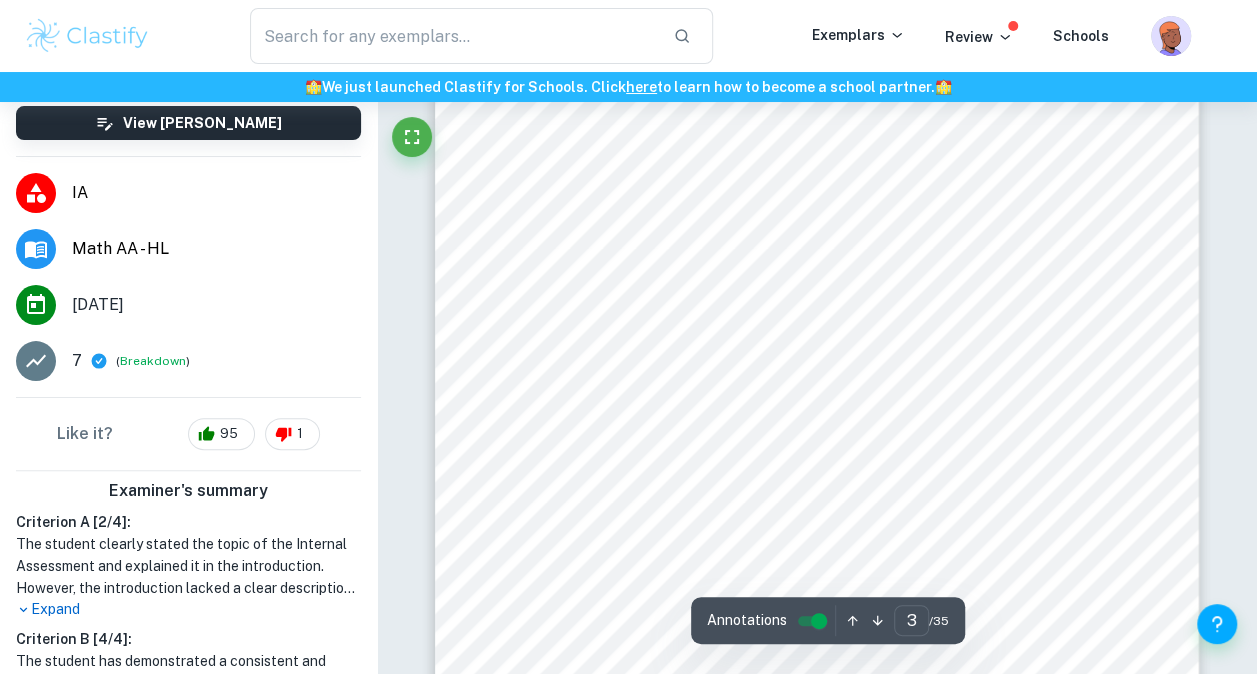 scroll, scrollTop: 2502, scrollLeft: 0, axis: vertical 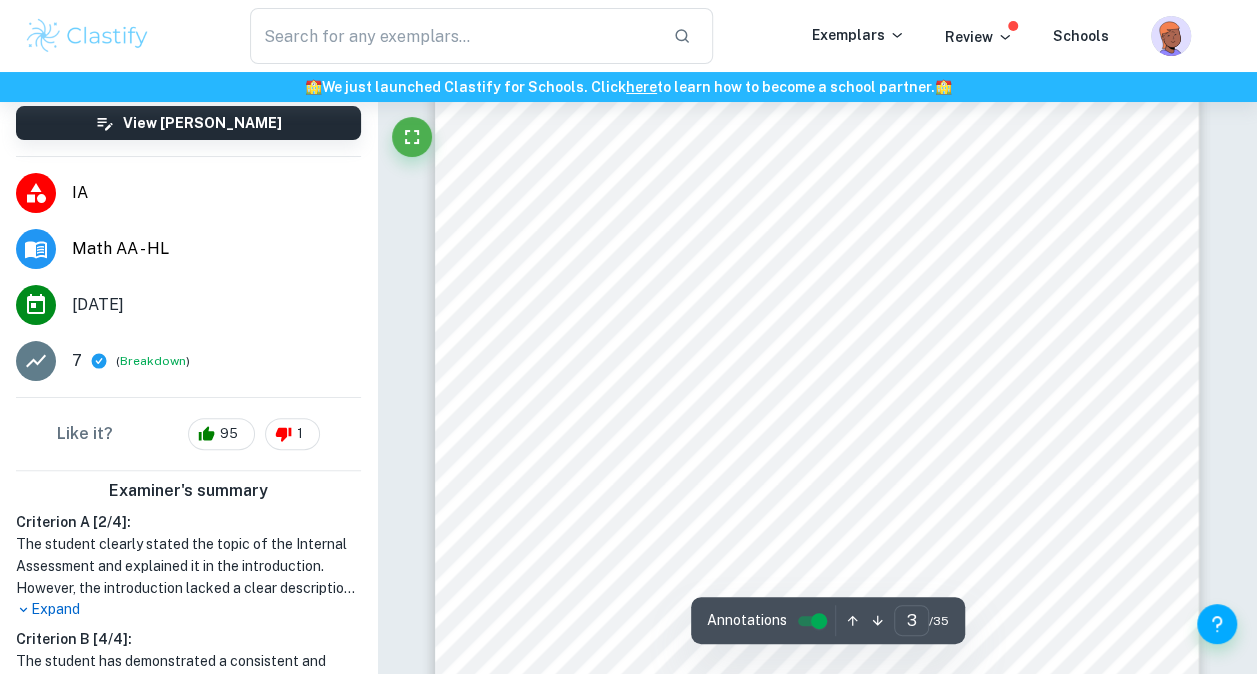 click on "3 1 Introduction If you have ever played Monopoly,   you9re likely familiar with the interplay   between luck and strategy, especially within the more nuanced mechanics such as trading and improving property. Like most people, I wondered if there was an optimal strategy for winning a game of Monopoly after enduring countless losses against friends who seemed to have all the luck in the world. Initially, most people settle   on the <buy everything you land on= strategy, which seem s to work out most of the time. However, this approach is heavily reliant on   the player9s luck to land on the optimal properties   and barely constitutes a proper strategy.   As a result, I9ve decided to conduct a mathematical investigation on the game of Monopoly to derive an optimal strategy. This math IA will focus on finding the optimal strategy by modeling the monopoly board as a time-homogenous, discrete-time, and optimal strategy. The goal of the optimal strategy can be further split up into finding the following criteria: -" at bounding box center [816, 232] 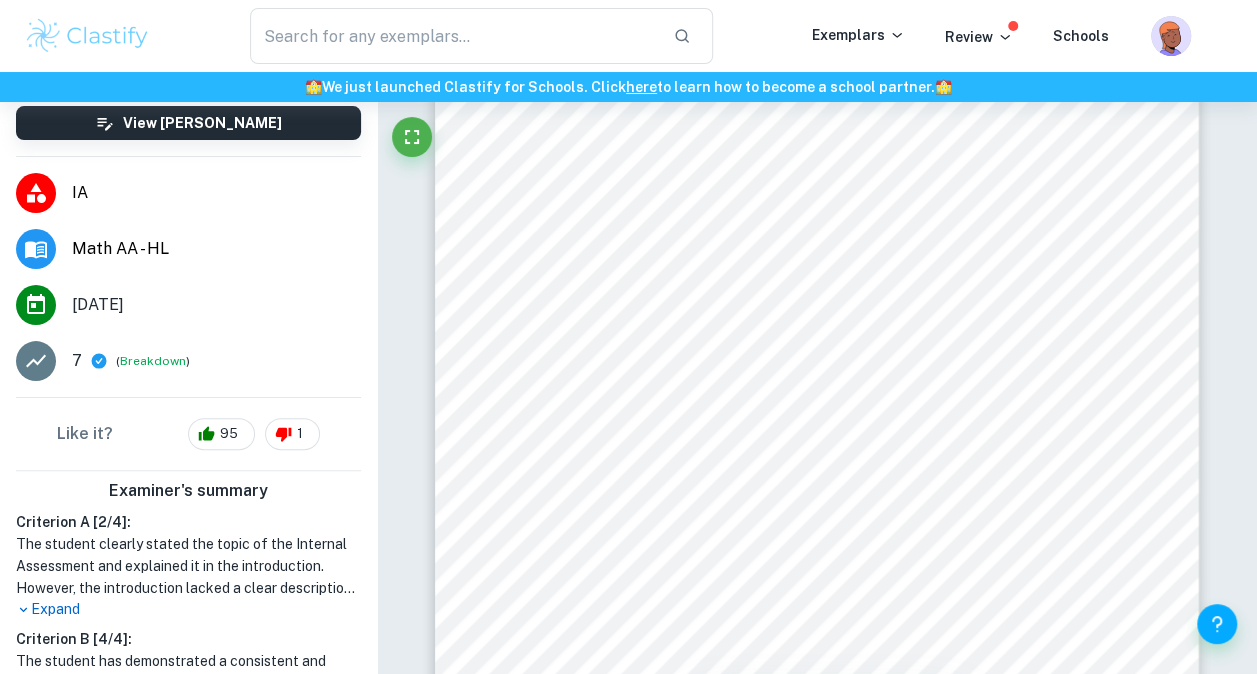 click on "3 1 Introduction If you have ever played Monopoly,   you9re likely familiar with the interplay   between luck and strategy, especially within the more nuanced mechanics such as trading and improving property. Like most people, I wondered if there was an optimal strategy for winning a game of Monopoly after enduring countless losses against friends who seemed to have all the luck in the world. Initially, most people settle   on the <buy everything you land on= strategy, which seem s to work out most of the time. However, this approach is heavily reliant on   the player9s luck to land on the optimal properties   and barely constitutes a proper strategy.   As a result, I9ve decided to conduct a mathematical investigation on the game of Monopoly to derive an optimal strategy. This math IA will focus on finding the optimal strategy by modeling the monopoly board as a time-homogenous, discrete-time, and optimal strategy. The goal of the optimal strategy can be further split up into finding the following criteria: -" at bounding box center (816, 232) 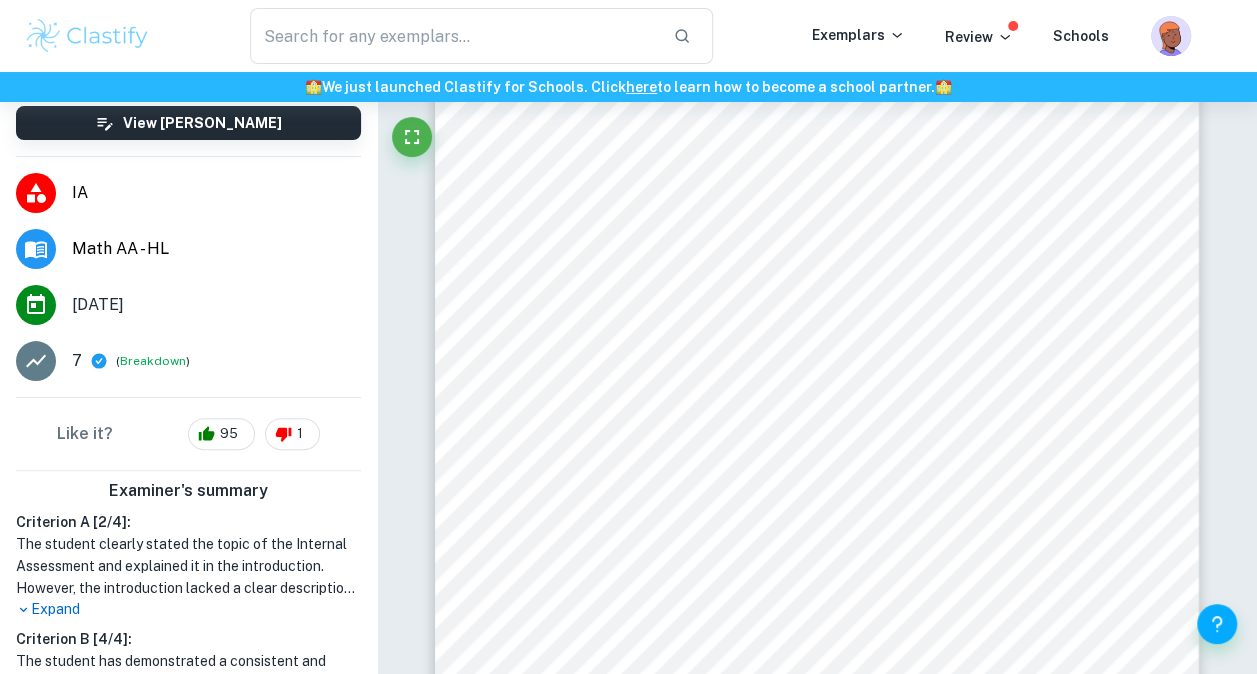 click on "3 1 Introduction If you have ever played Monopoly,   you9re likely familiar with the interplay   between luck and strategy, especially within the more nuanced mechanics such as trading and improving property. Like most people, I wondered if there was an optimal strategy for winning a game of Monopoly after enduring countless losses against friends who seemed to have all the luck in the world. Initially, most people settle   on the <buy everything you land on= strategy, which seem s to work out most of the time. However, this approach is heavily reliant on   the player9s luck to land on the optimal properties   and barely constitutes a proper strategy.   As a result, I9ve decided to conduct a mathematical investigation on the game of Monopoly to derive an optimal strategy. This math IA will focus on finding the optimal strategy by modeling the monopoly board as a time-homogenous, discrete-time, and optimal strategy. The goal of the optimal strategy can be further split up into finding the following criteria: -" at bounding box center (816, 232) 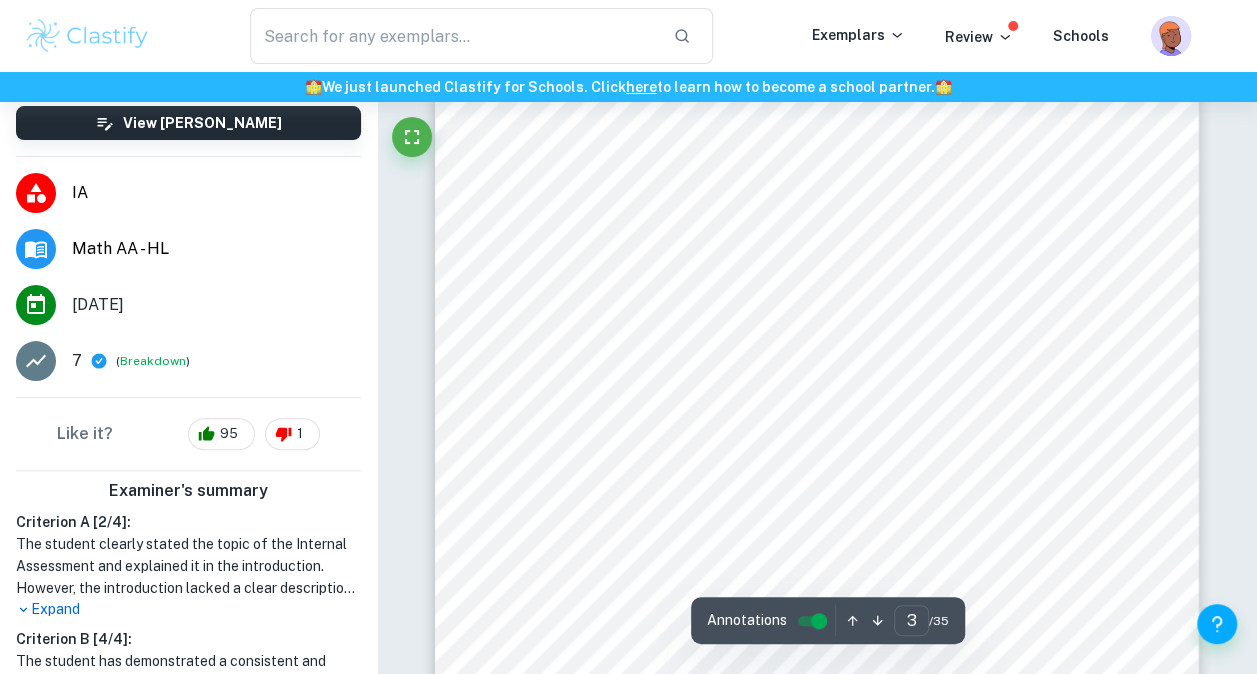 click on "3 1 Introduction If you have ever played Monopoly,   you9re likely familiar with the interplay   between luck and strategy, especially within the more nuanced mechanics such as trading and improving property. Like most people, I wondered if there was an optimal strategy for winning a game of Monopoly after enduring countless losses against friends who seemed to have all the luck in the world. Initially, most people settle   on the <buy everything you land on= strategy, which seem s to work out most of the time. However, this approach is heavily reliant on   the player9s luck to land on the optimal properties   and barely constitutes a proper strategy.   As a result, I9ve decided to conduct a mathematical investigation on the game of Monopoly to derive an optimal strategy. This math IA will focus on finding the optimal strategy by modeling the monopoly board as a time-homogenous, discrete-time, and optimal strategy. The goal of the optimal strategy can be further split up into finding the following criteria: -" at bounding box center (816, 232) 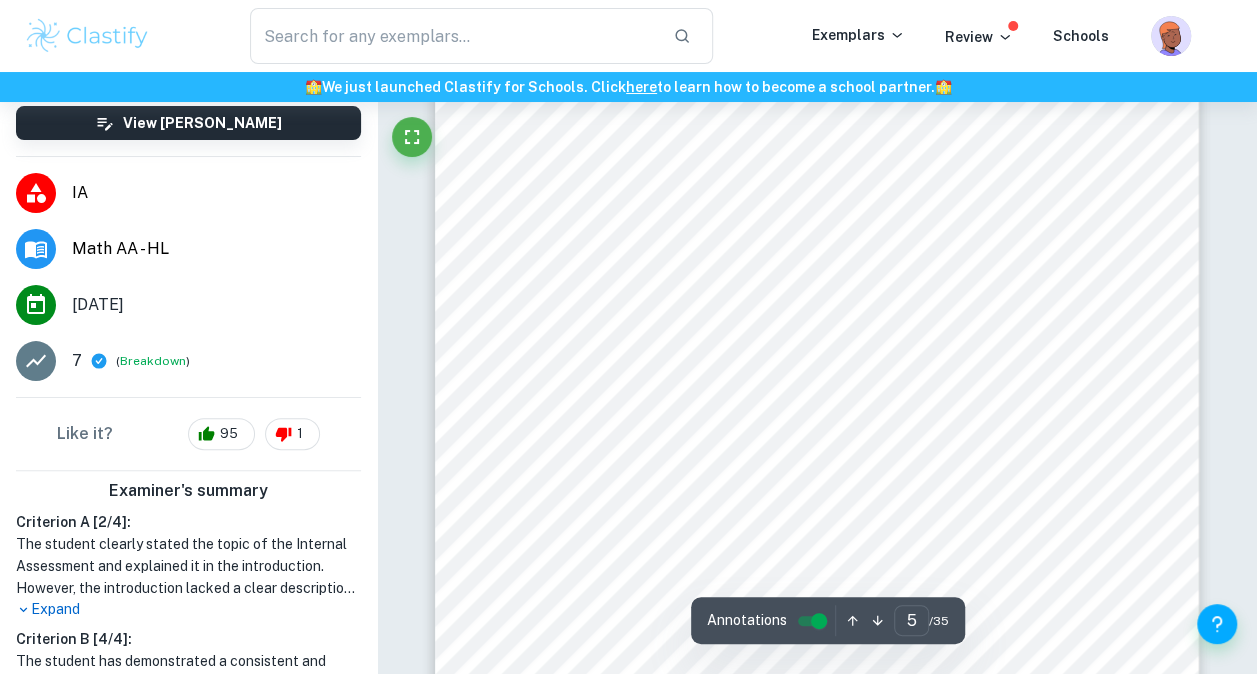 scroll, scrollTop: 4222, scrollLeft: 0, axis: vertical 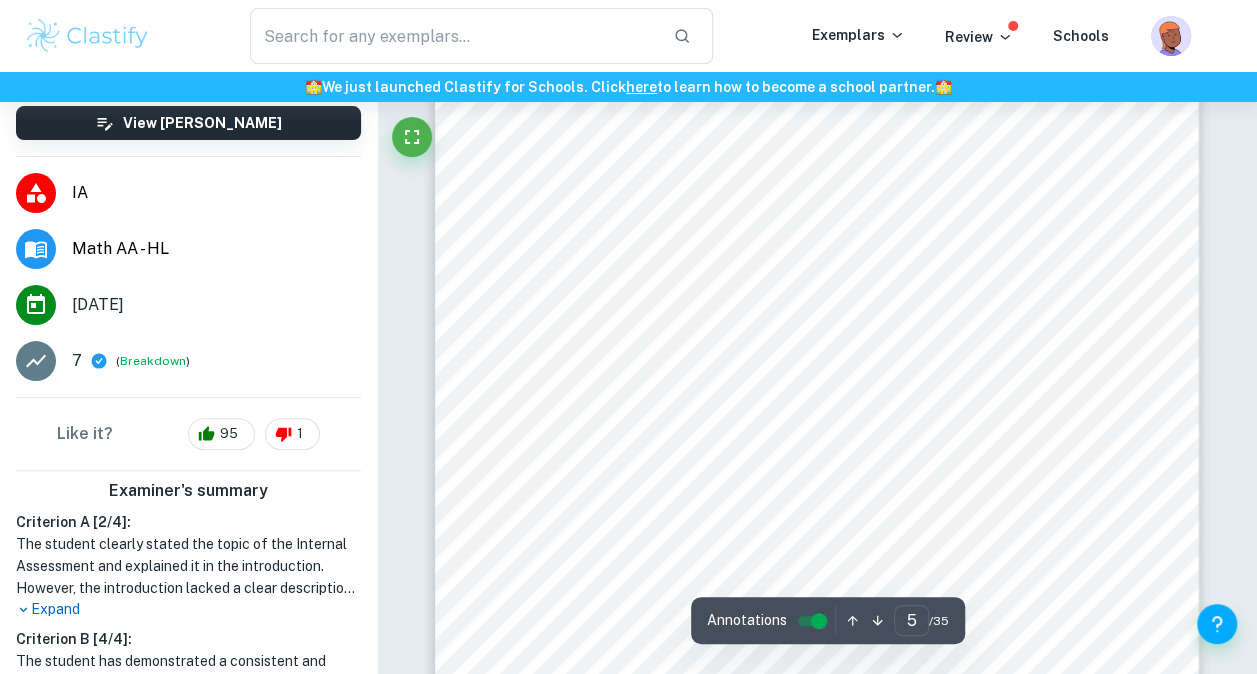 click on "5  ÿ   = ÿ(ÿ ý+1   = |ÿ ý   = ÿ)   (2) Where p ij   describes the probability of transitioning from state   i   to state   j   (Border 2). The sum of each row   i ,   3    ÿ *ÿ   , is equal to 1, as one of the next states must occur. Most transition matrices are square matrices, as they represent the transition probability of every state to every other (including itself), even if the probability is 0 (Border 2). To calculate the probability of reaching a state from an initial state after t steps, we will use matrix multiplication. Unlike scalar multiplication, where you multiply every matrix element by the scalar, matrix multiplication involves summing the products of corresponding elements in matrices. To perform matrix multiplication, the number of columns in the 1 st   matrix must equal the number of rows in the 2 nd   matrix. The product of an    ×    matrix   A   and an    ×    matrix   B   is an    ×    matrix   AB = C   ([PERSON_NAME] et al. 206):  ÿ   = 3 ÿ ÿ    =1 = ÿ ÿ1" at bounding box center (816, 506) 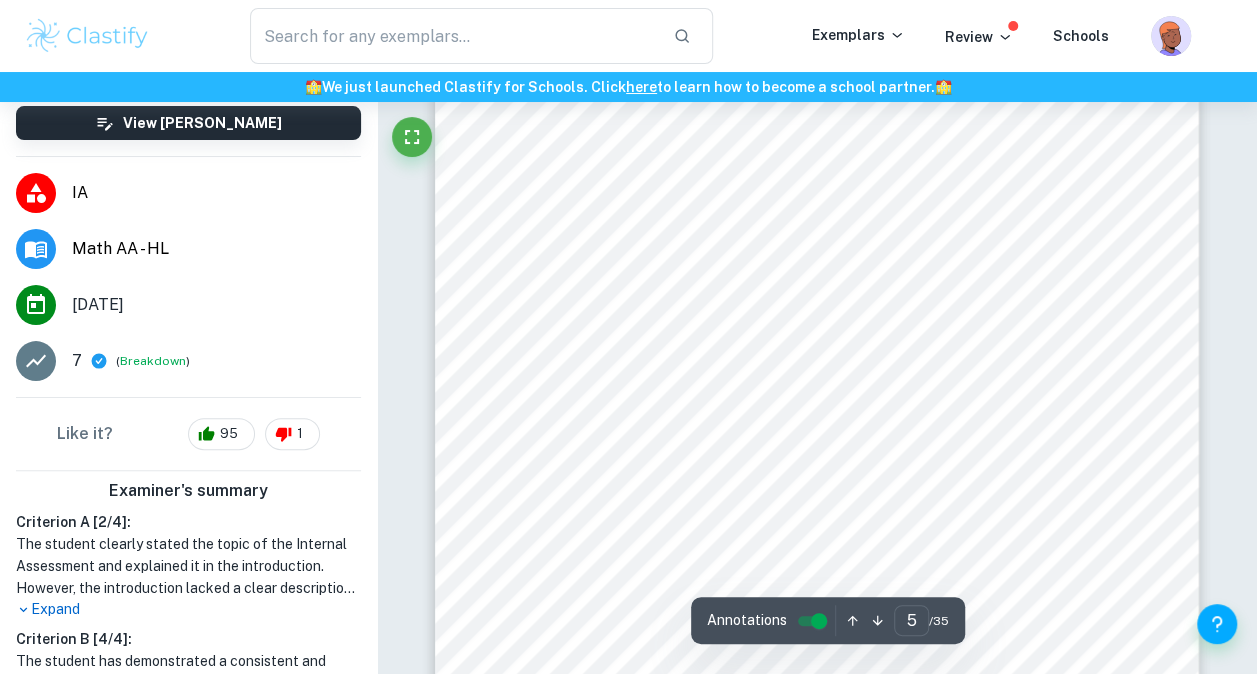 scroll, scrollTop: 4542, scrollLeft: 0, axis: vertical 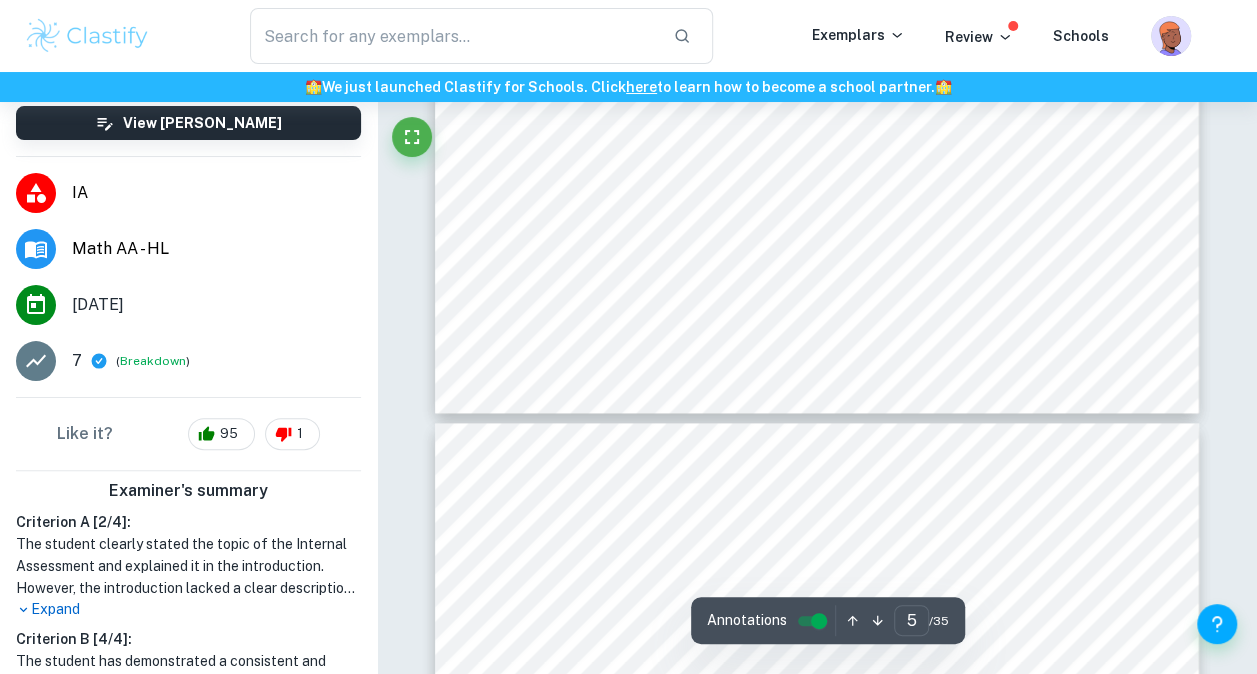 type on "6" 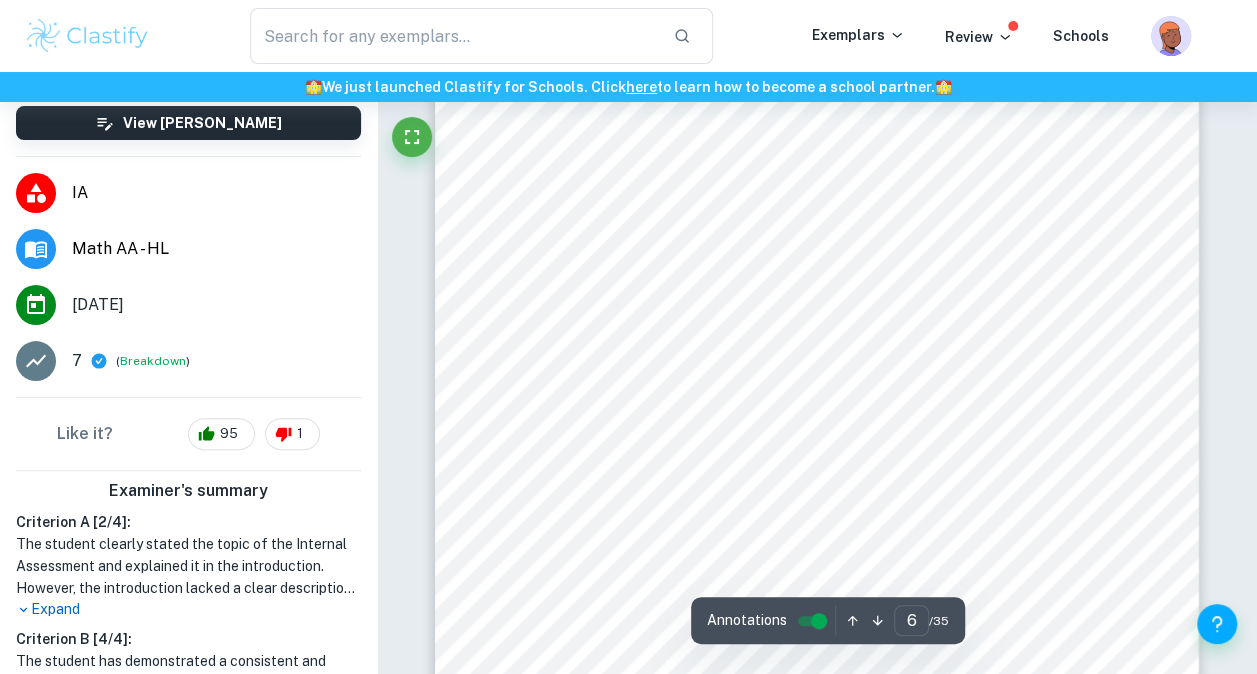 scroll, scrollTop: 5422, scrollLeft: 0, axis: vertical 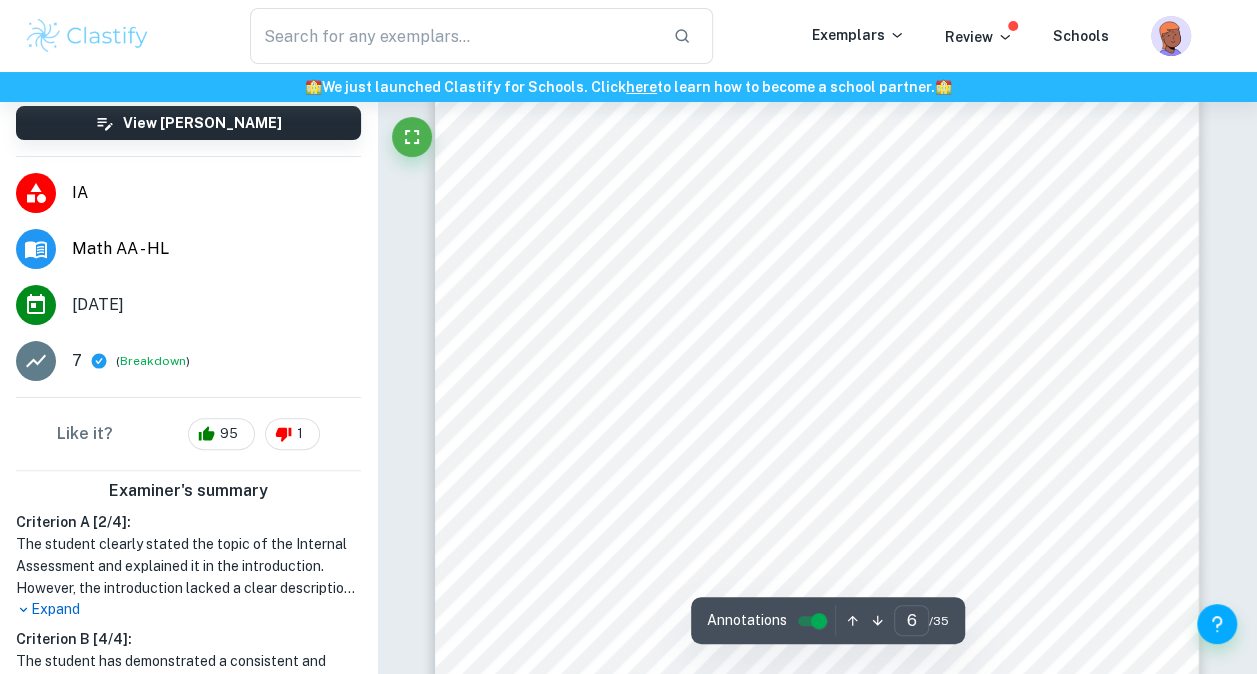click at bounding box center [814, 223] 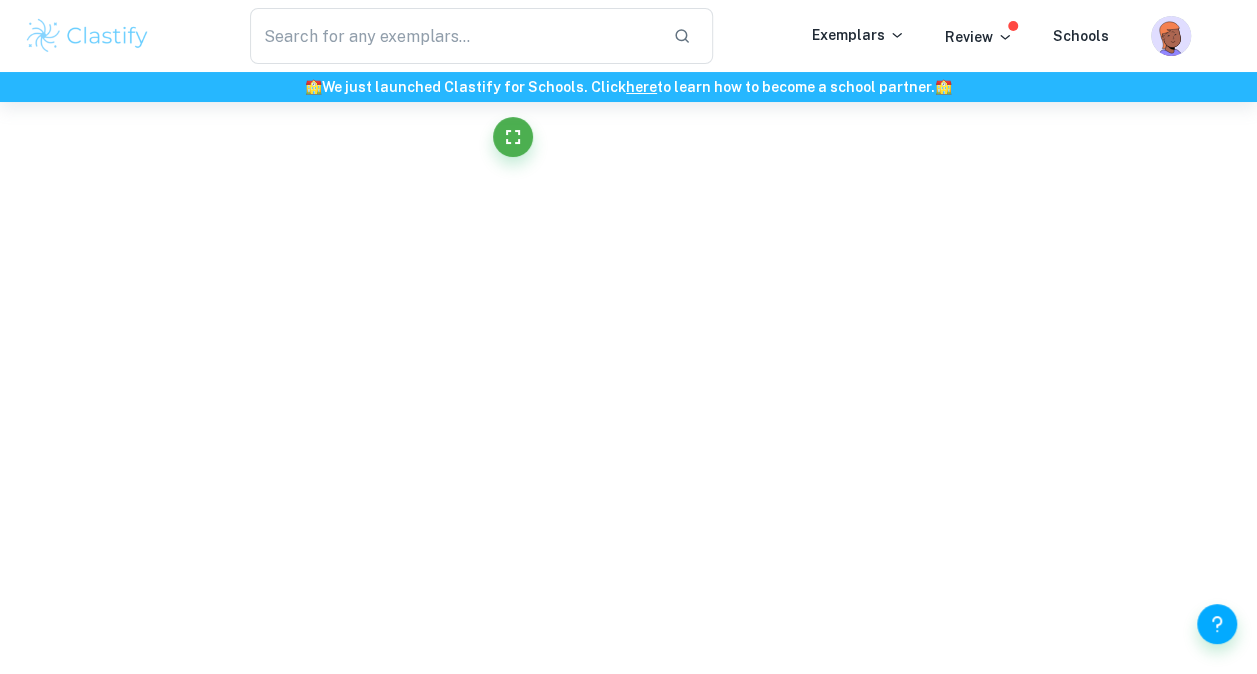 scroll, scrollTop: 0, scrollLeft: 0, axis: both 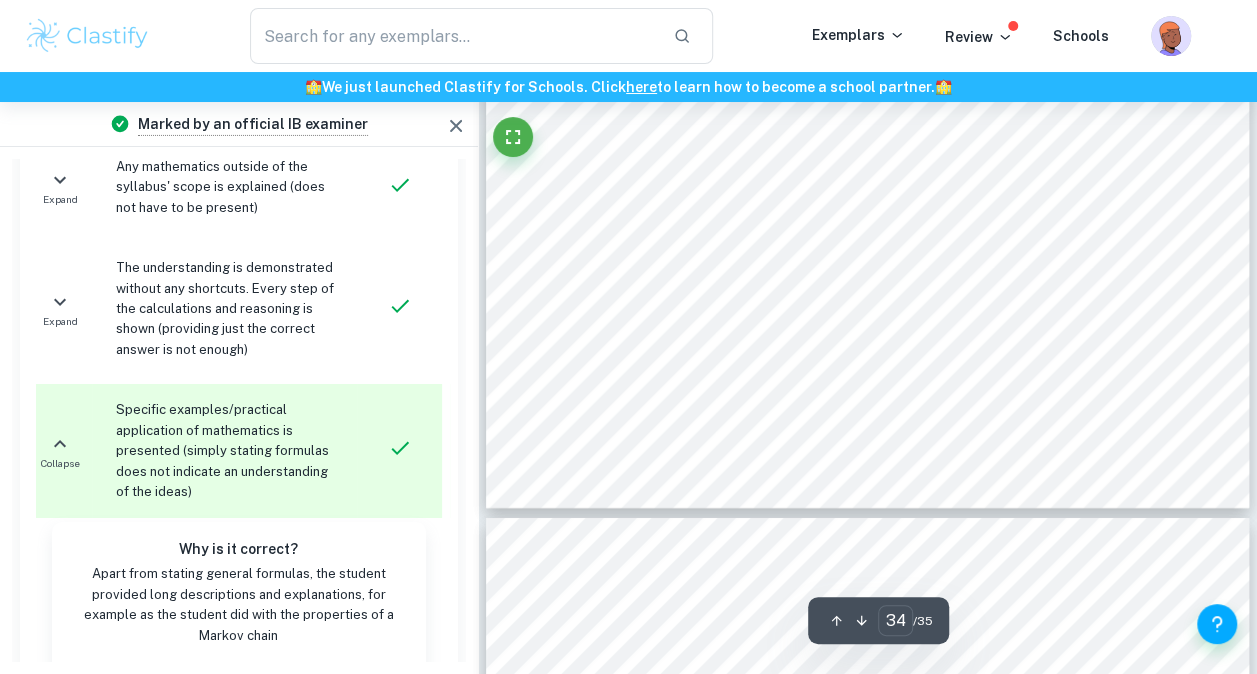 type on "35" 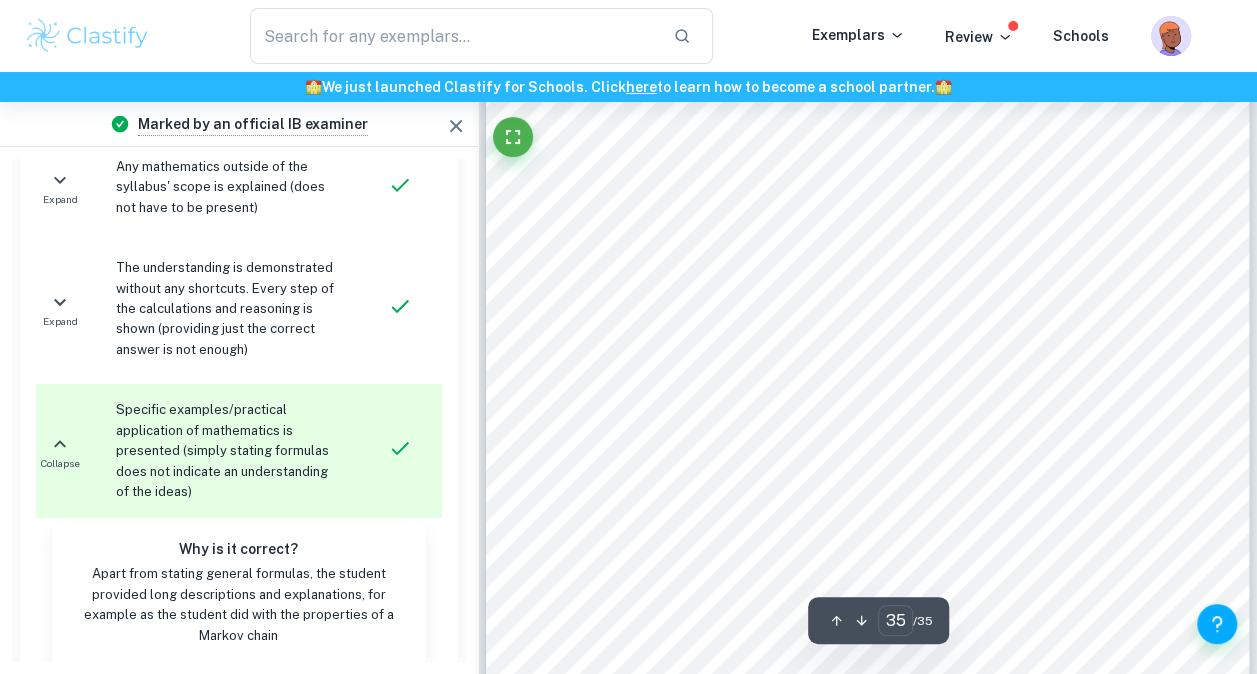 scroll, scrollTop: 34353, scrollLeft: 0, axis: vertical 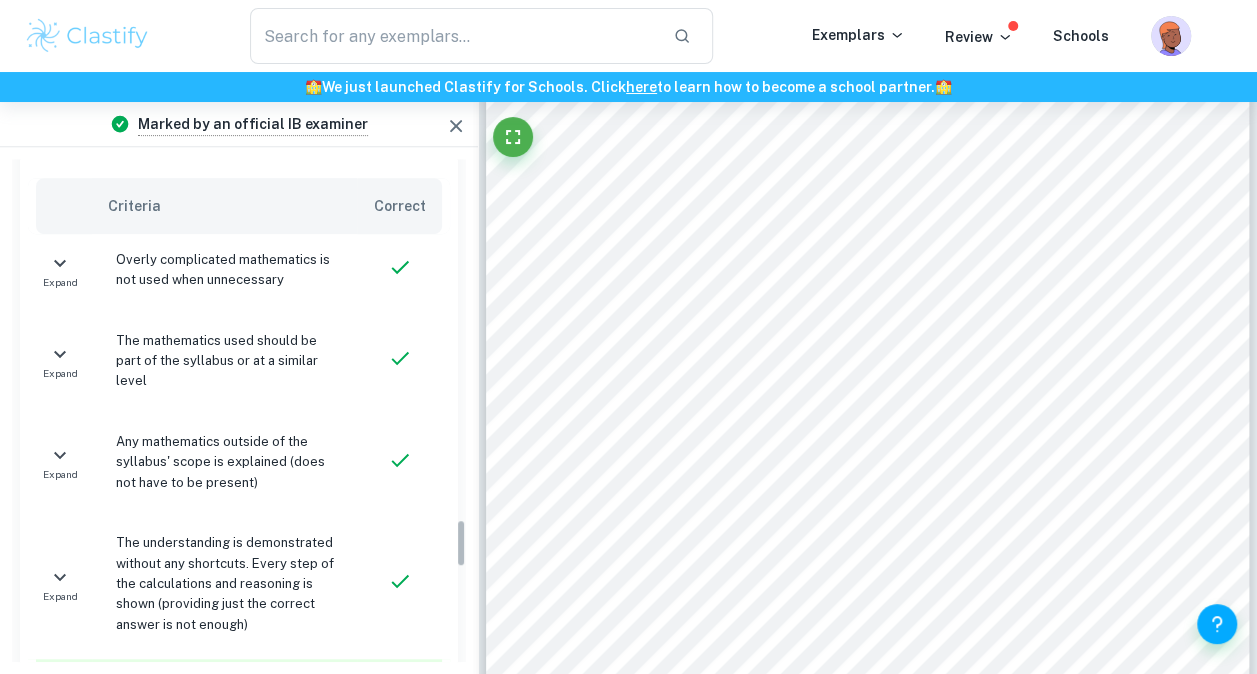 drag, startPoint x: 461, startPoint y: 570, endPoint x: 455, endPoint y: 544, distance: 26.683329 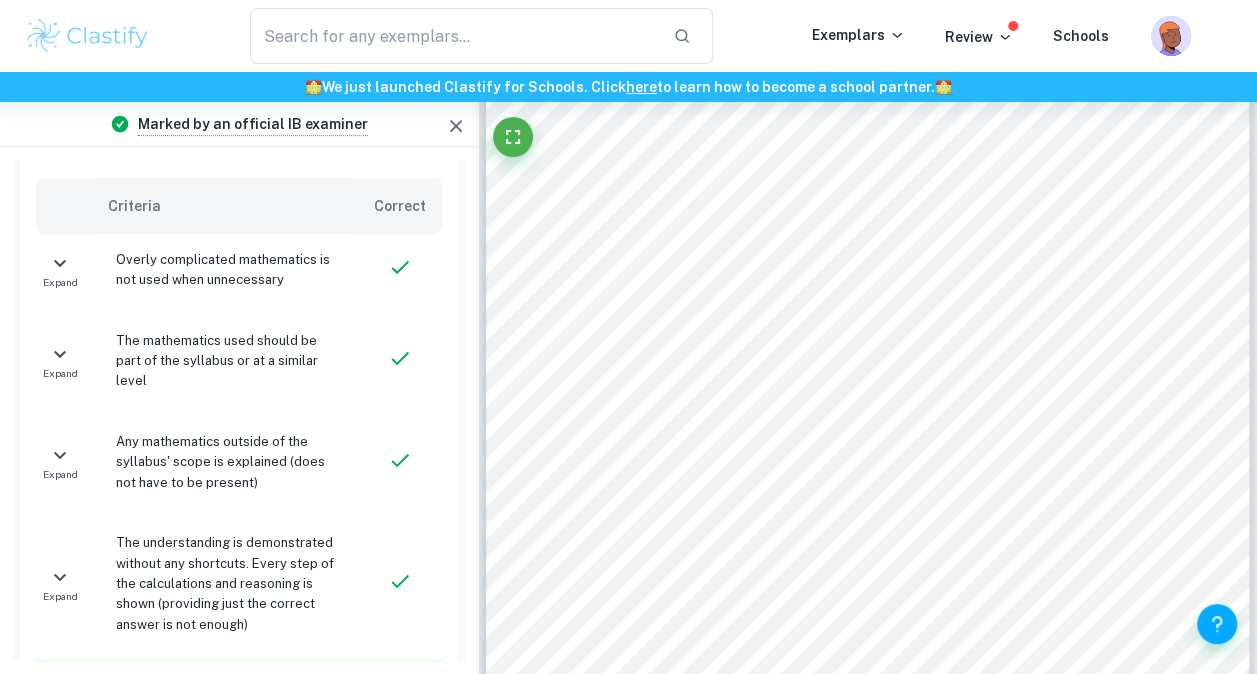 click on "The understanding is demonstrated without any shortcuts. Every step of the calculations and reasoning is shown (providing just the correct answer is not enough)" at bounding box center [228, 584] 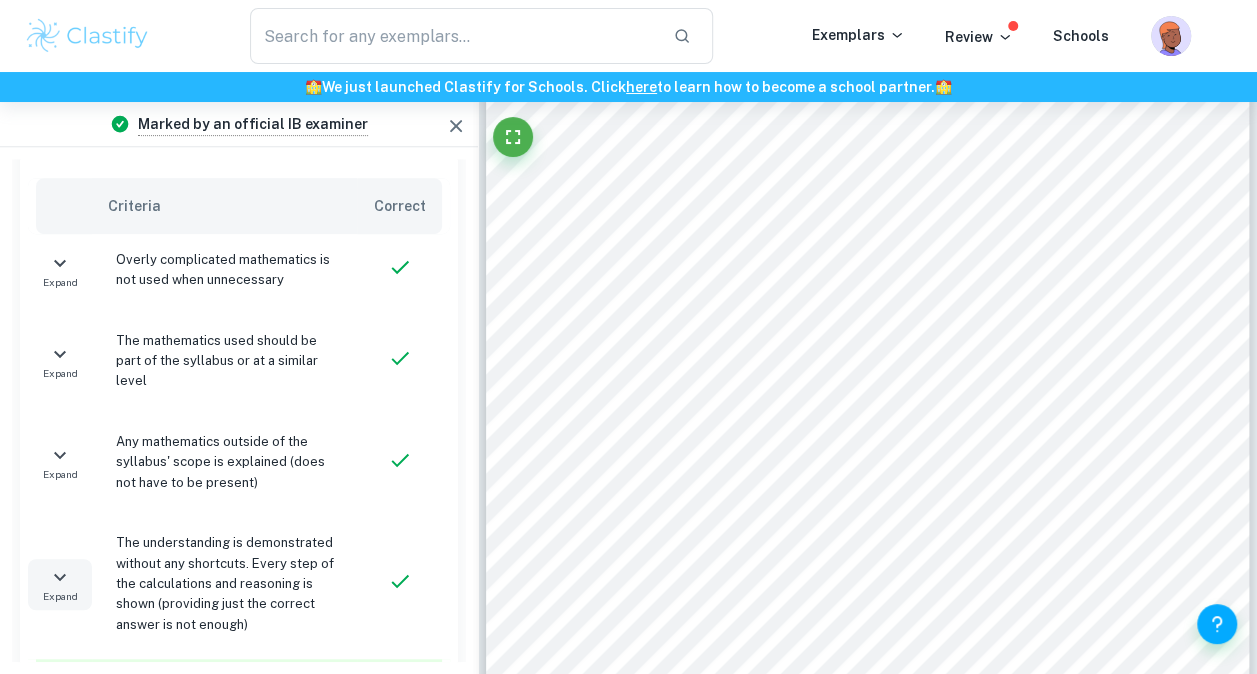 click 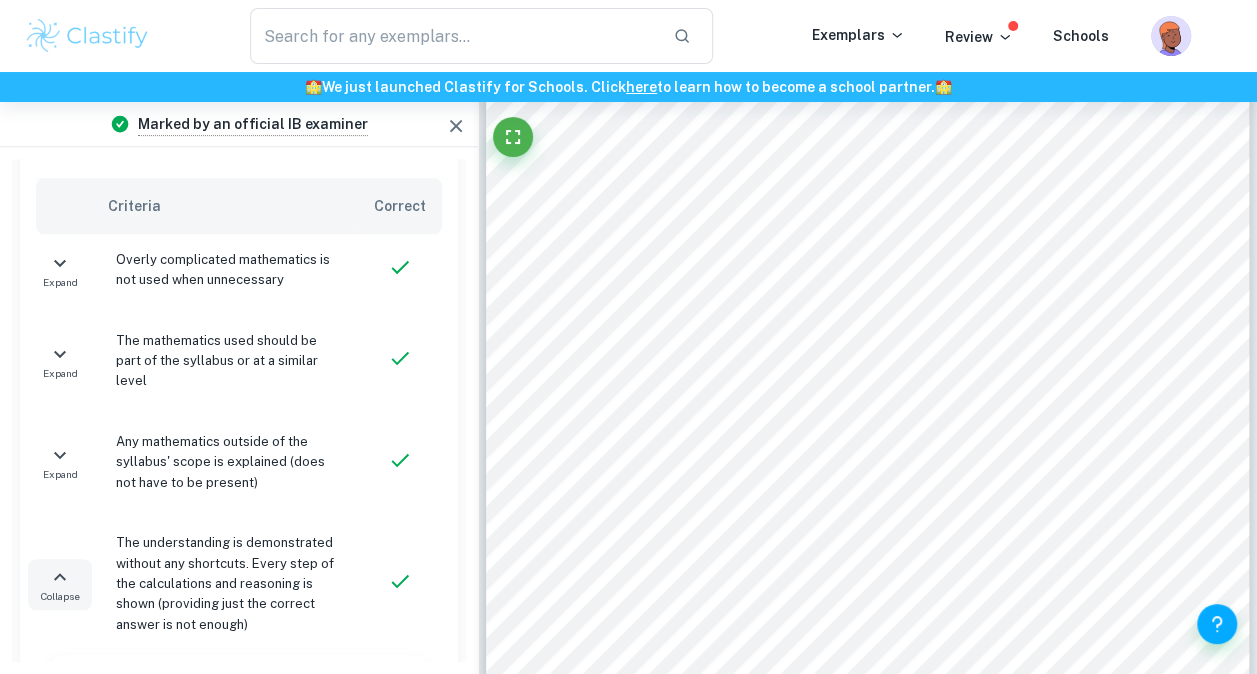 type 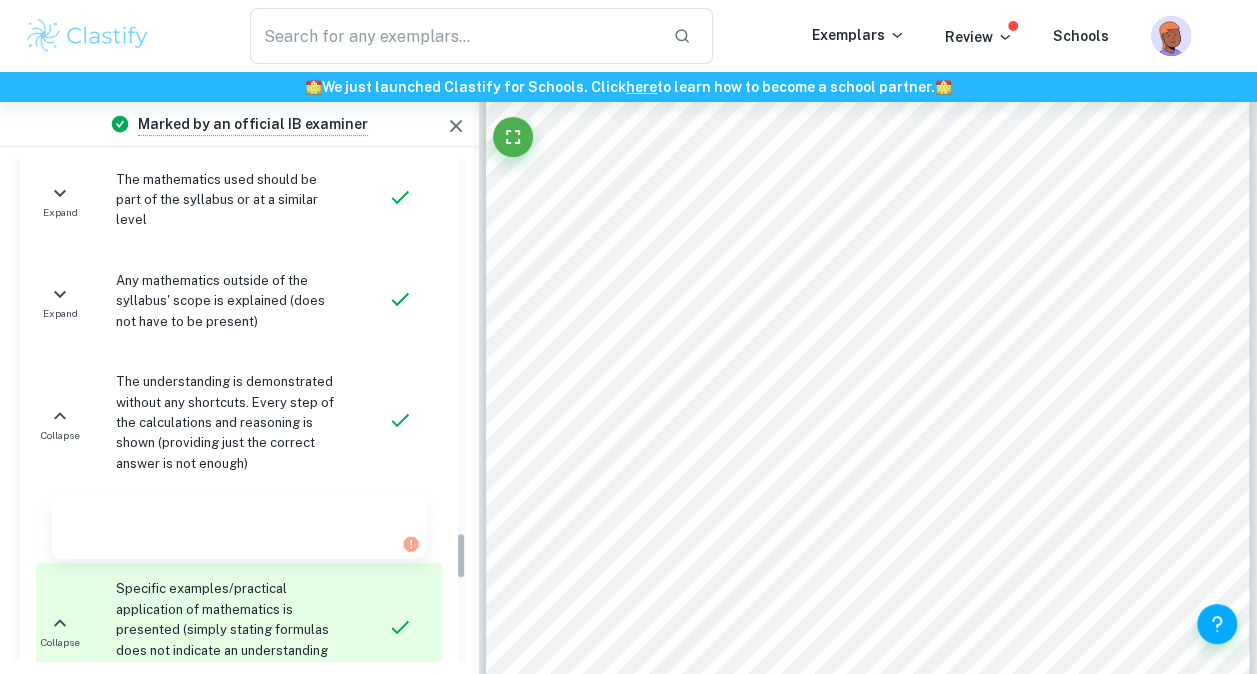 scroll, scrollTop: 3896, scrollLeft: 0, axis: vertical 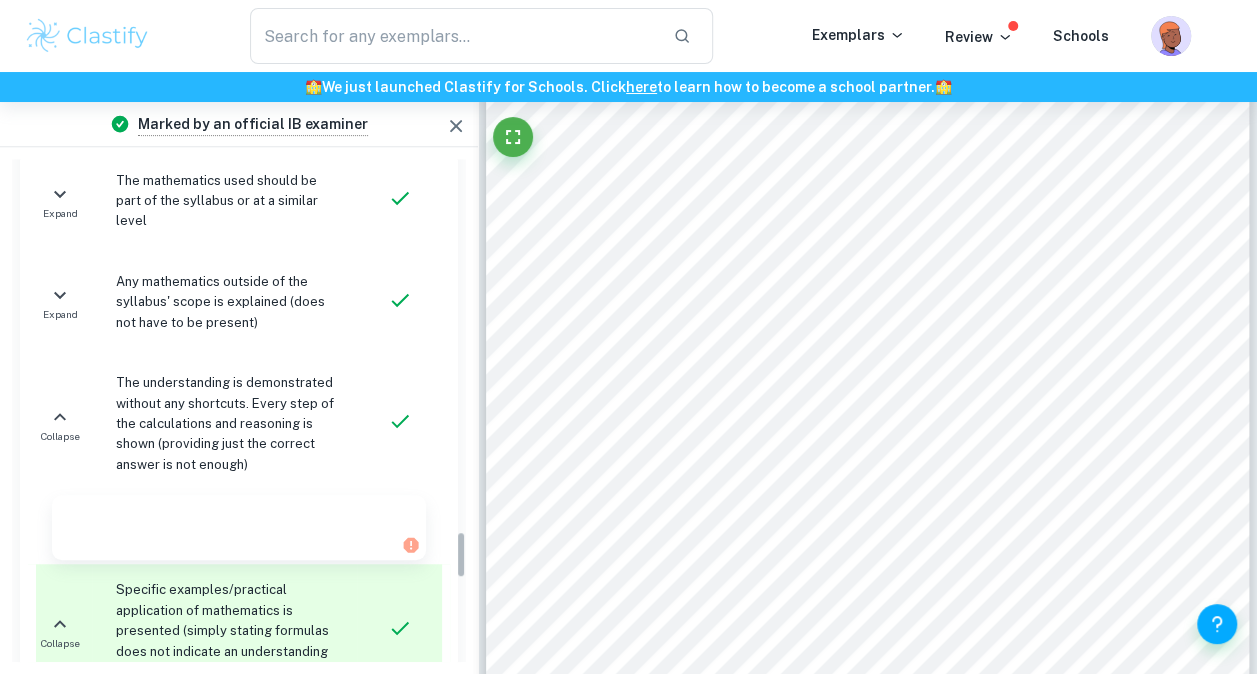 click on "The understanding is demonstrated without any shortcuts. Every step of the calculations and reasoning is shown (providing just the correct answer is not enough)" at bounding box center (228, 424) 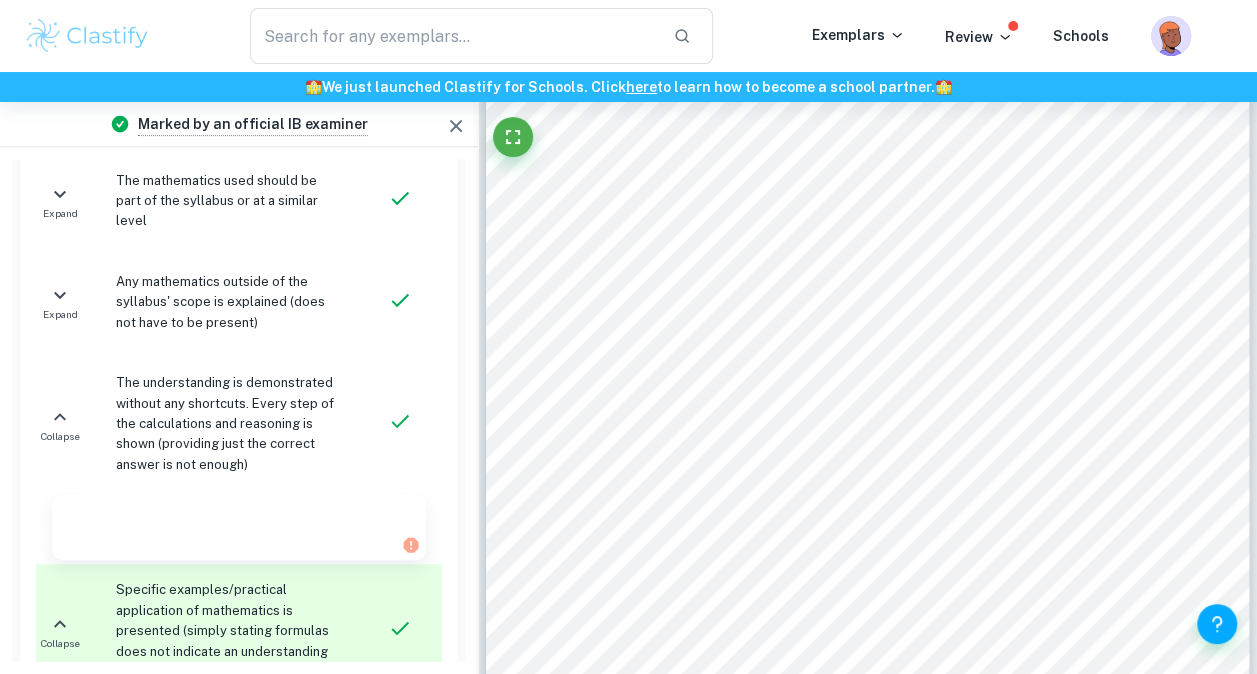 click on "Any mathematics outside of the syllabus' scope is explained (does not have to be present)" at bounding box center [228, 302] 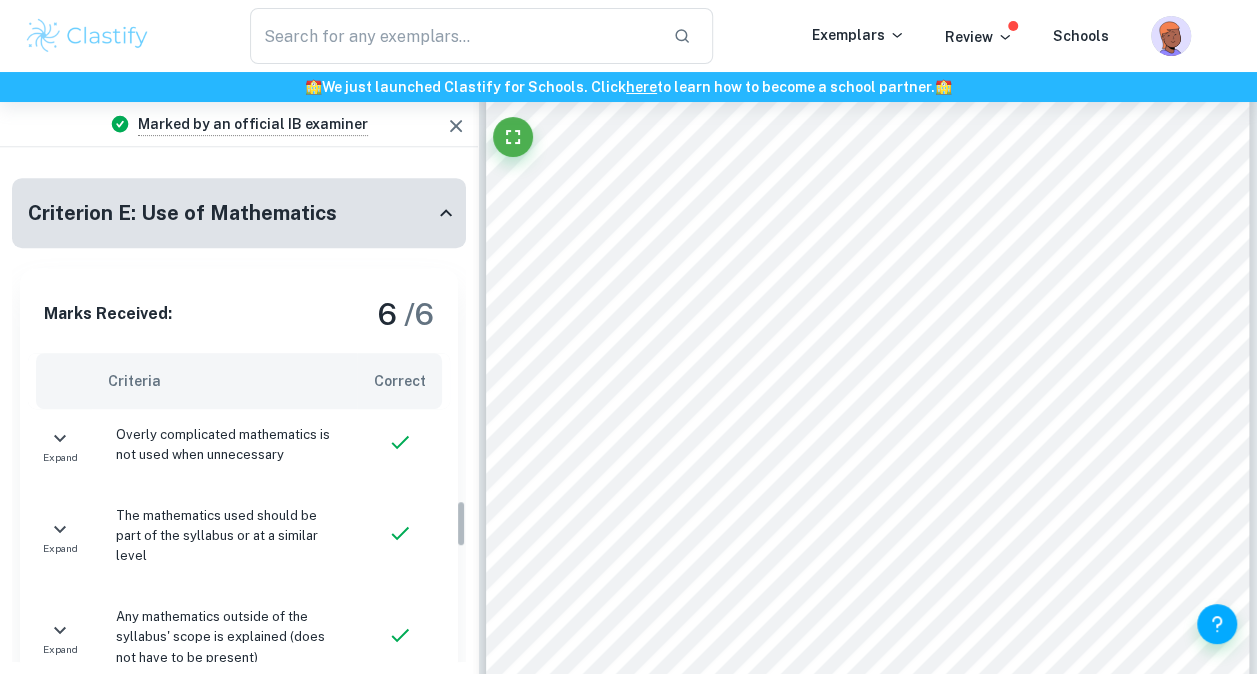 scroll, scrollTop: 3576, scrollLeft: 0, axis: vertical 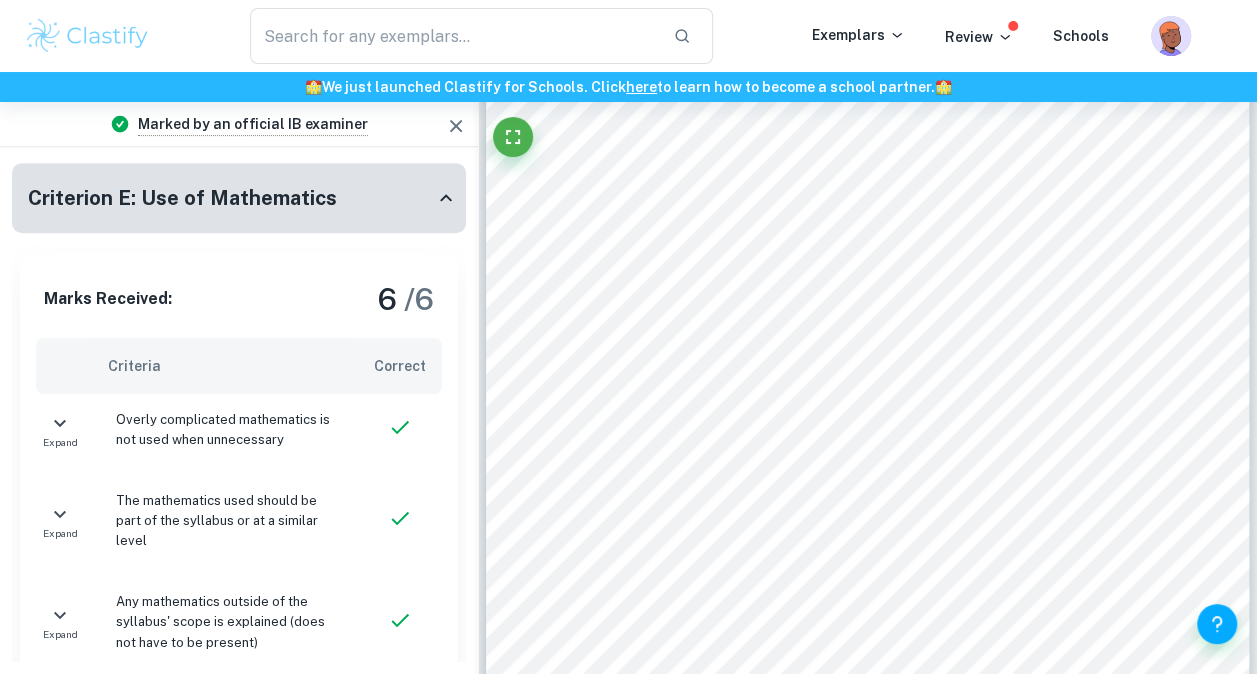 click on "Overly complicated mathematics is not used when unnecessary" at bounding box center (228, 430) 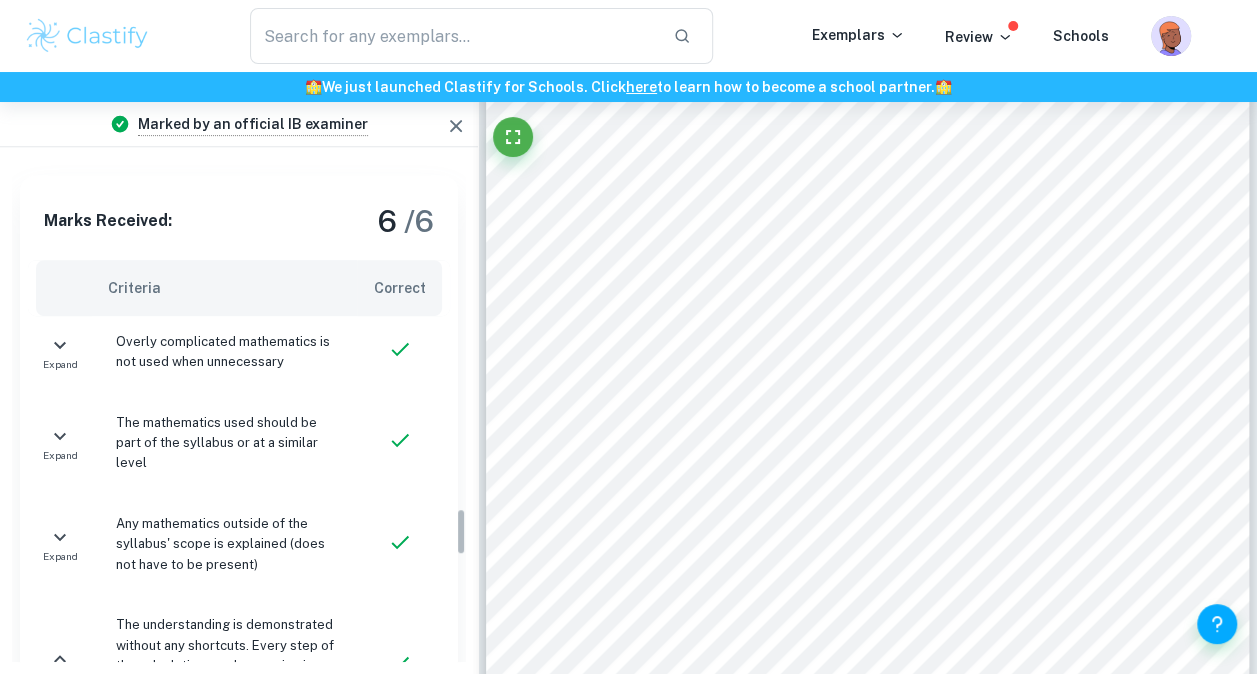 scroll, scrollTop: 3656, scrollLeft: 0, axis: vertical 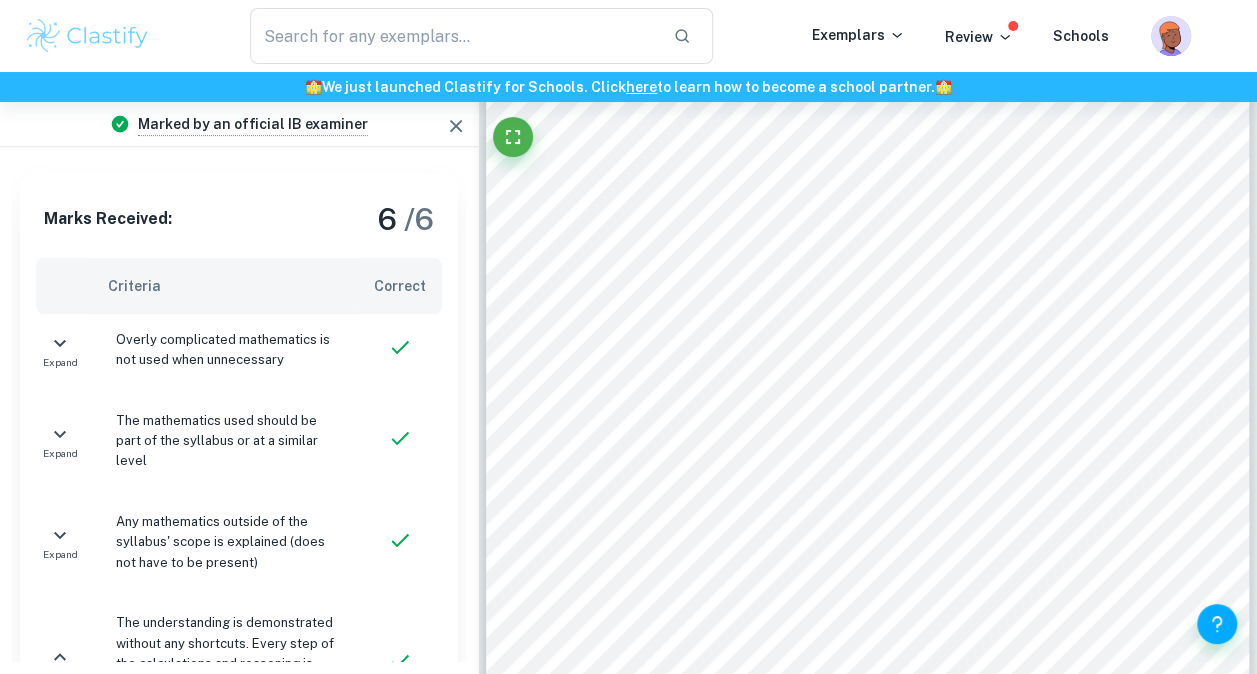click at bounding box center [403, 441] 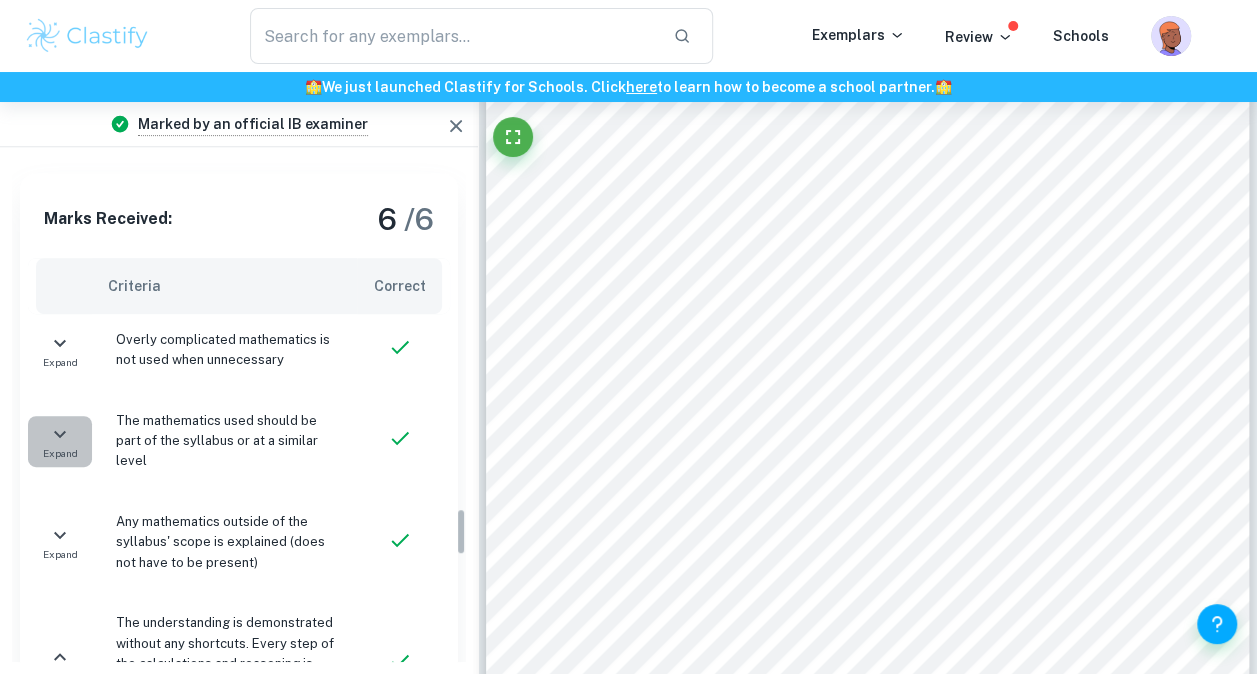 click 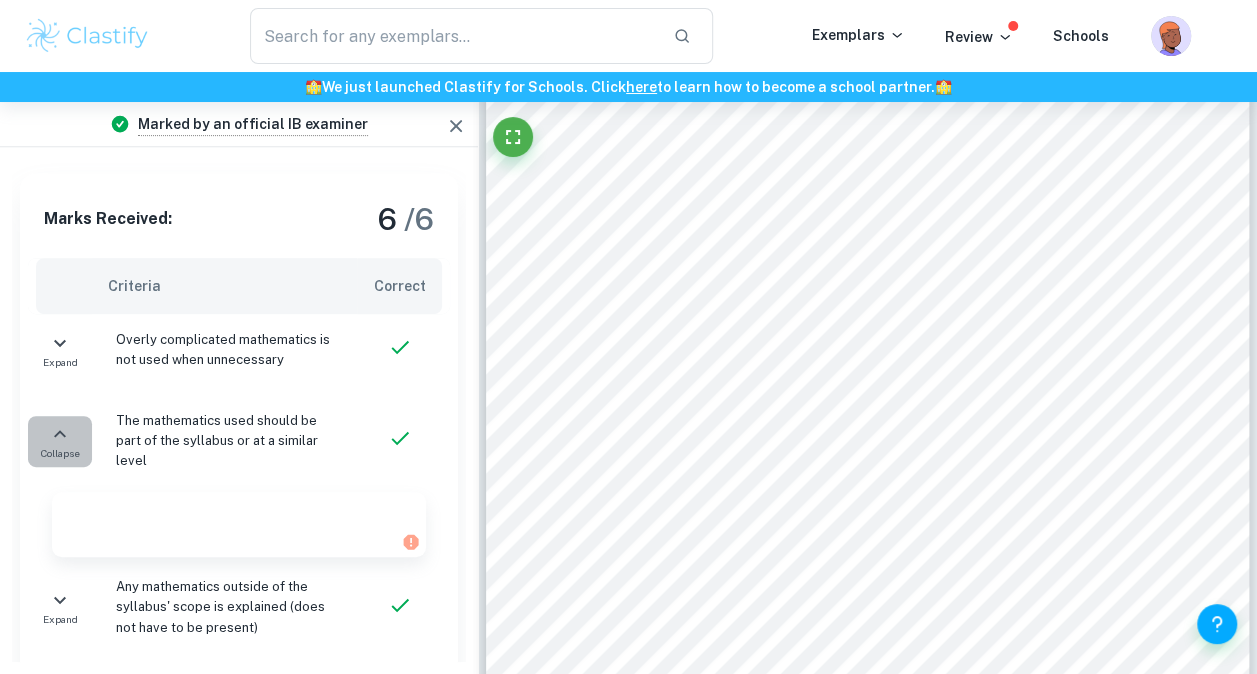 click 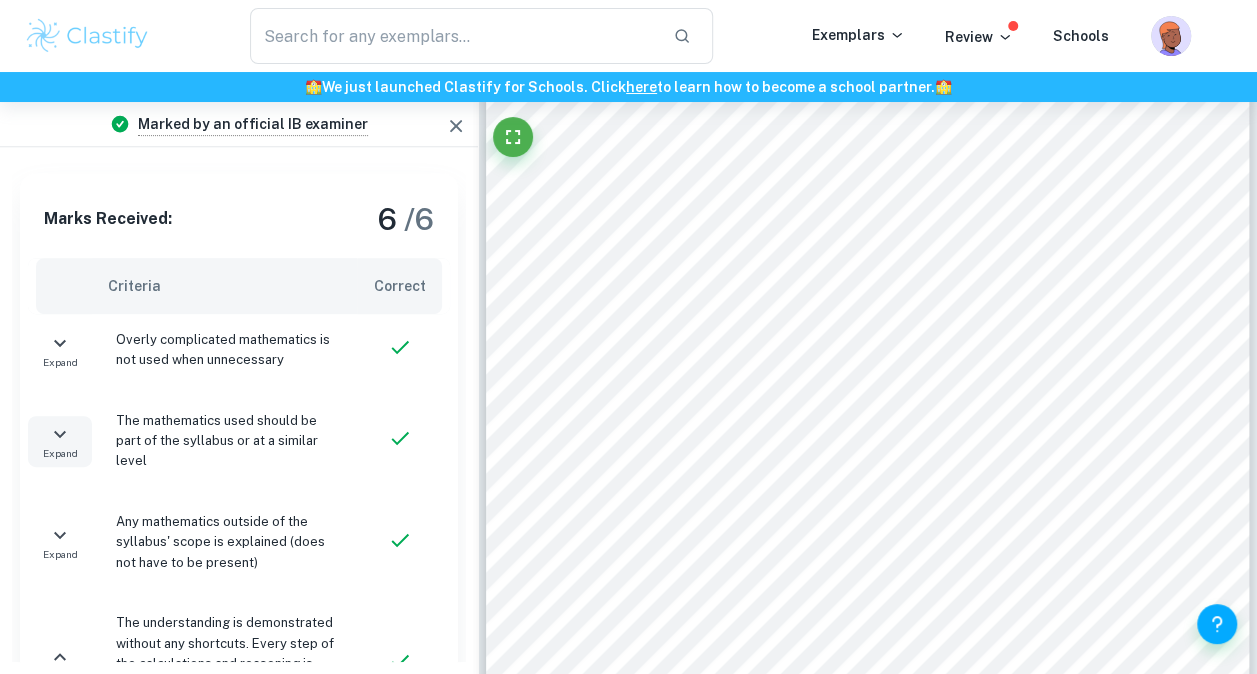 click on "The mathematics used should be part of the syllabus or at a similar level" at bounding box center (228, 441) 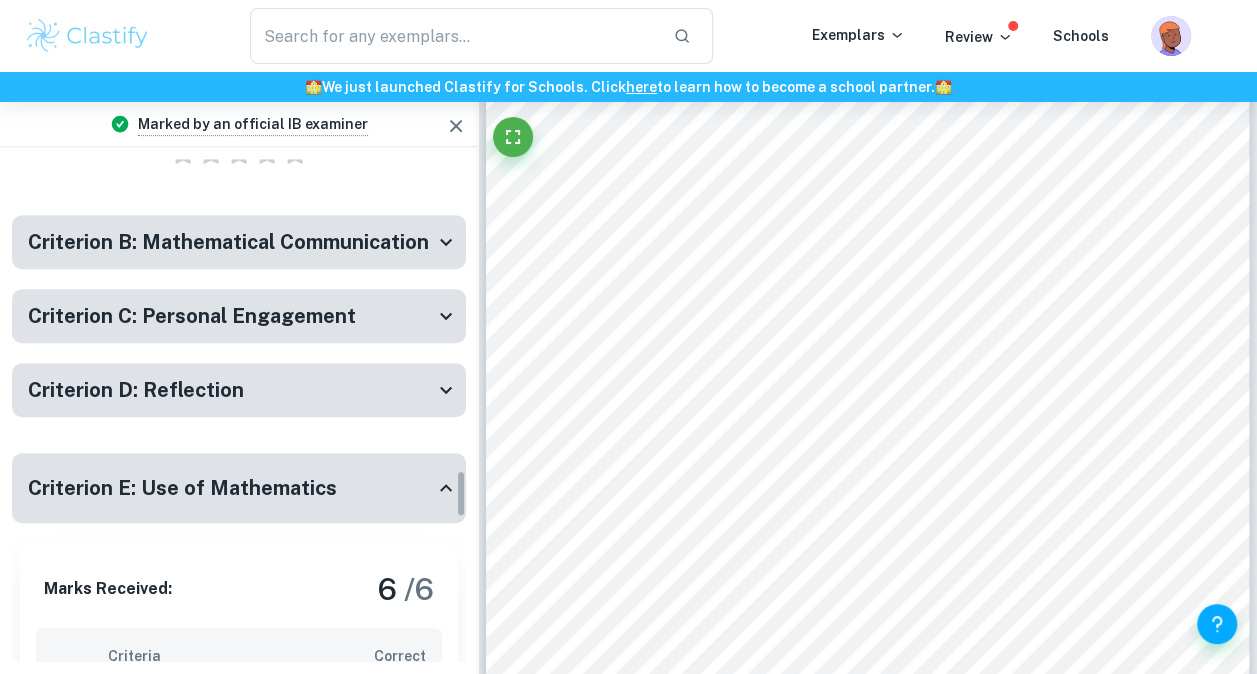 scroll, scrollTop: 3256, scrollLeft: 0, axis: vertical 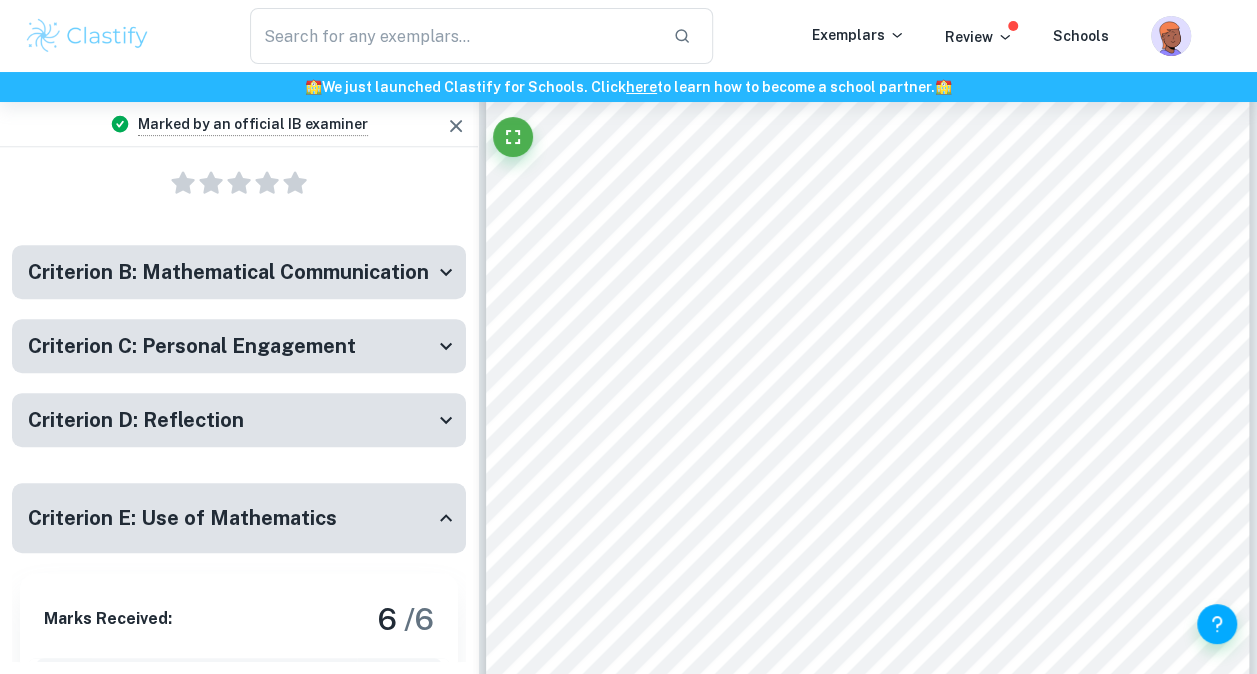 click on "Criterion D: Reflection" at bounding box center [231, 420] 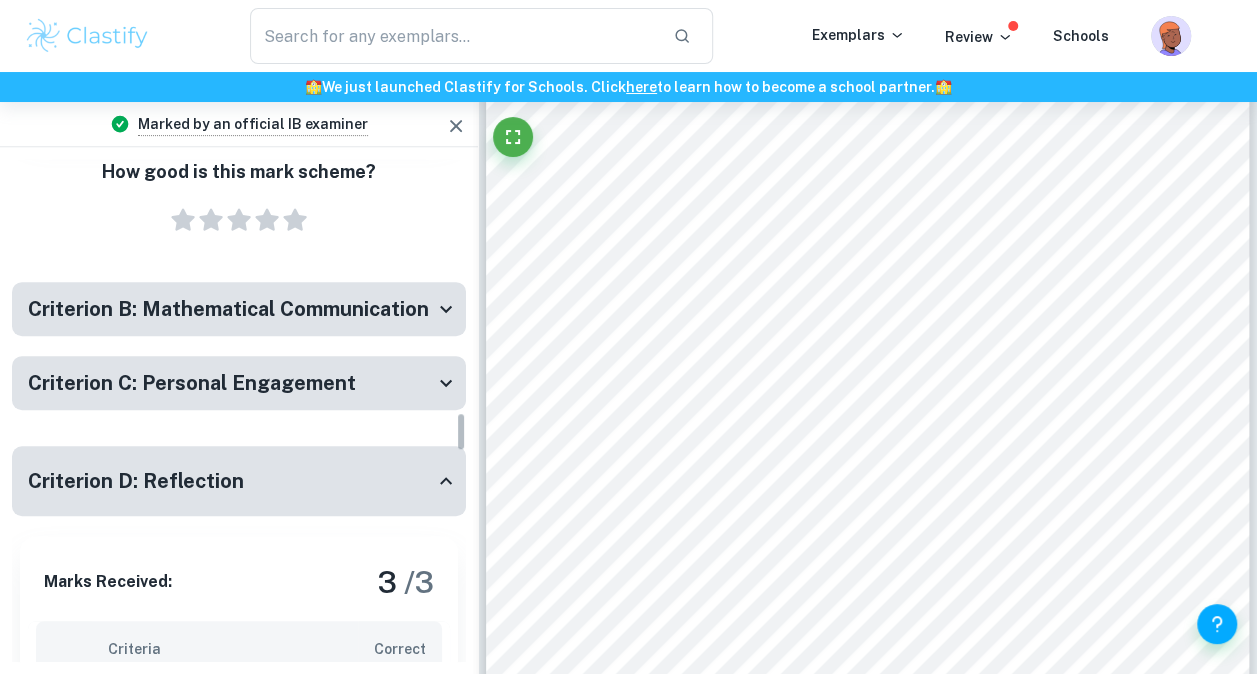 scroll, scrollTop: 3216, scrollLeft: 0, axis: vertical 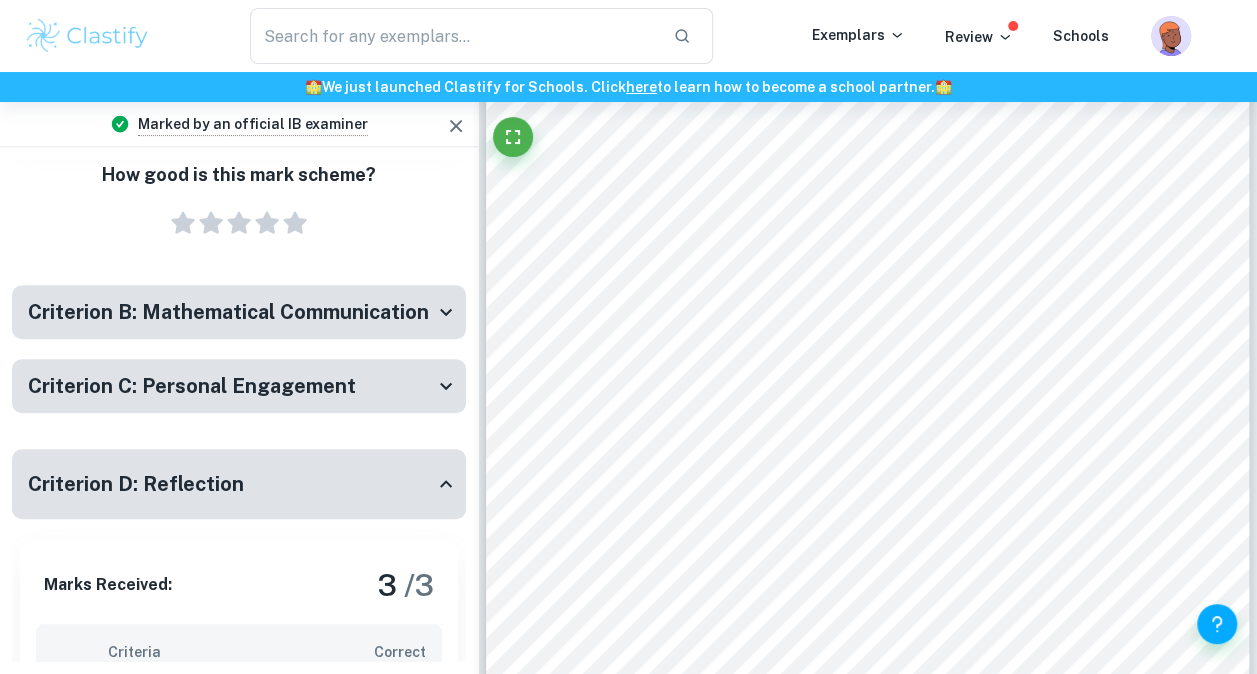 click on "Criterion C: Personal Engagement" at bounding box center [231, 386] 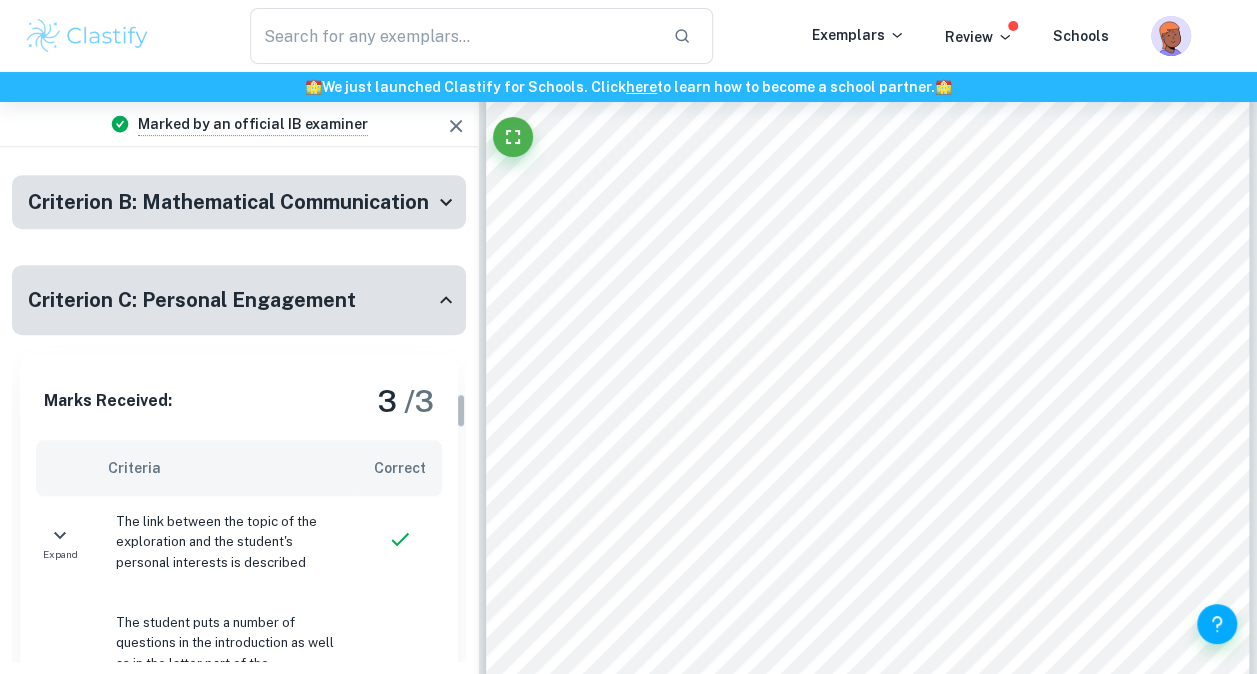 scroll, scrollTop: 3296, scrollLeft: 0, axis: vertical 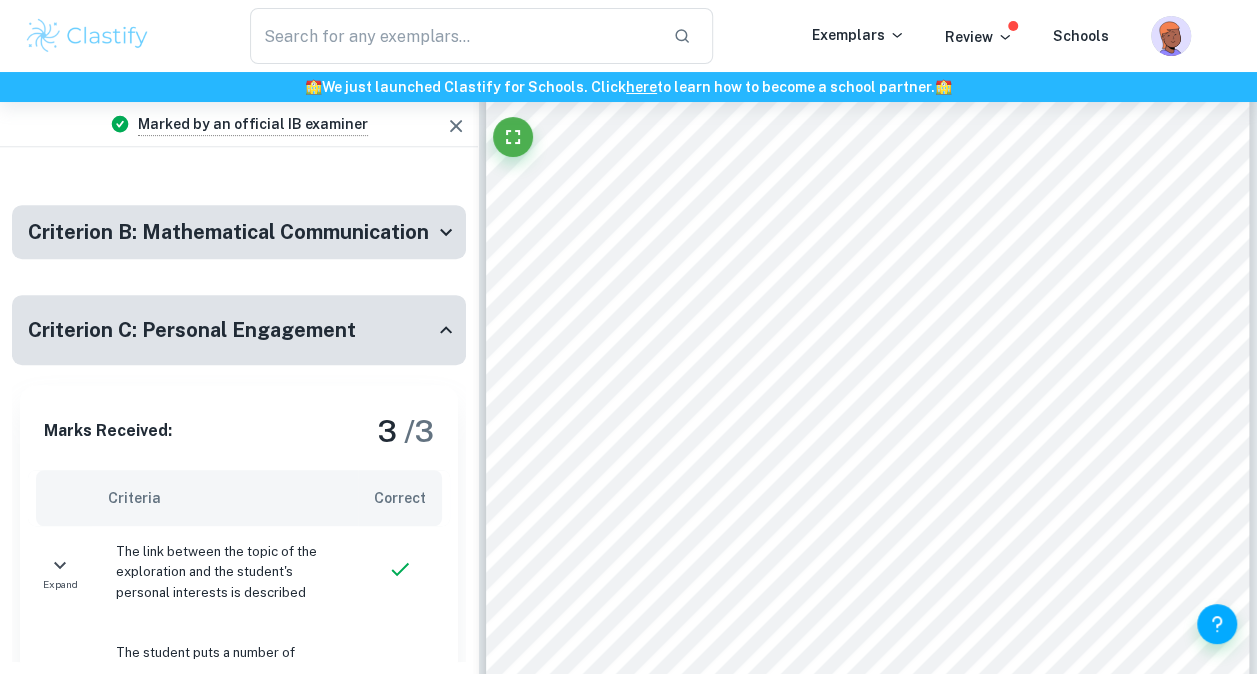 click on "Criterion B: Mathematical Communication" at bounding box center [228, 232] 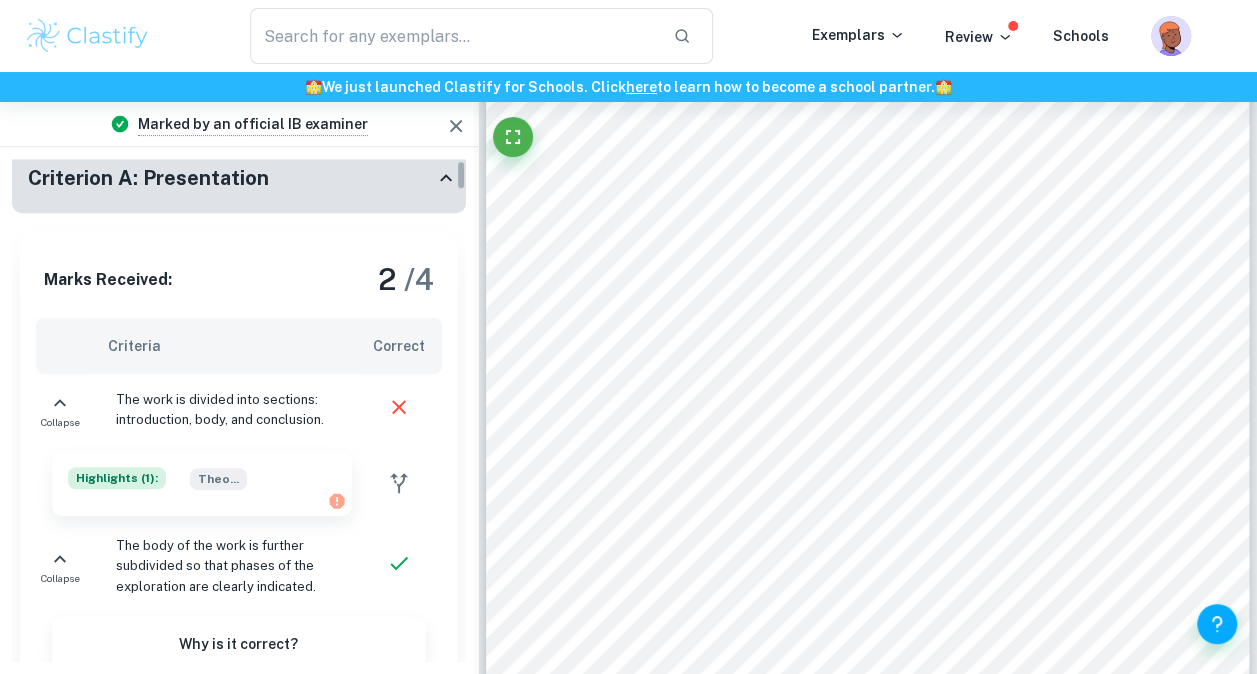 scroll, scrollTop: 0, scrollLeft: 0, axis: both 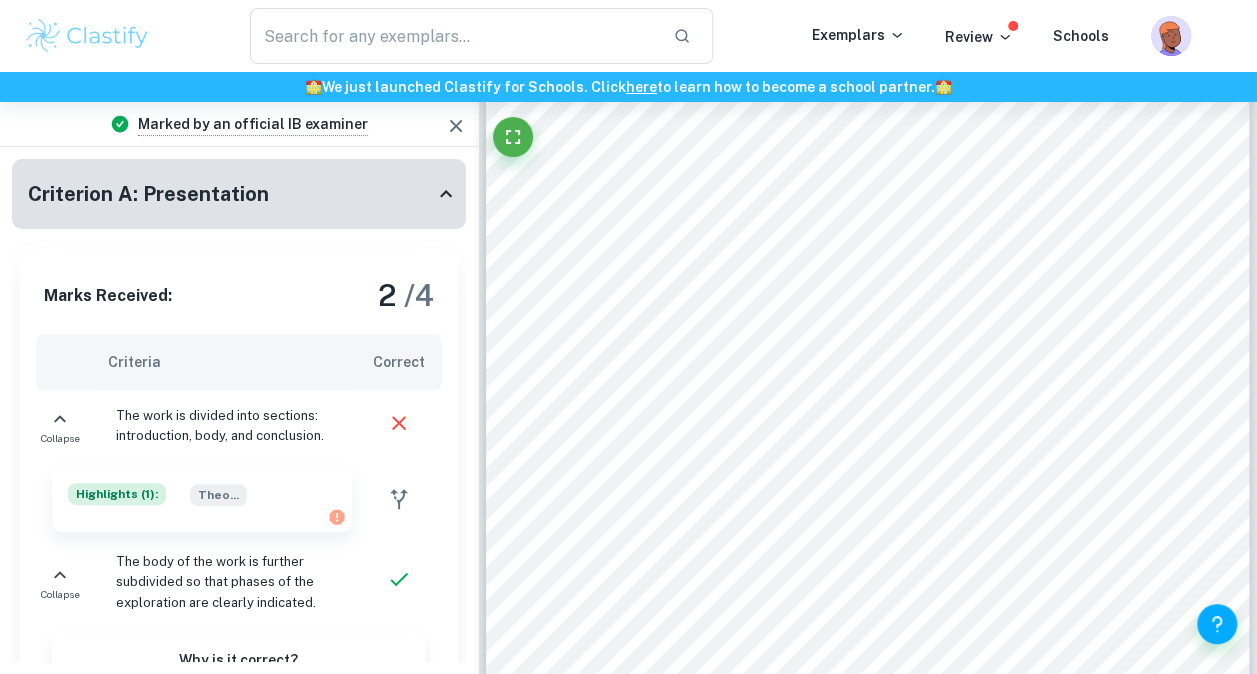 click on "The work is divided into sections: introduction, body, and conclusion." at bounding box center [224, 426] 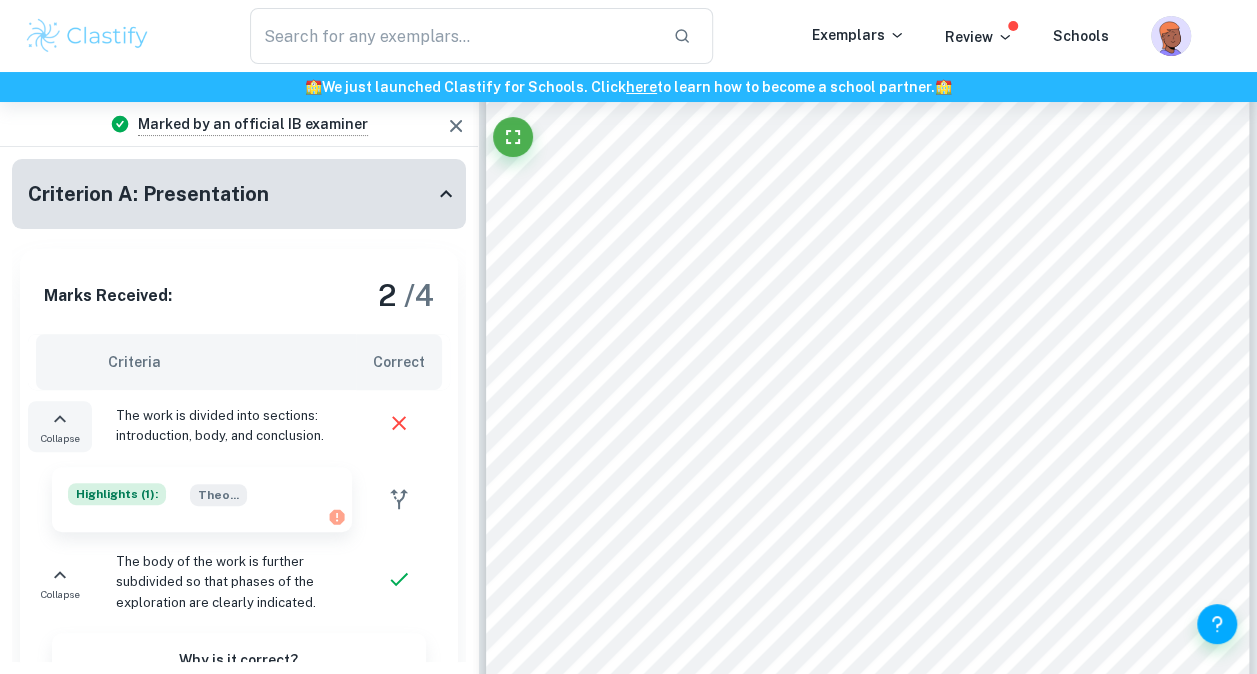 click 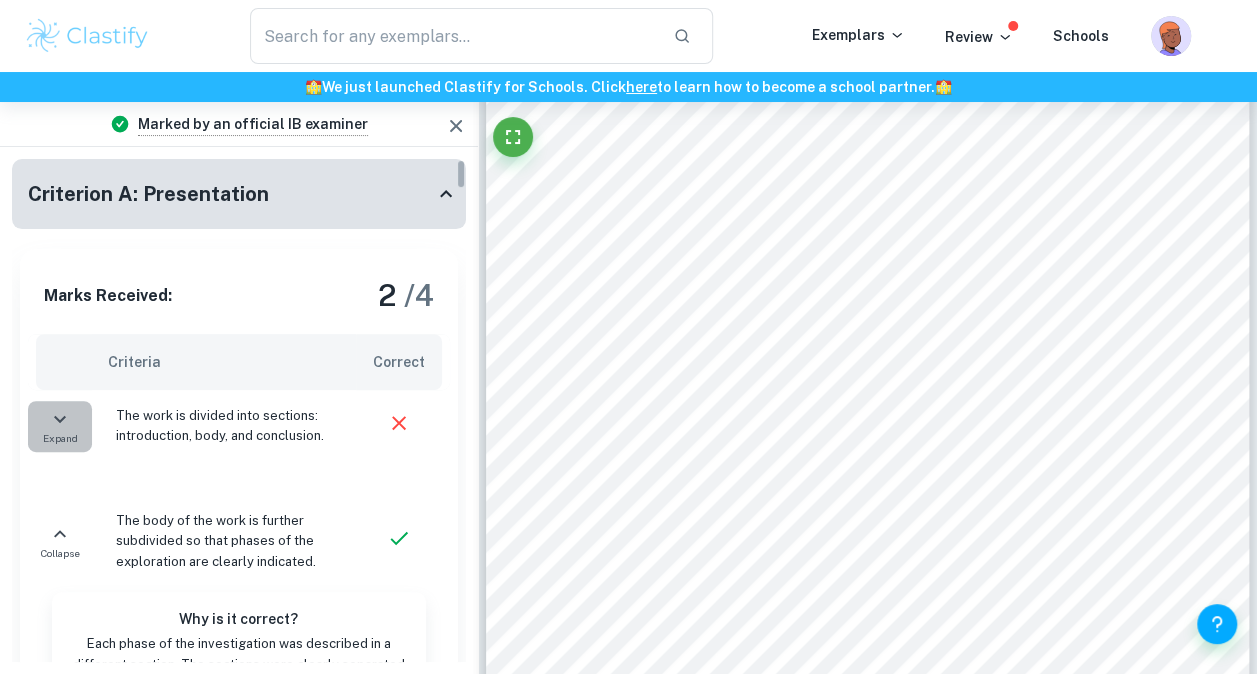 click 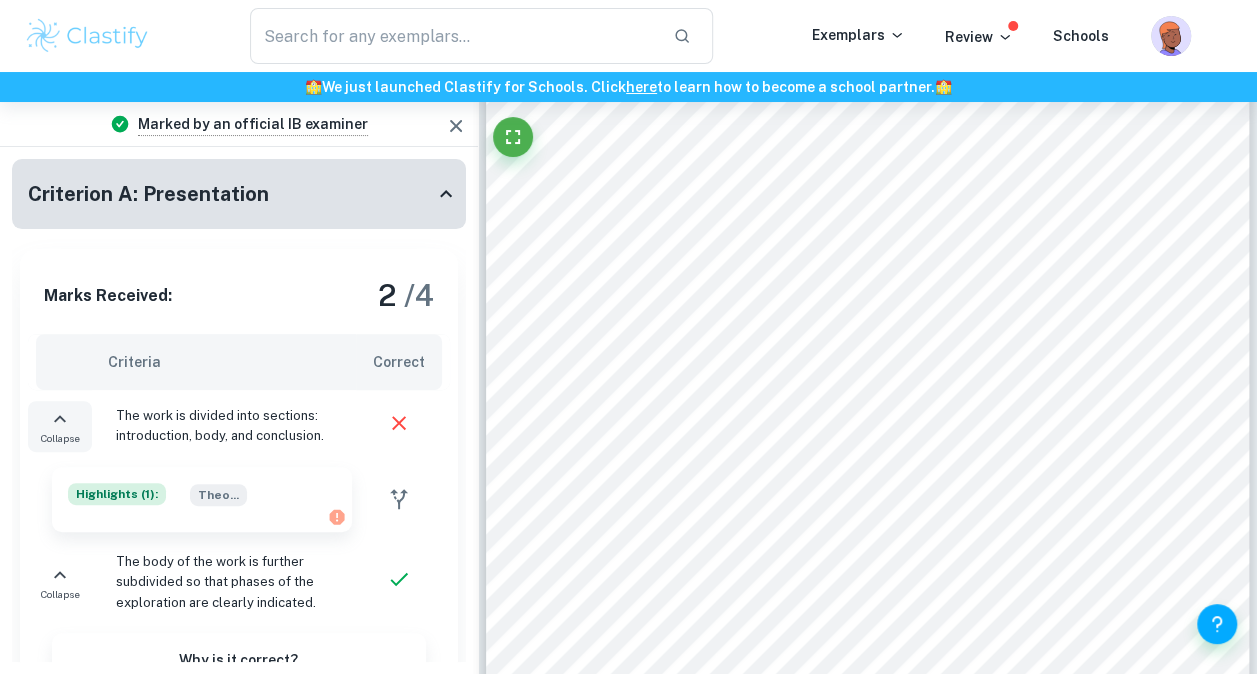 type 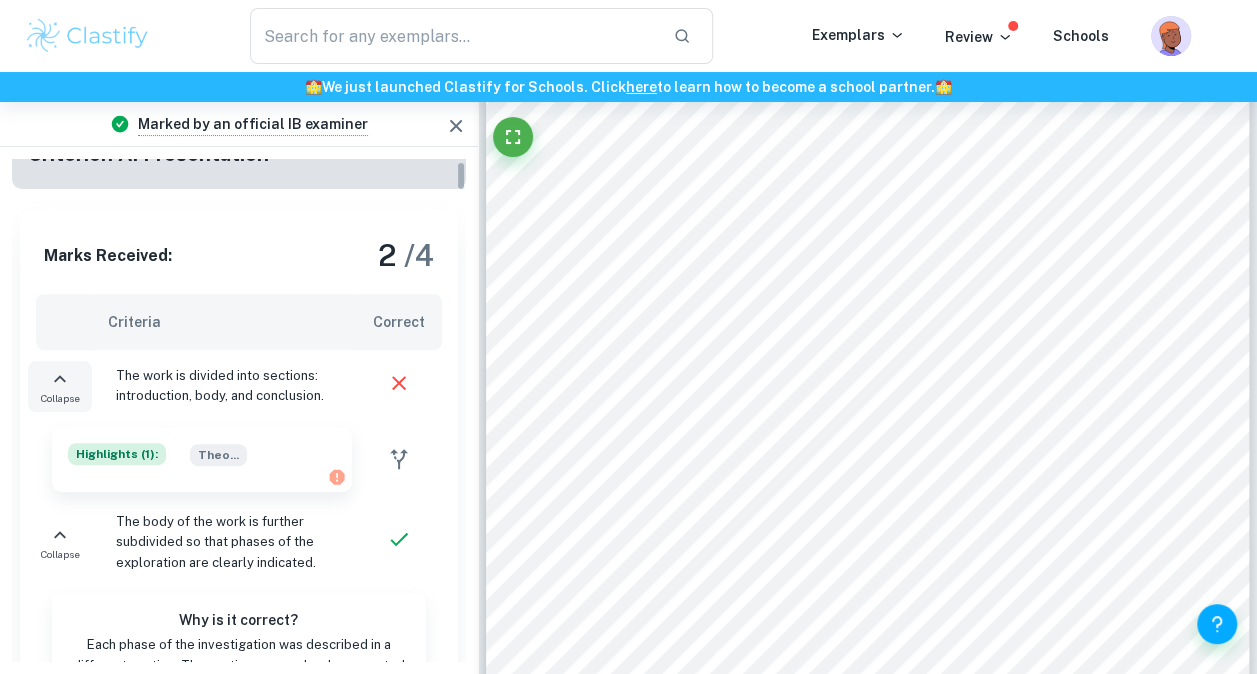 scroll, scrollTop: 160, scrollLeft: 0, axis: vertical 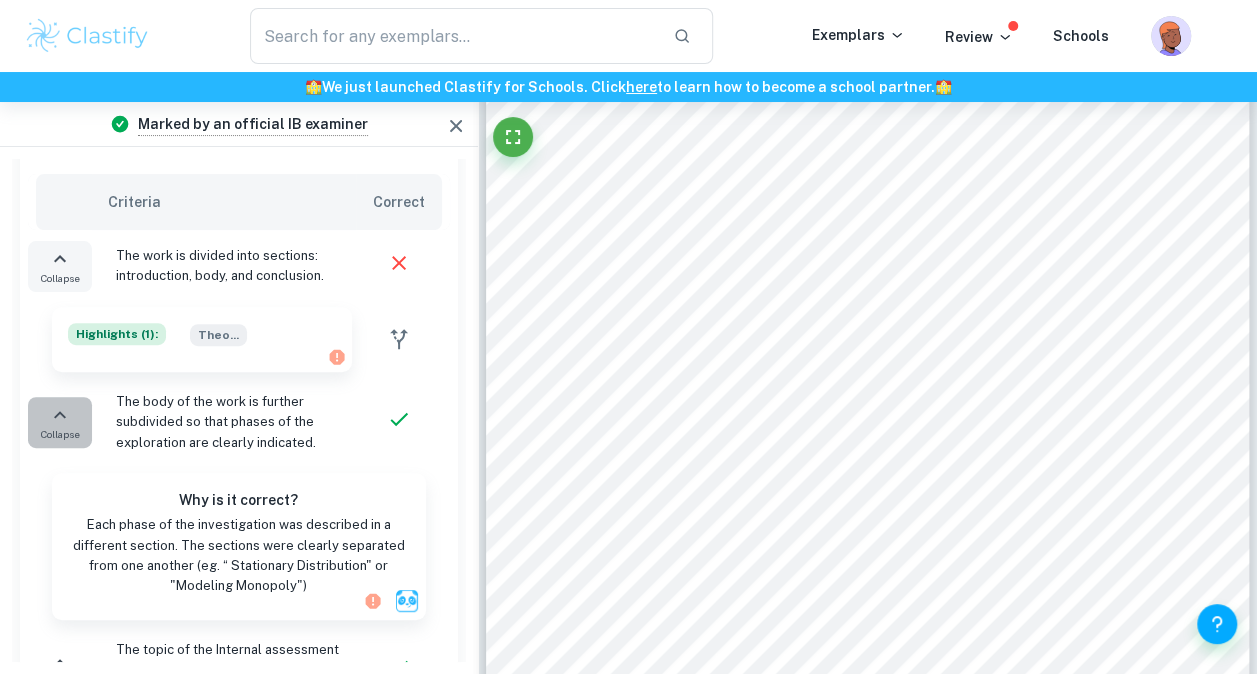 click on "Collapse" at bounding box center (60, 434) 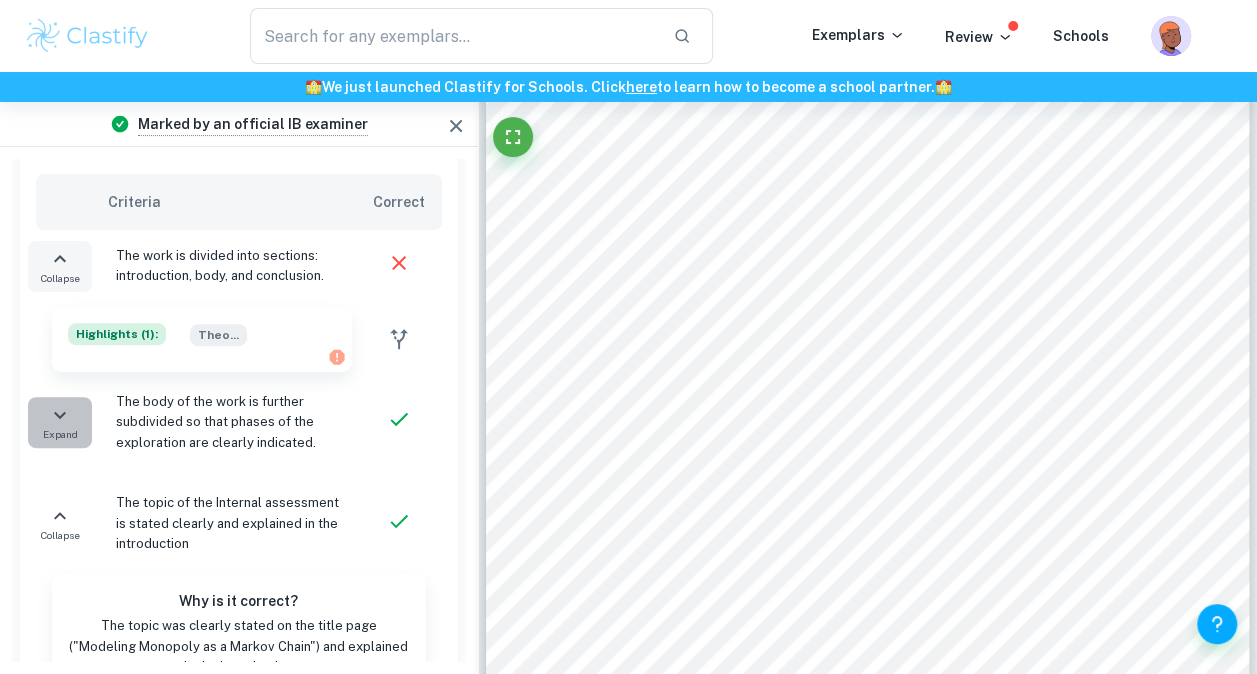 click on "Expand" at bounding box center (60, 434) 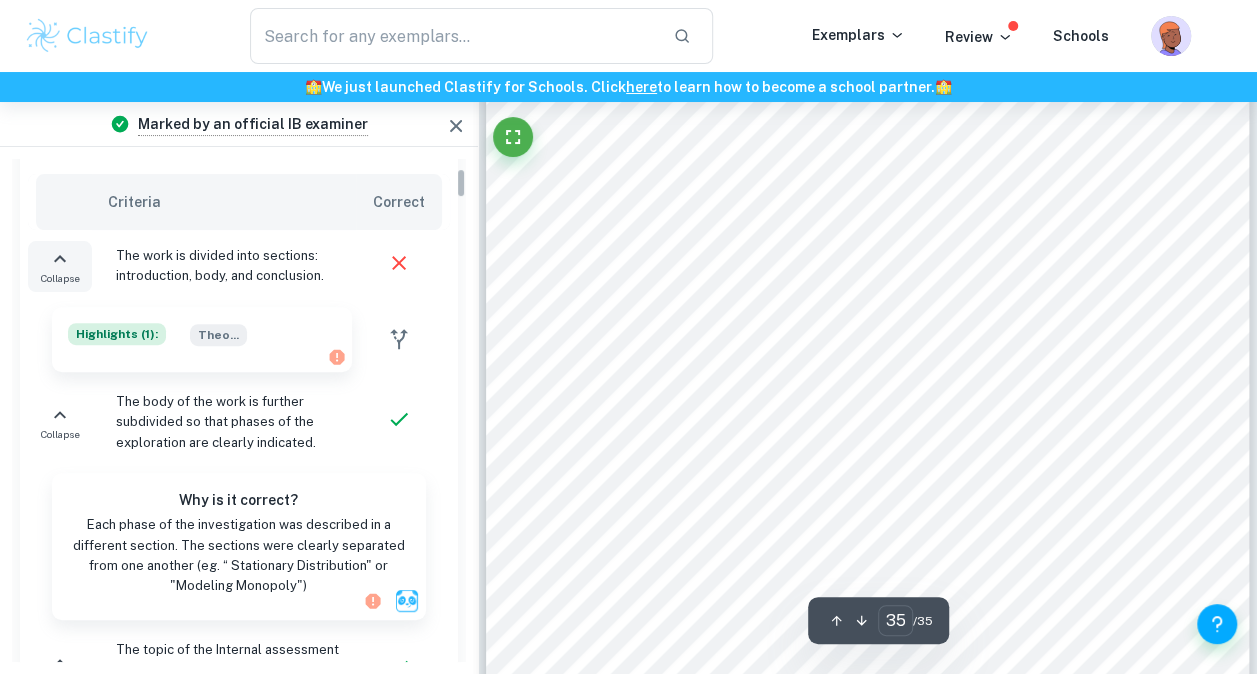 click on "Marks Received:  2   / 4 Criteria Correct Collapse   The work is divided into sections: introduction, body, and conclusion. Highlights ( 1 ):       Theo ... Collapse   The body of the work is further subdivided so that phases of the exploration are clearly indicated. Why is it correct?   Each phase of the investigation was described in a different section. The sections were clearly separated from one another (eg. “ Stationary Distribution" or "Modeling Monopoly") Collapse   The topic of the Internal assessment is stated clearly and explained in the introduction Why is it correct?   The topic was clearly stated on the title page ("Modeling Monopoly as a Markov Chain") and explained in the Introduction Highlights ( 2 ):      If yo ... The j ... Collapse   The introduction includes a general description of the student's approach to the topic and what area of the math curriculum the exploration focuses on Highlights ( 1 ):      Intro ... Collapse   Why is it correct?   Highlights ( 1 ):      The m ... Expand" at bounding box center [239, 1637] 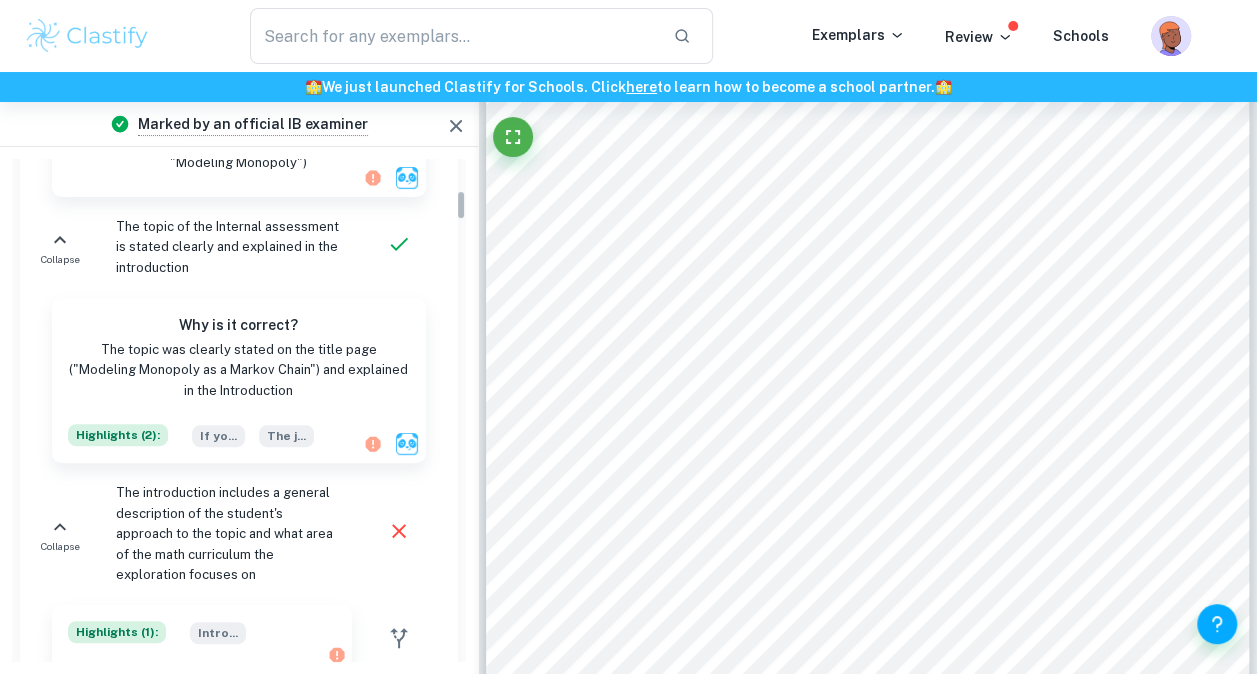 scroll, scrollTop: 616, scrollLeft: 0, axis: vertical 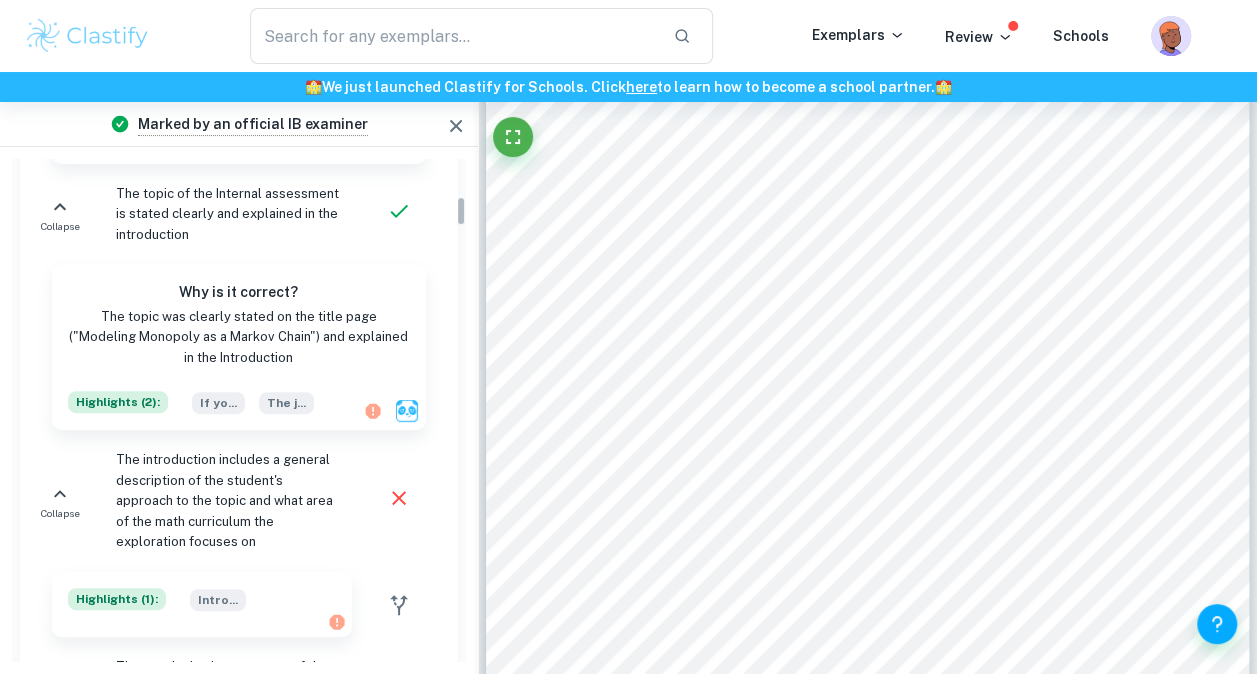 drag, startPoint x: 460, startPoint y: 192, endPoint x: 464, endPoint y: 220, distance: 28.284271 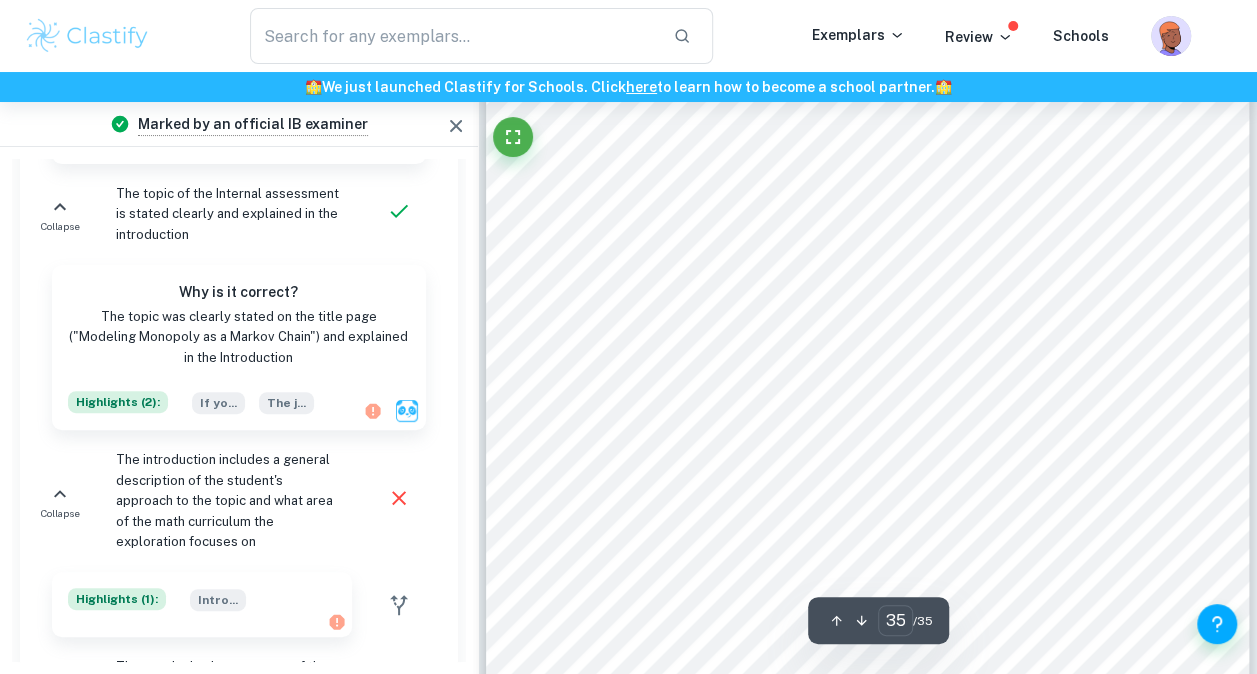 click on "Criterion A: Presentation Marks Received:  2   / 4 Criteria Correct Collapse   The work is divided into sections: introduction, body, and conclusion. Highlights ( 1 ):       Theo ... Collapse   The body of the work is further subdivided so that phases of the exploration are clearly indicated. Why is it correct?   Each phase of the investigation was described in a different section. The sections were clearly separated from one another (eg. “ Stationary Distribution" or "Modeling Monopoly") Collapse   The topic of the Internal assessment is stated clearly and explained in the introduction Why is it correct?   The topic was clearly stated on the title page ("Modeling Monopoly as a Markov Chain") and explained in the Introduction Highlights ( 2 ):      If yo ... The j ... Collapse   The introduction includes a general description of the student's approach to the topic and what area of the math curriculum the exploration focuses on Highlights ( 1 ):      Intro ... Collapse   Why is it correct?   Highlights ( 1" at bounding box center (239, 410) 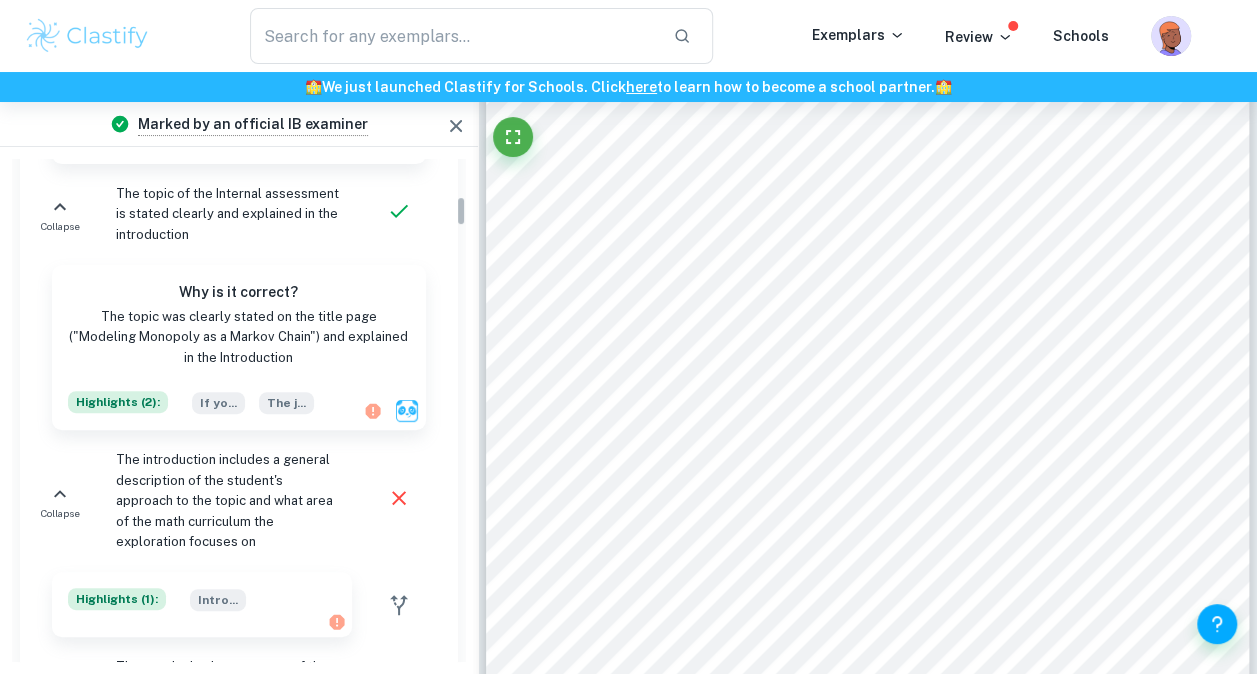 click on "Why is it correct?   The topic was clearly stated on the title page ("Modeling Monopoly as a Markov Chain") and explained in the Introduction Highlights ( 2 ):      If yo ... The j ..." at bounding box center [239, 347] 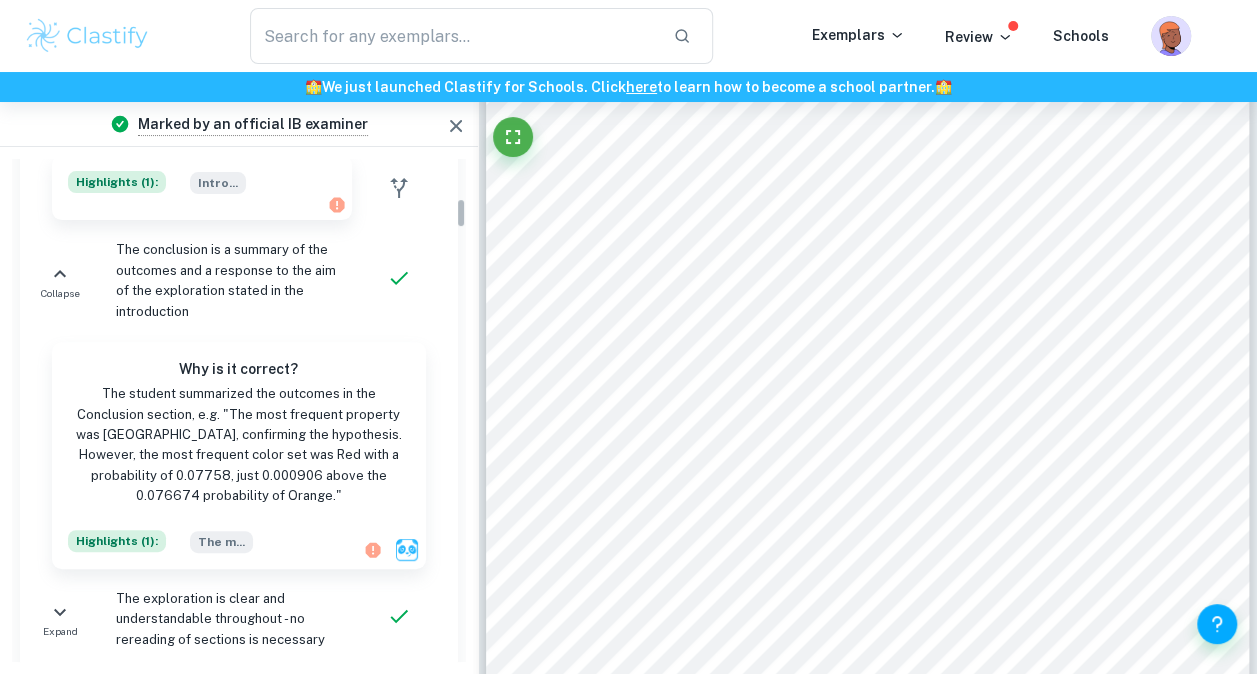 scroll, scrollTop: 150, scrollLeft: 0, axis: vertical 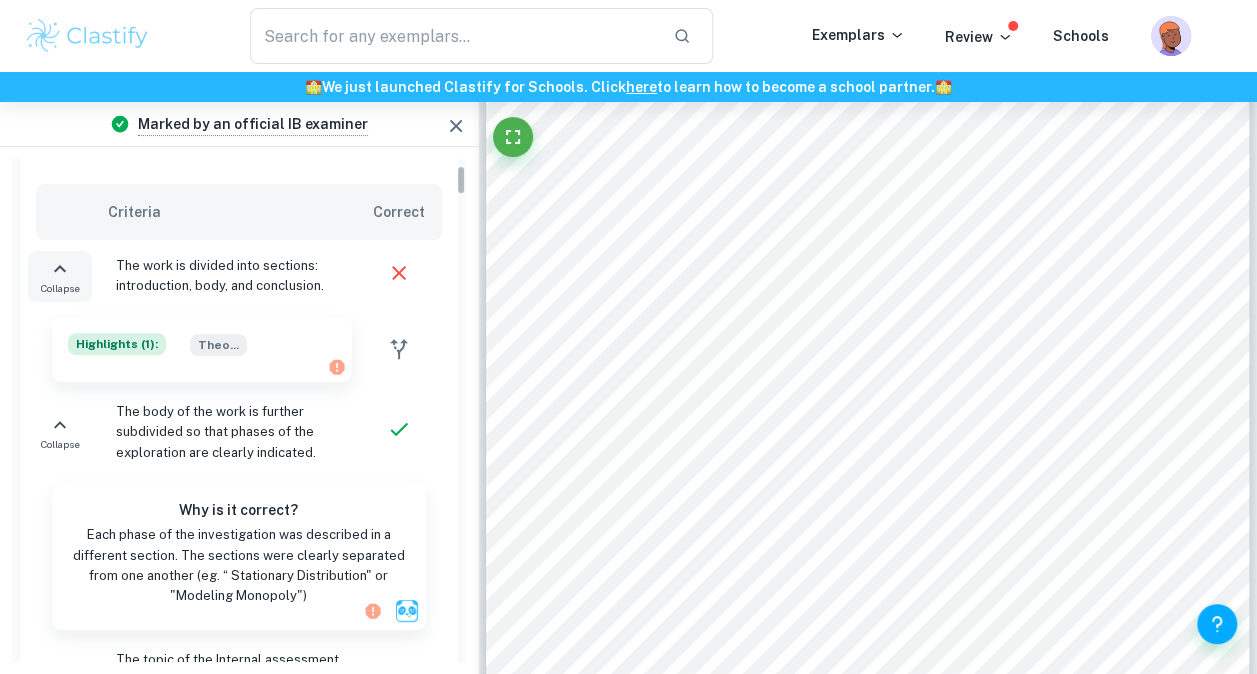 drag, startPoint x: 460, startPoint y: 214, endPoint x: 460, endPoint y: 167, distance: 47 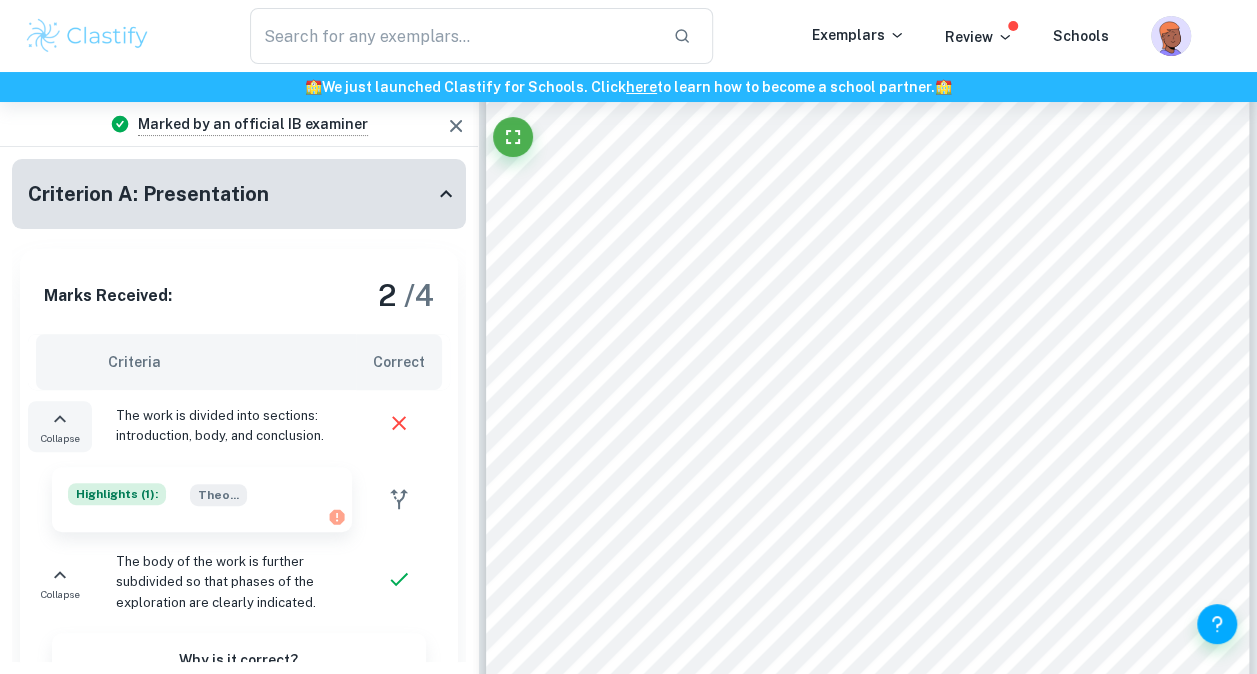 click at bounding box center [87, 36] 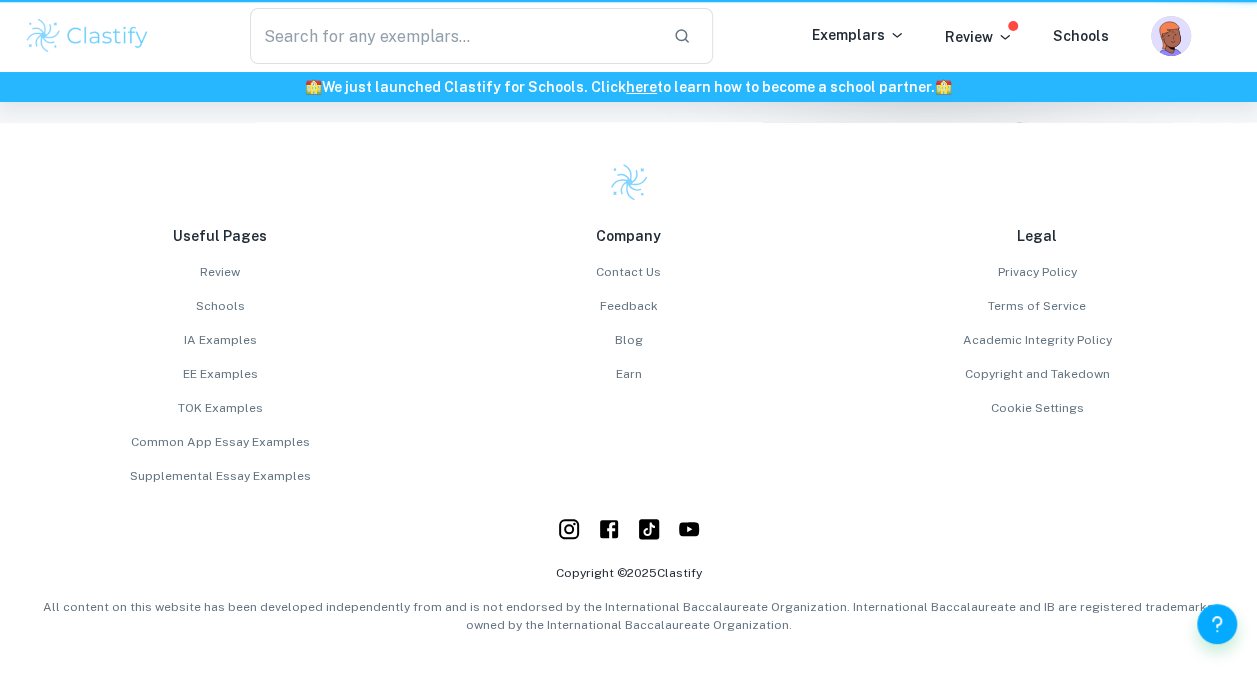 scroll, scrollTop: 0, scrollLeft: 0, axis: both 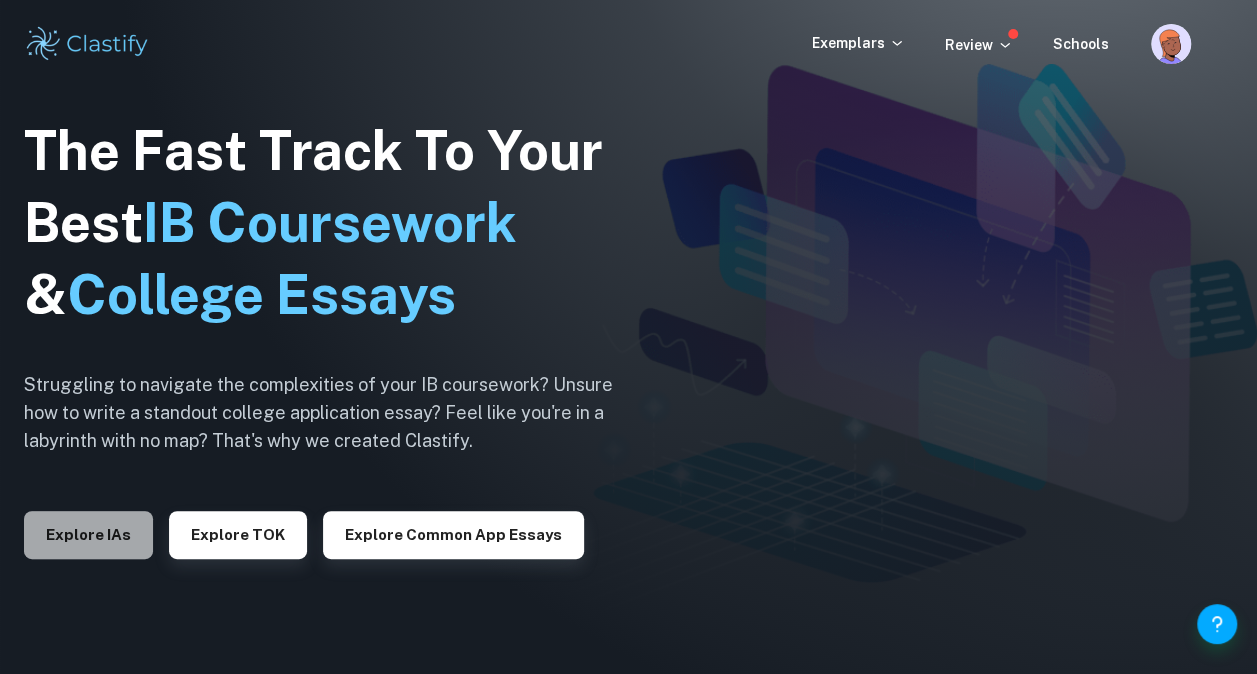 click on "Explore IAs" at bounding box center (88, 535) 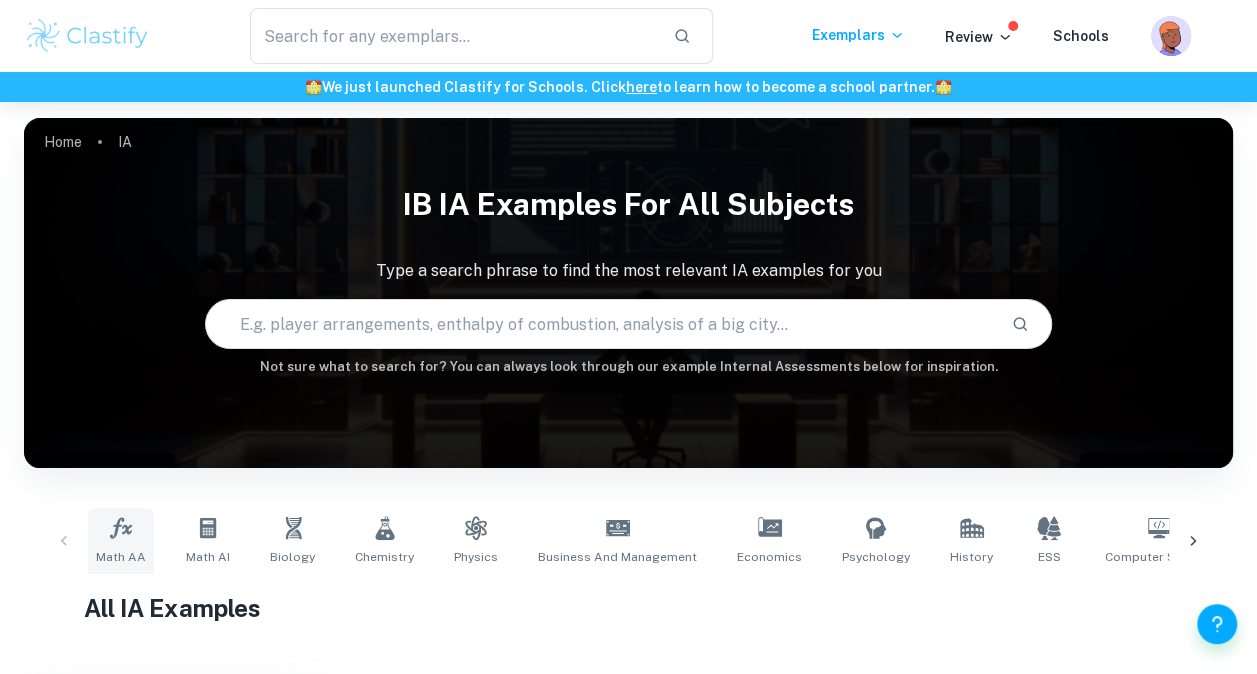 click on "Math AA" at bounding box center (121, 541) 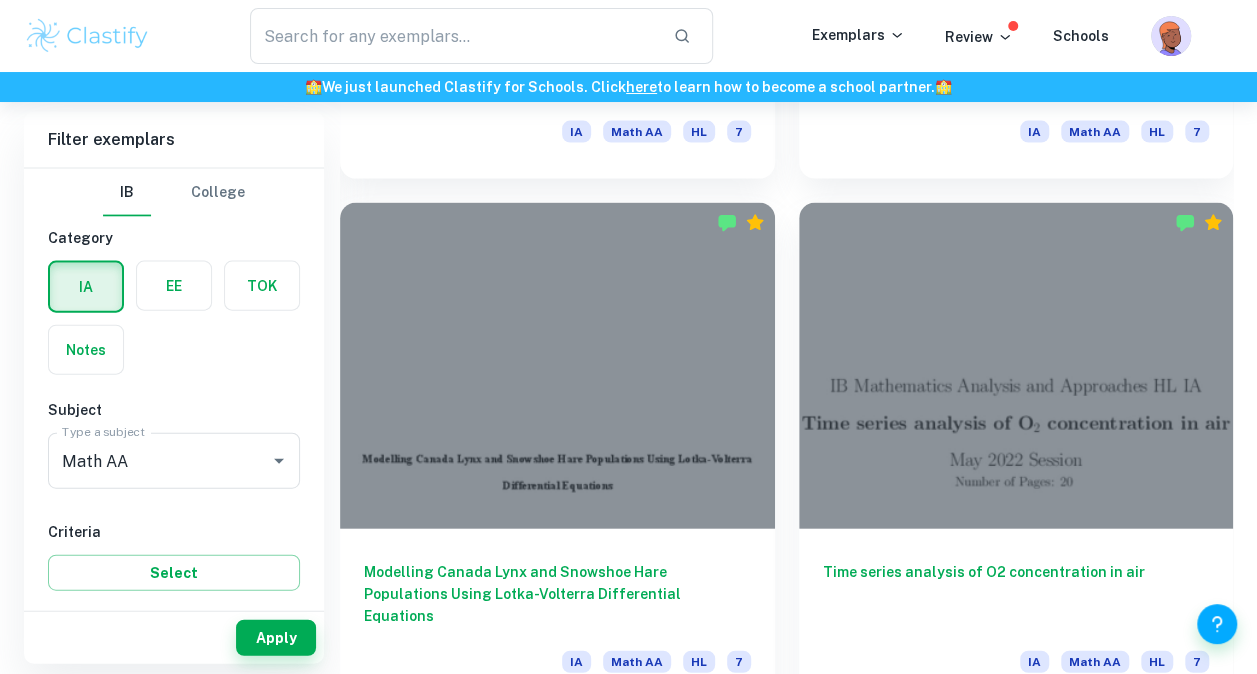 scroll, scrollTop: 2194, scrollLeft: 0, axis: vertical 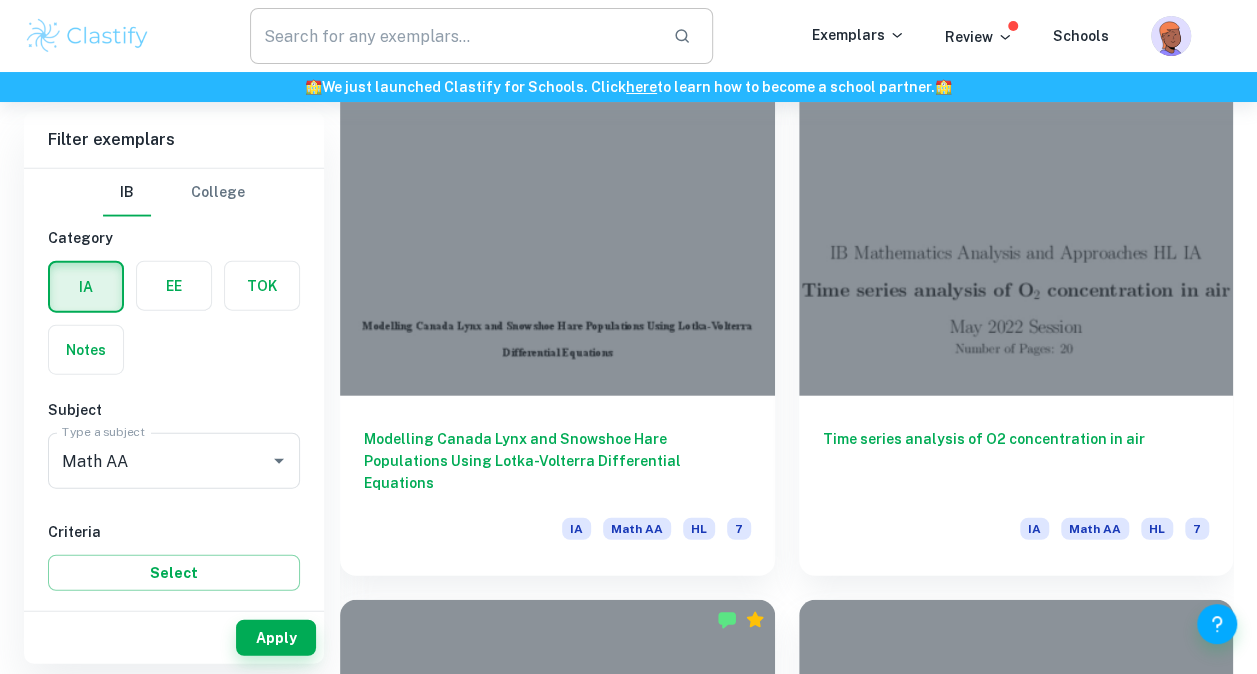 click at bounding box center (453, 36) 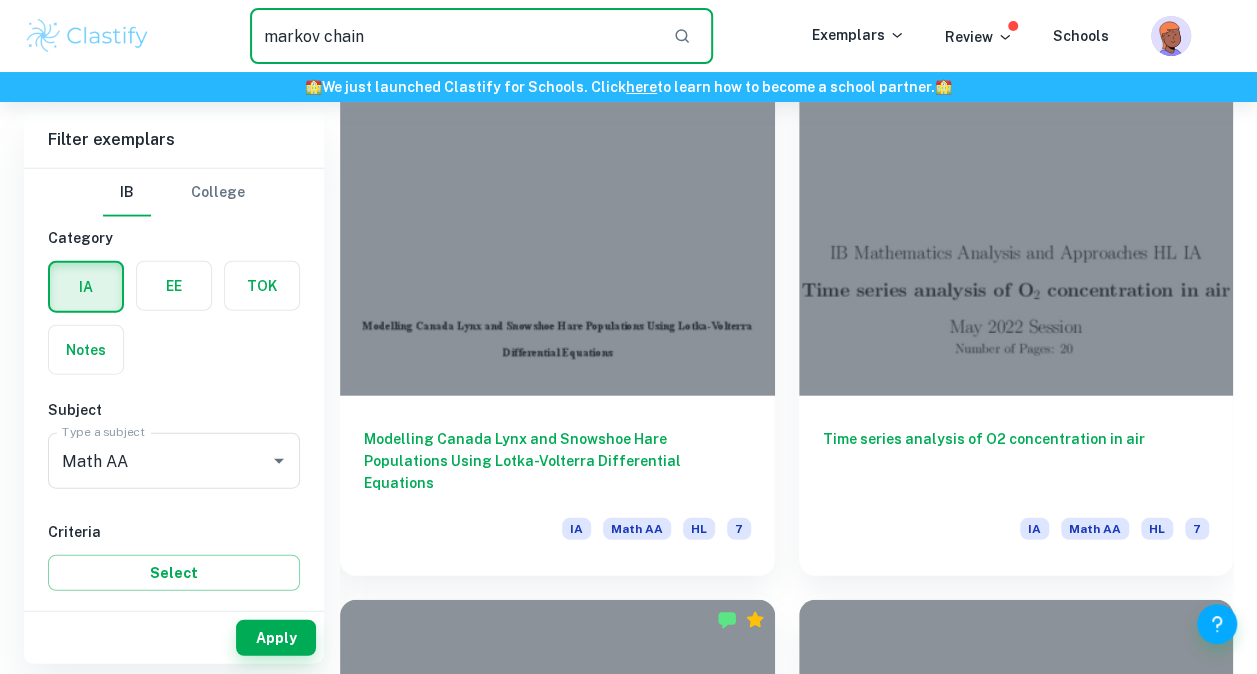 type on "markov chain" 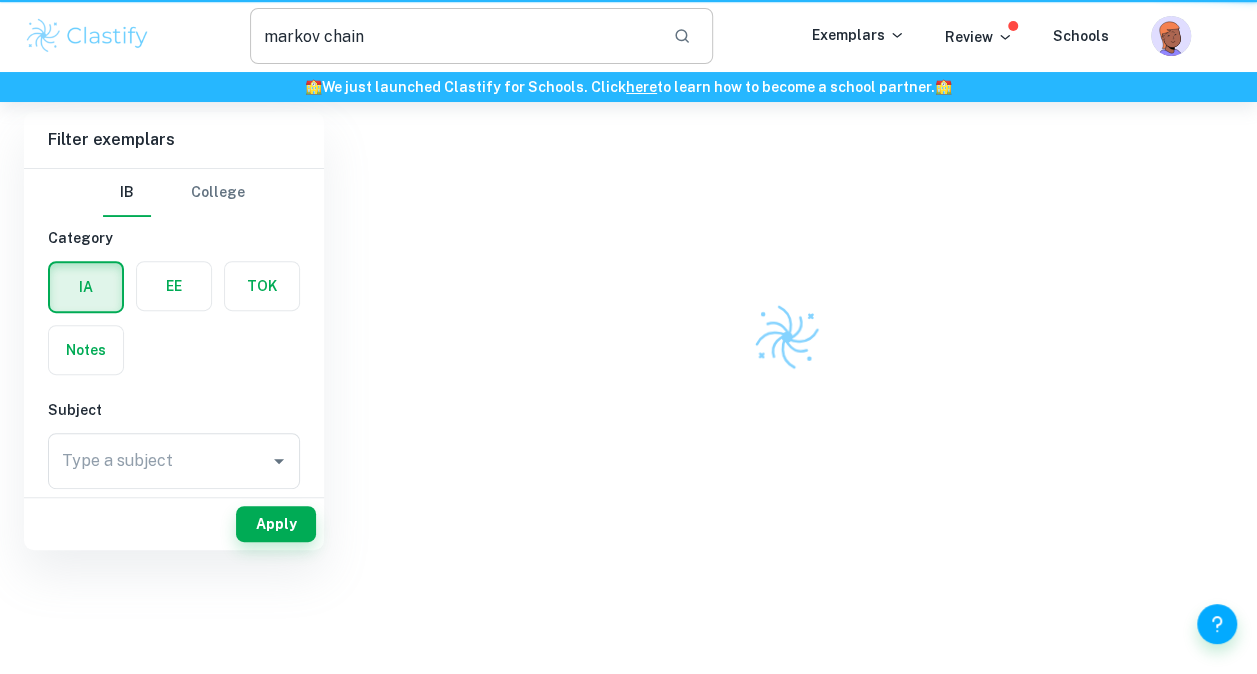 scroll, scrollTop: 0, scrollLeft: 0, axis: both 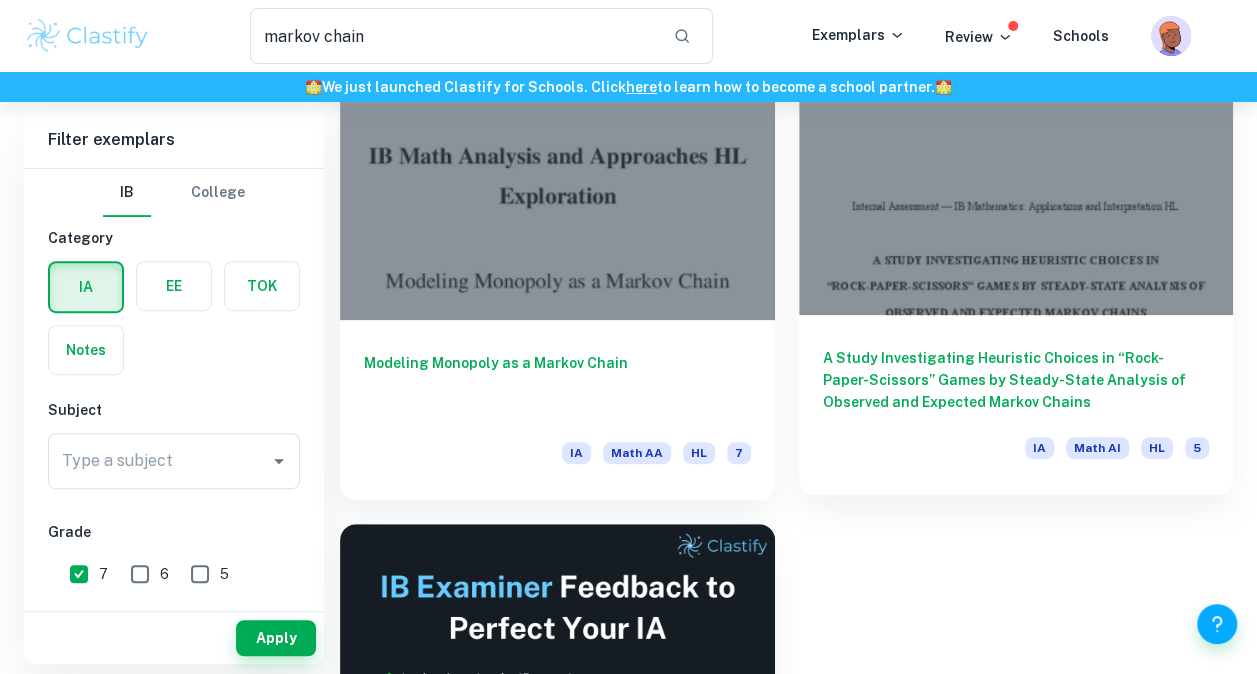 click on "A Study Investigating Heuristic Choices in “Rock-Paper-Scissors” Games by Steady-State Analysis of Observed and Expected Markov Chains" at bounding box center (1016, 380) 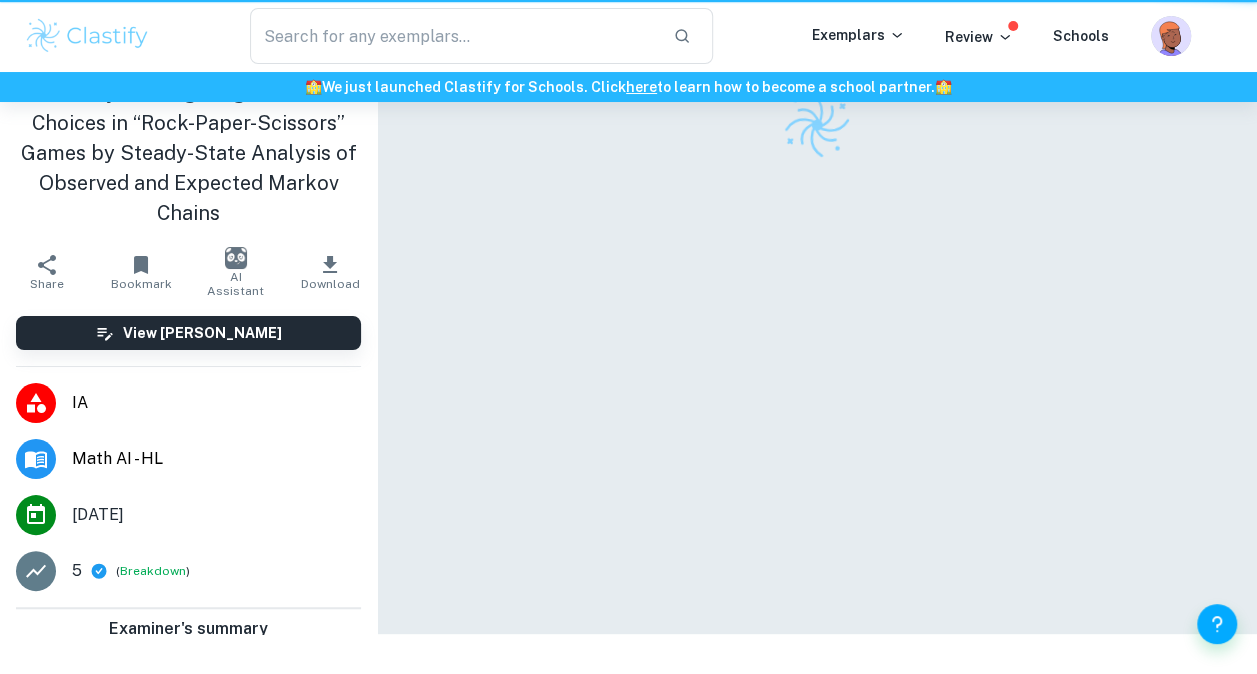 scroll, scrollTop: 0, scrollLeft: 0, axis: both 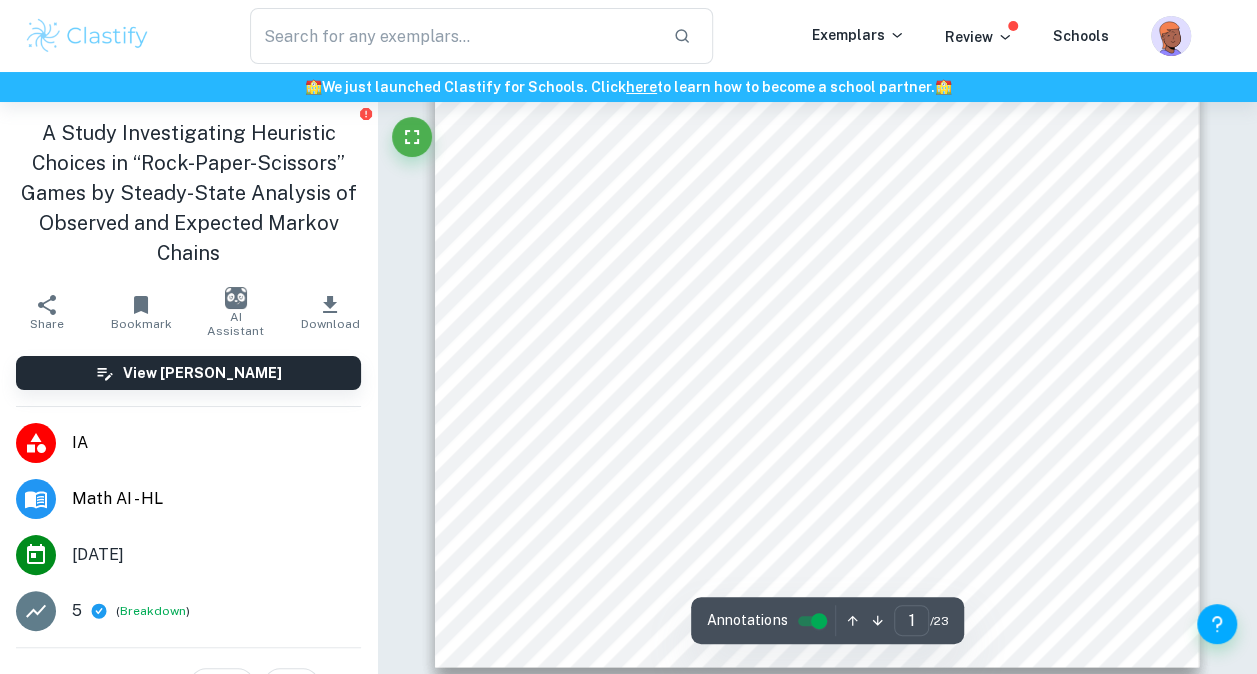 click on "Internal Assessment 4 IB Mathematics: Applications and Interpretation HL A STUDY INVESTIGATING HEURISTIC CHOICES IN <ROCK-PAPER-SCISSORS= GAMES BY STEADY-STATE ANALYSIS OF OBSERVED AND EXPECTED MARKOV CHAINS Candidate Personal Code: jwg135 Date, Month, Year of Submission: [DATE]" at bounding box center (816, 174) 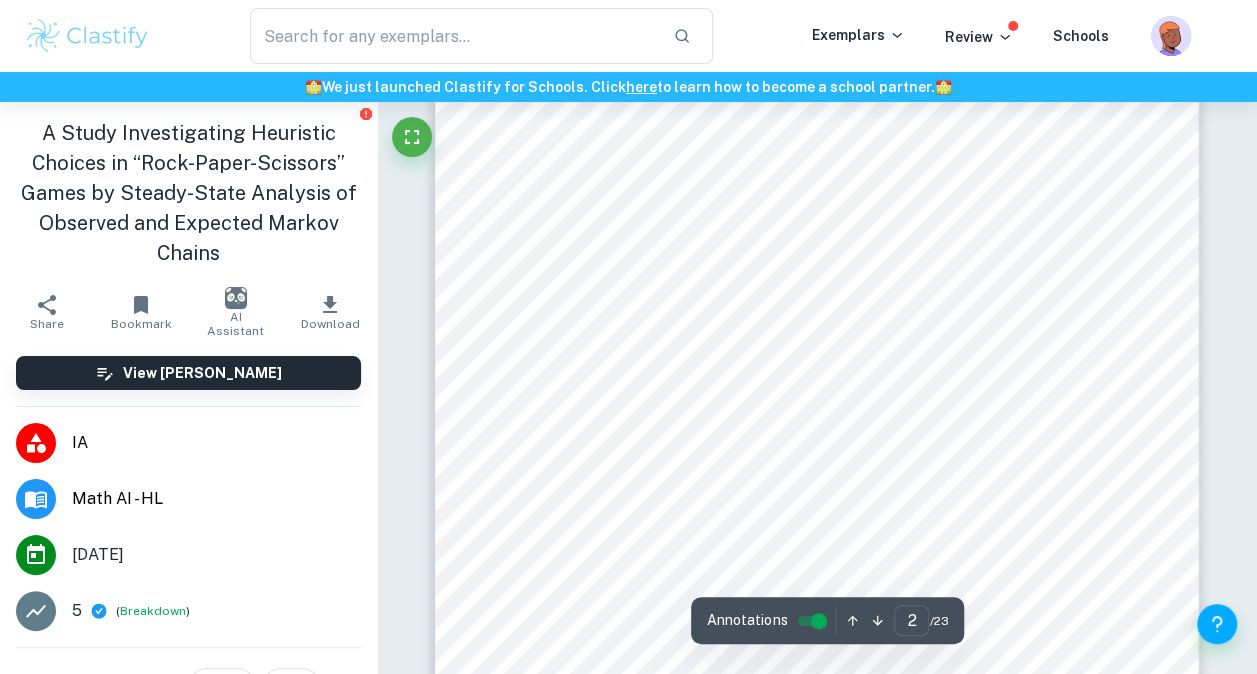 scroll, scrollTop: 1242, scrollLeft: 0, axis: vertical 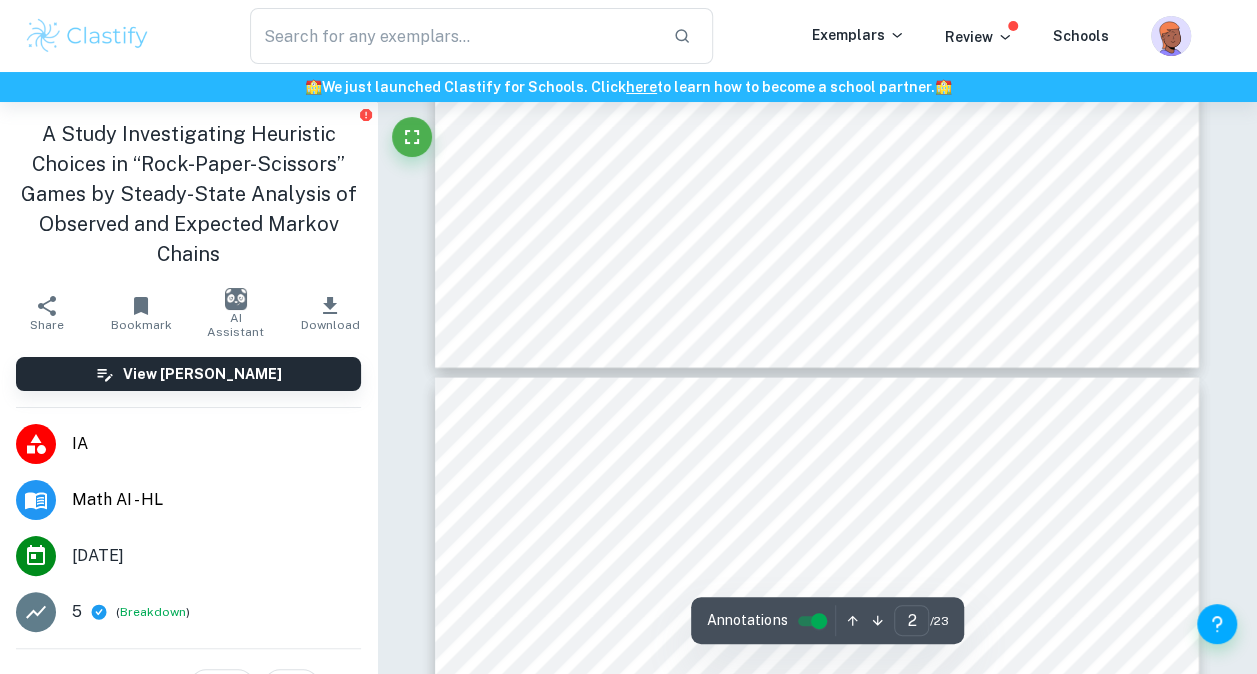 type on "3" 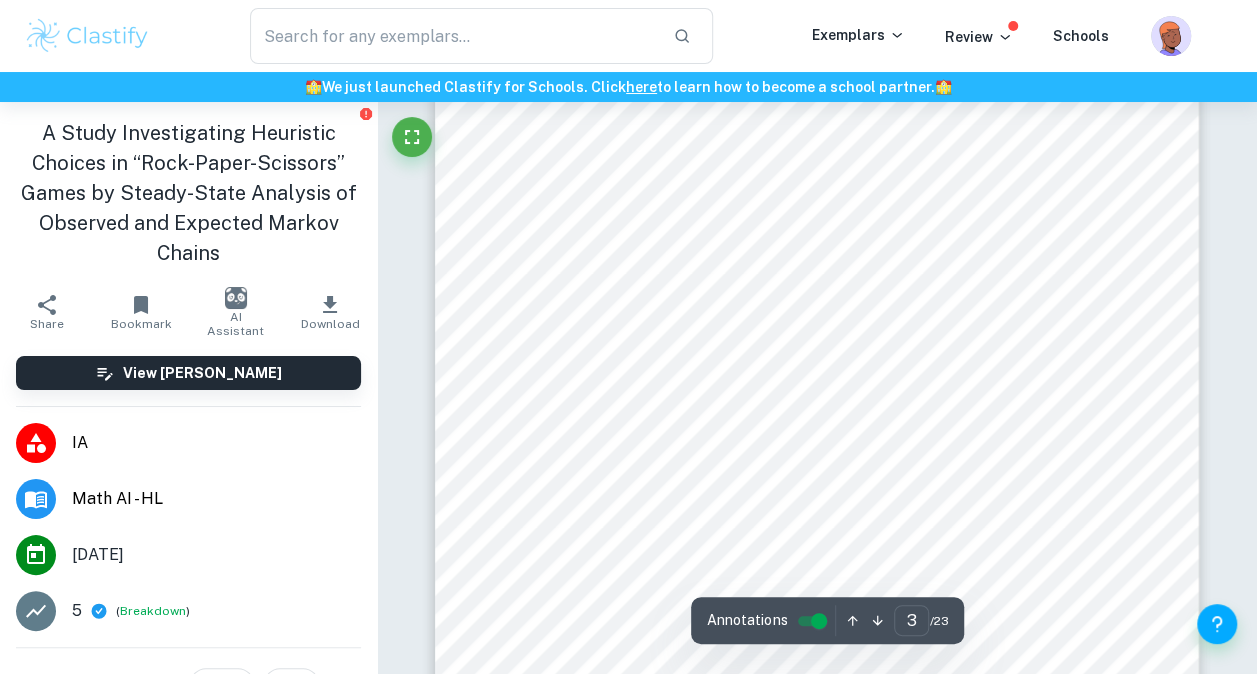 scroll, scrollTop: 2202, scrollLeft: 0, axis: vertical 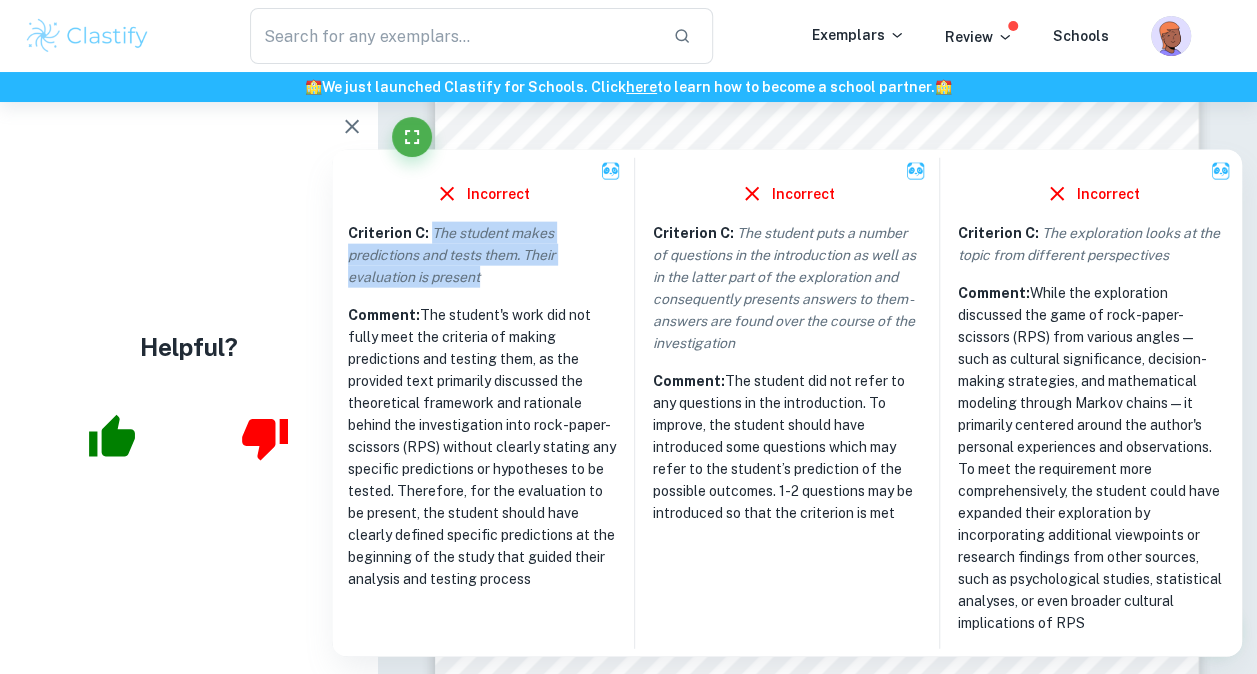 drag, startPoint x: 488, startPoint y: 274, endPoint x: 430, endPoint y: 240, distance: 67.23094 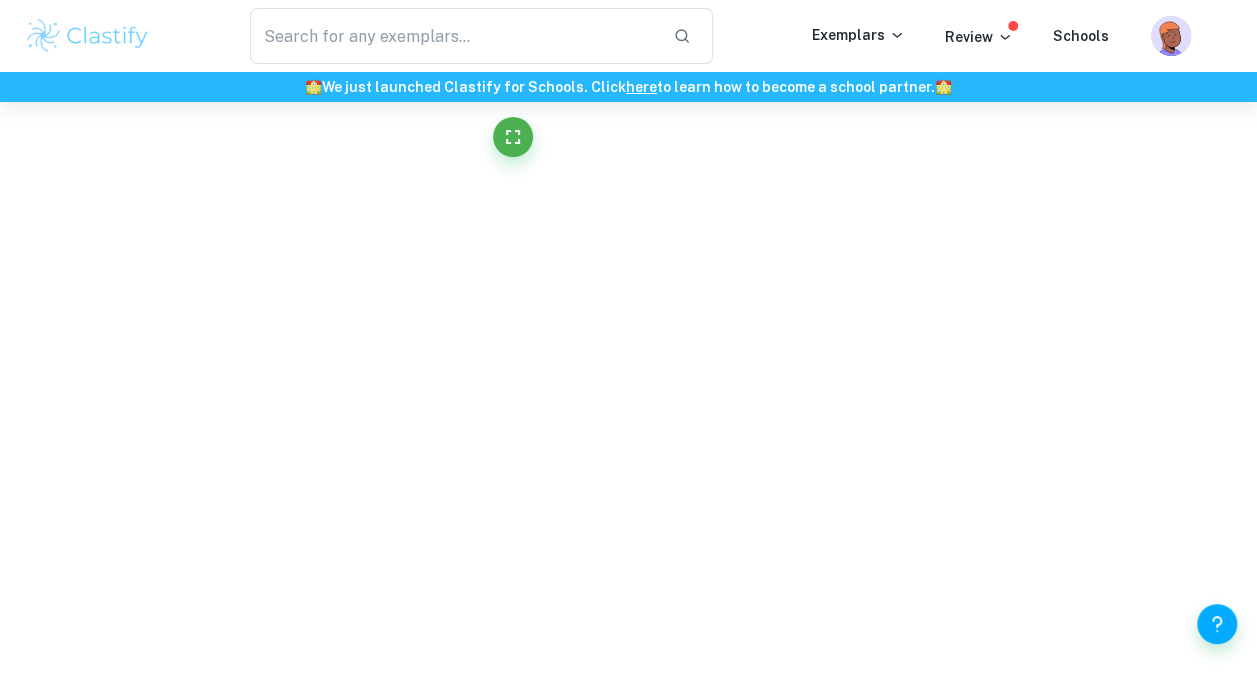 scroll, scrollTop: 3419, scrollLeft: 0, axis: vertical 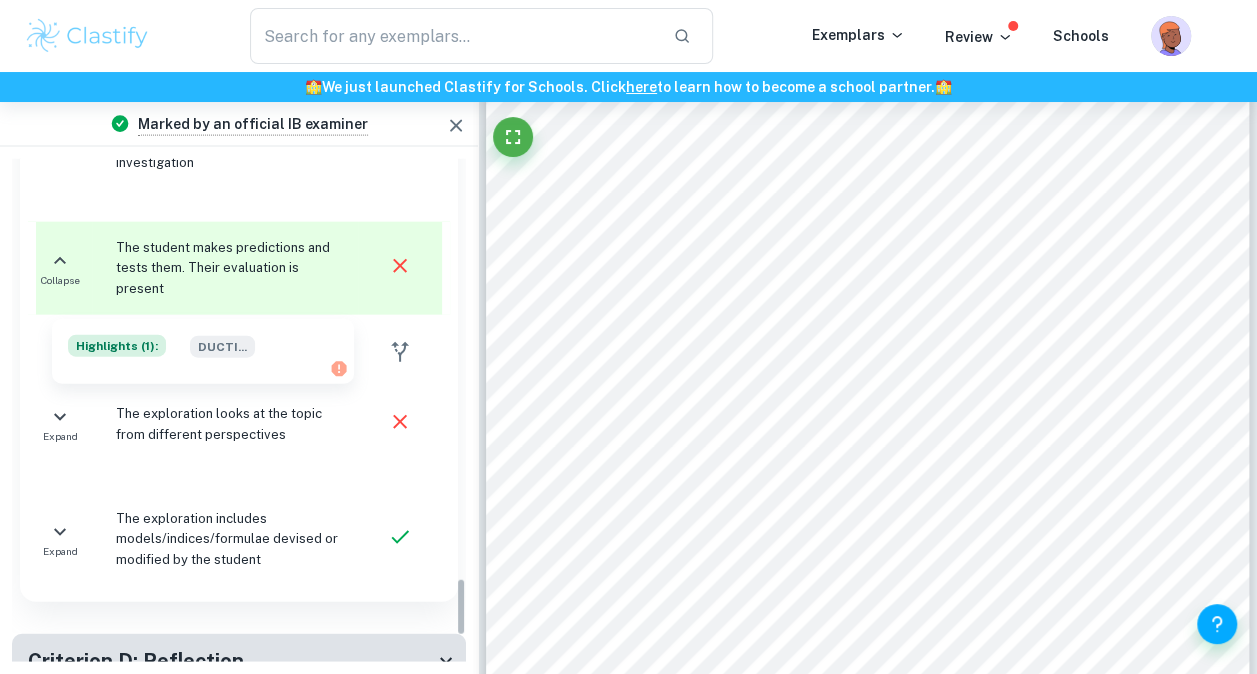 drag, startPoint x: 461, startPoint y: 568, endPoint x: 466, endPoint y: 593, distance: 25.495098 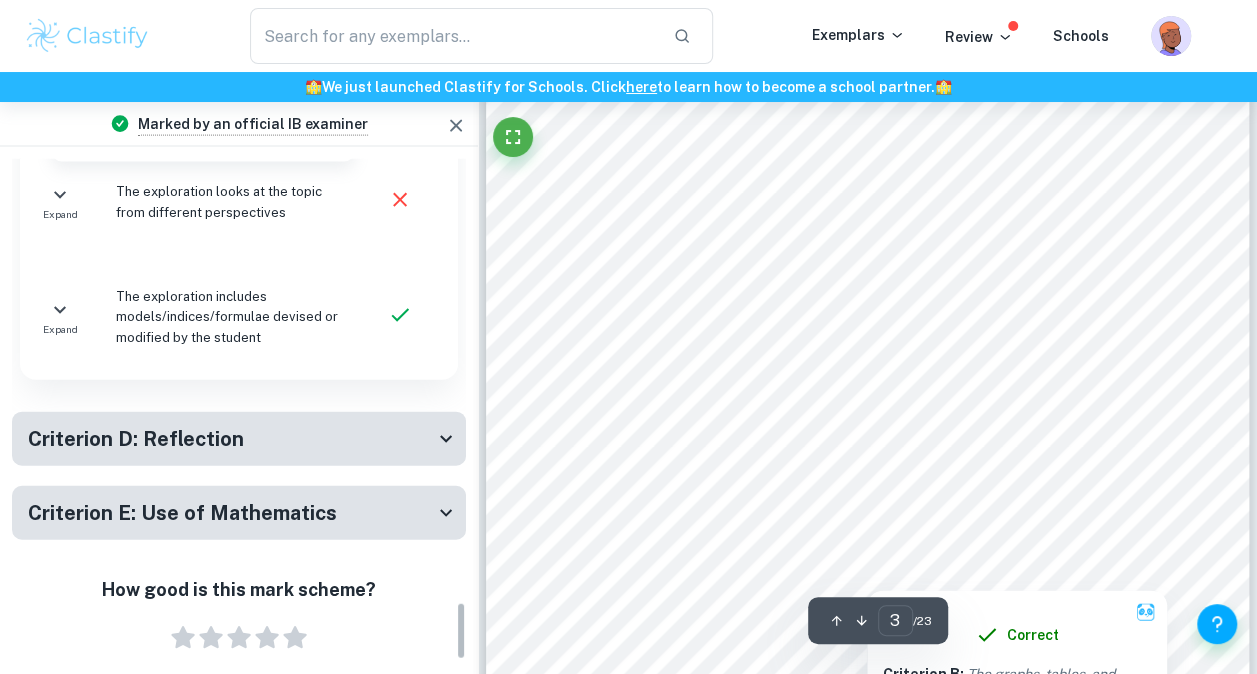 scroll, scrollTop: 3828, scrollLeft: 0, axis: vertical 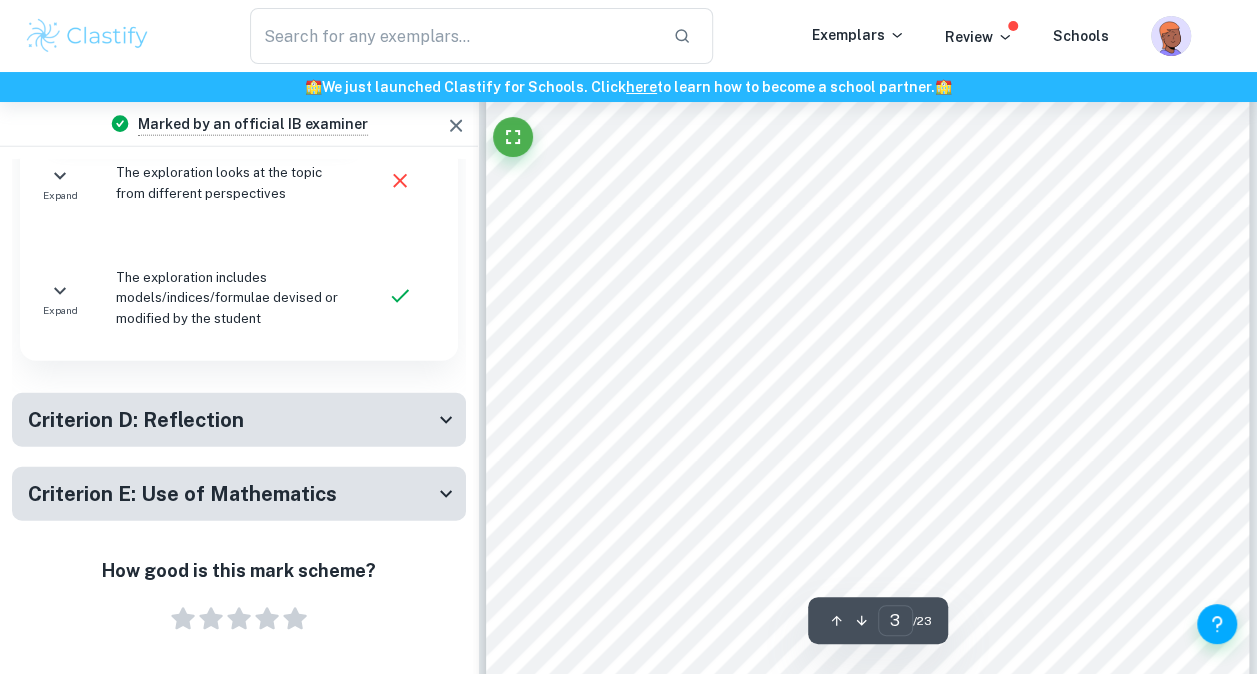 click on "significantly more prone to losing RPS. I first attributed it to the" at bounding box center [940, 441] 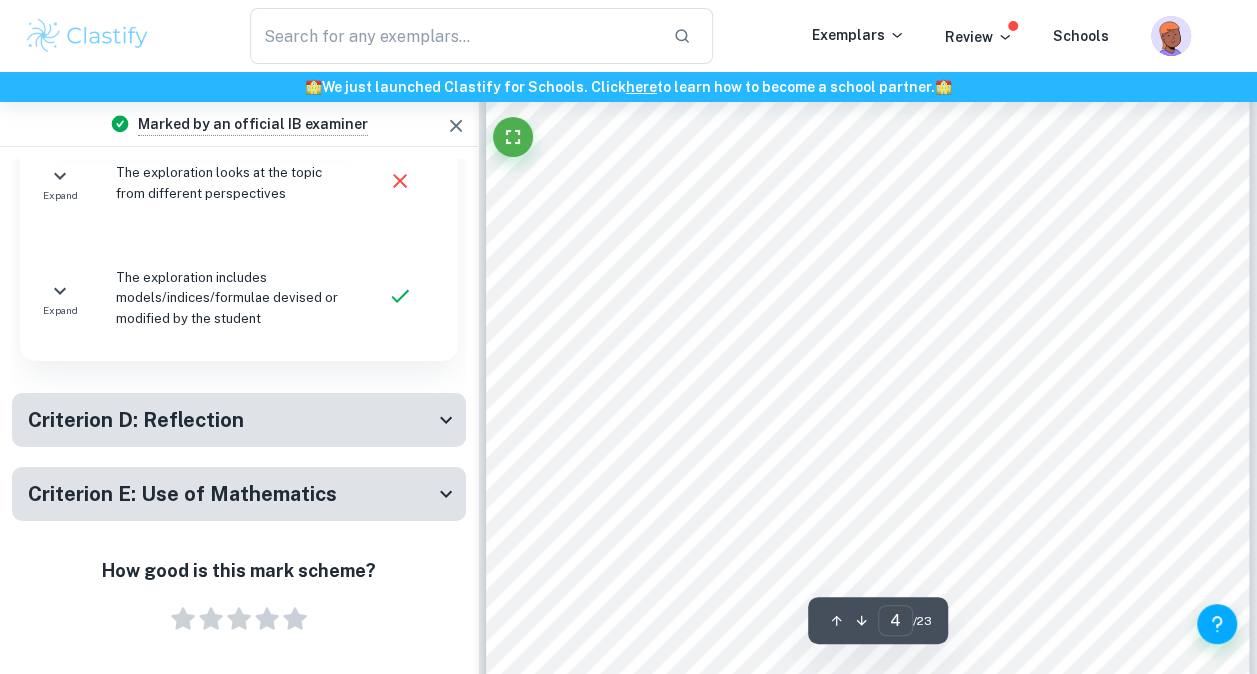 scroll, scrollTop: 3402, scrollLeft: 0, axis: vertical 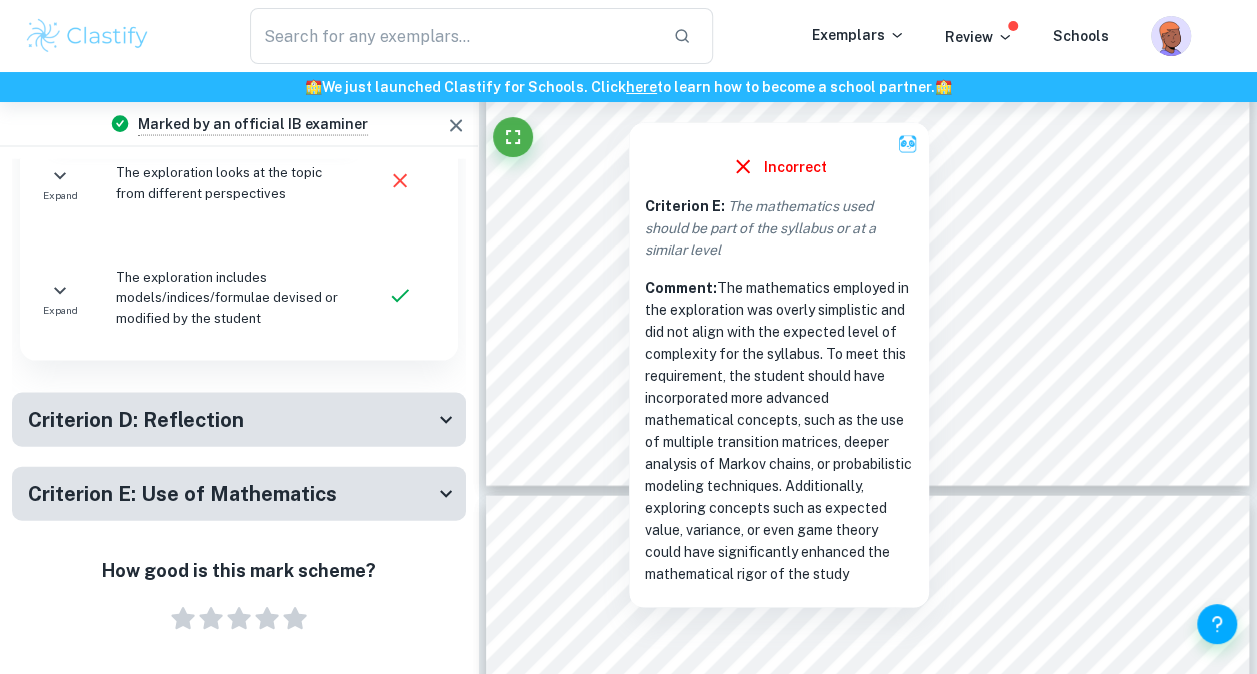 drag, startPoint x: 728, startPoint y: 500, endPoint x: 876, endPoint y: 577, distance: 166.83224 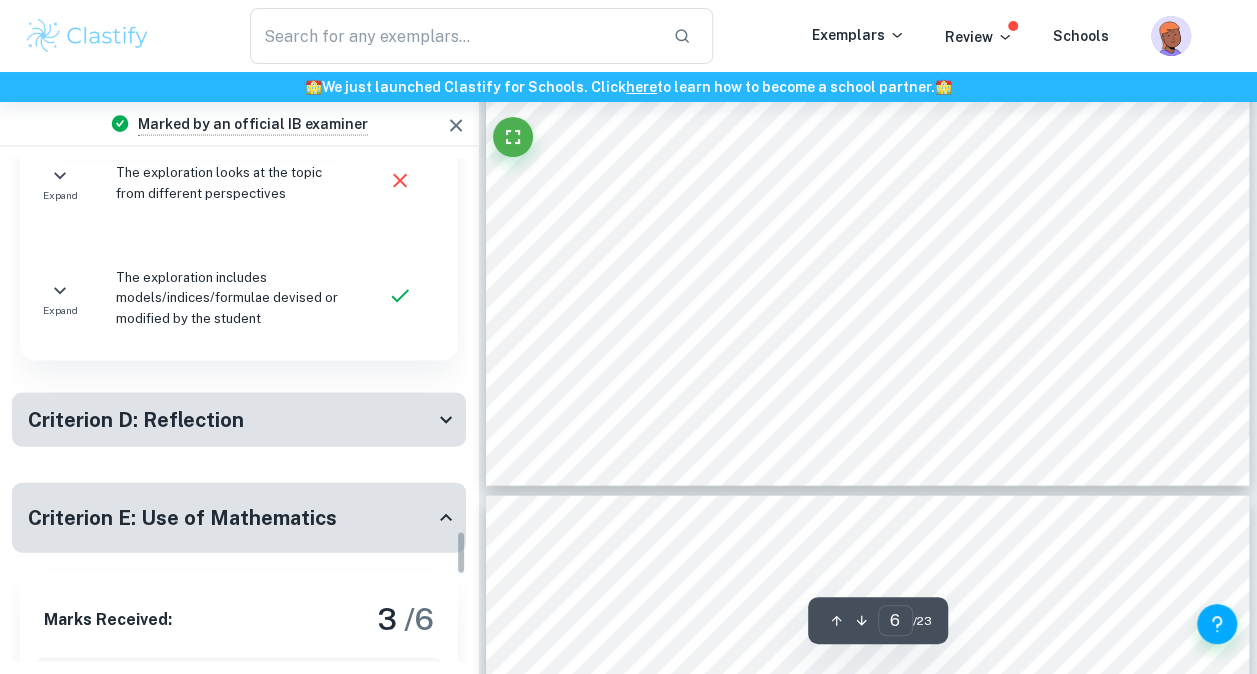 scroll, scrollTop: 4222, scrollLeft: 0, axis: vertical 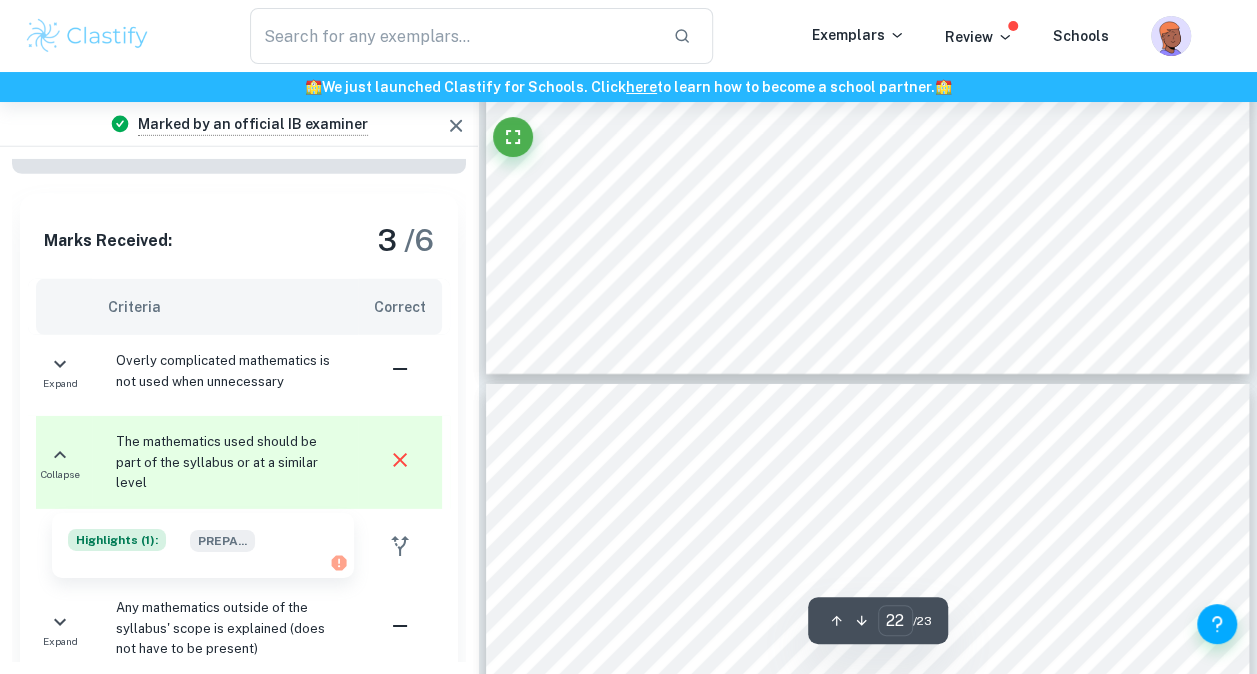 type on "23" 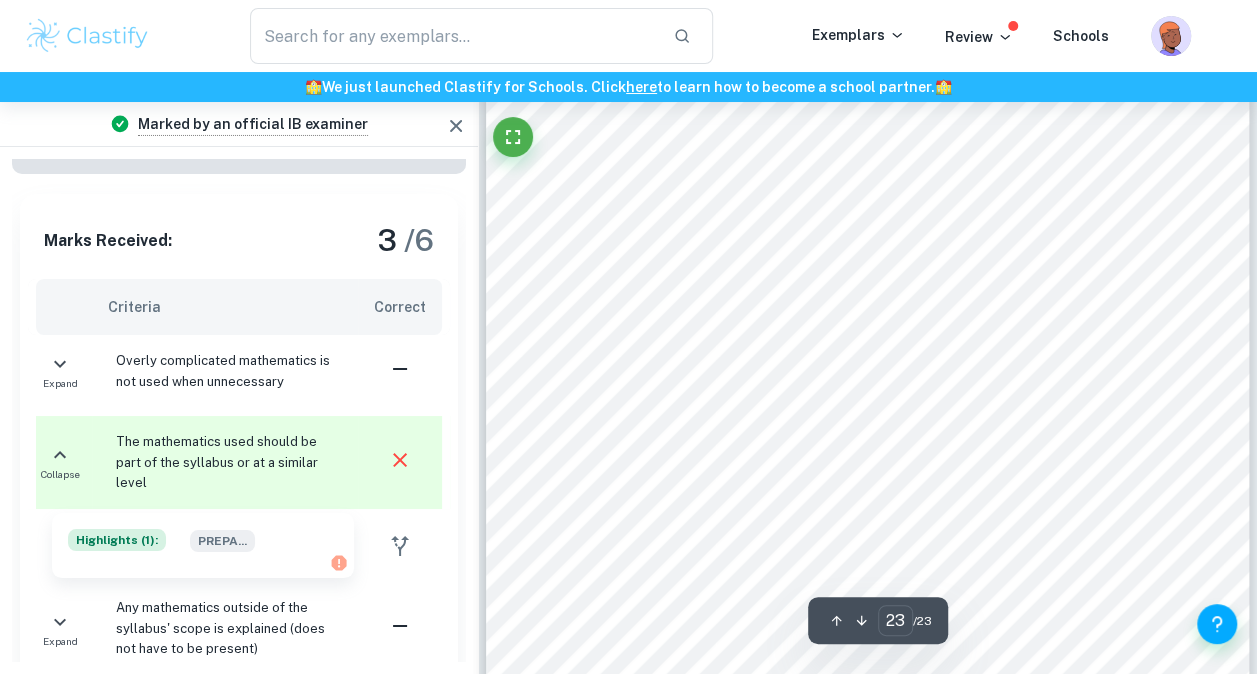 scroll, scrollTop: 22313, scrollLeft: 0, axis: vertical 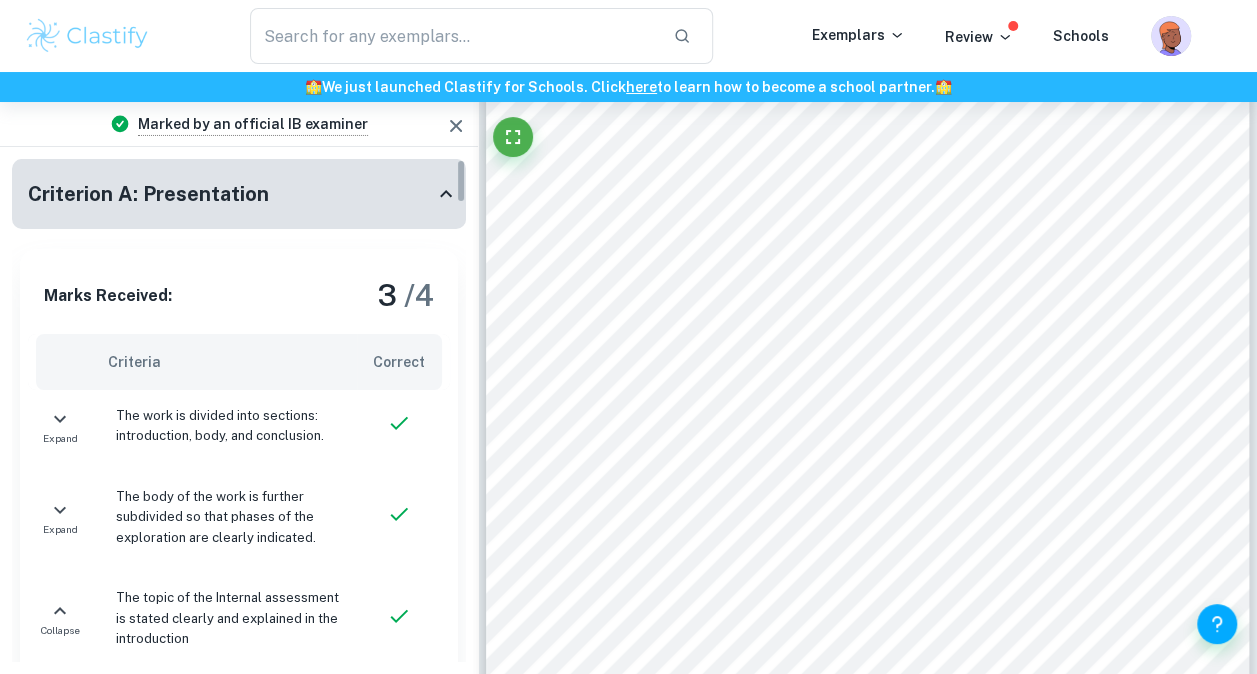 drag, startPoint x: 459, startPoint y: 540, endPoint x: 410, endPoint y: 146, distance: 397.03525 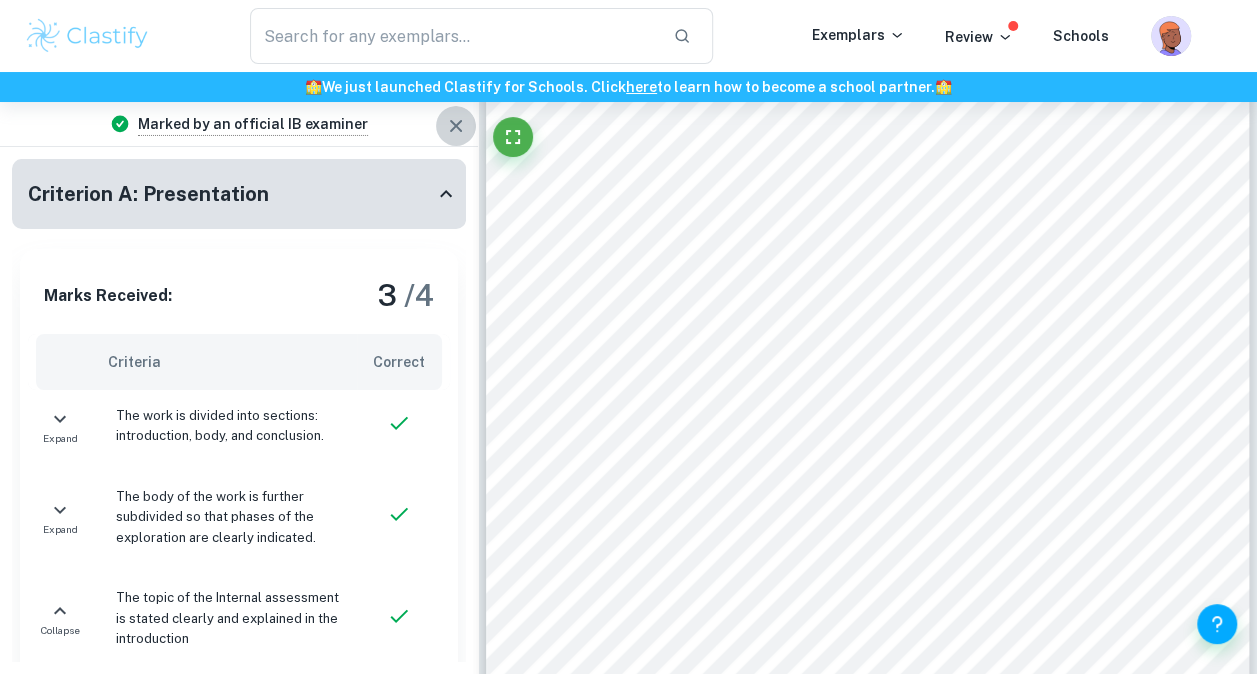 click 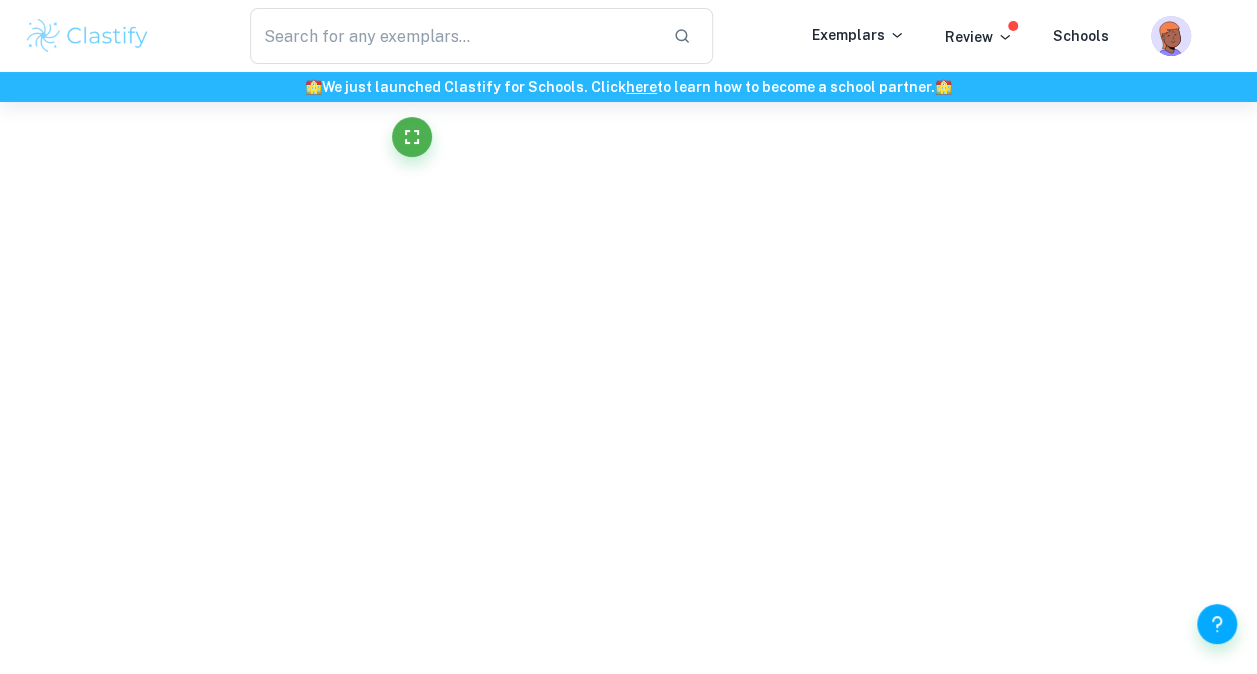 scroll, scrollTop: 20454, scrollLeft: 0, axis: vertical 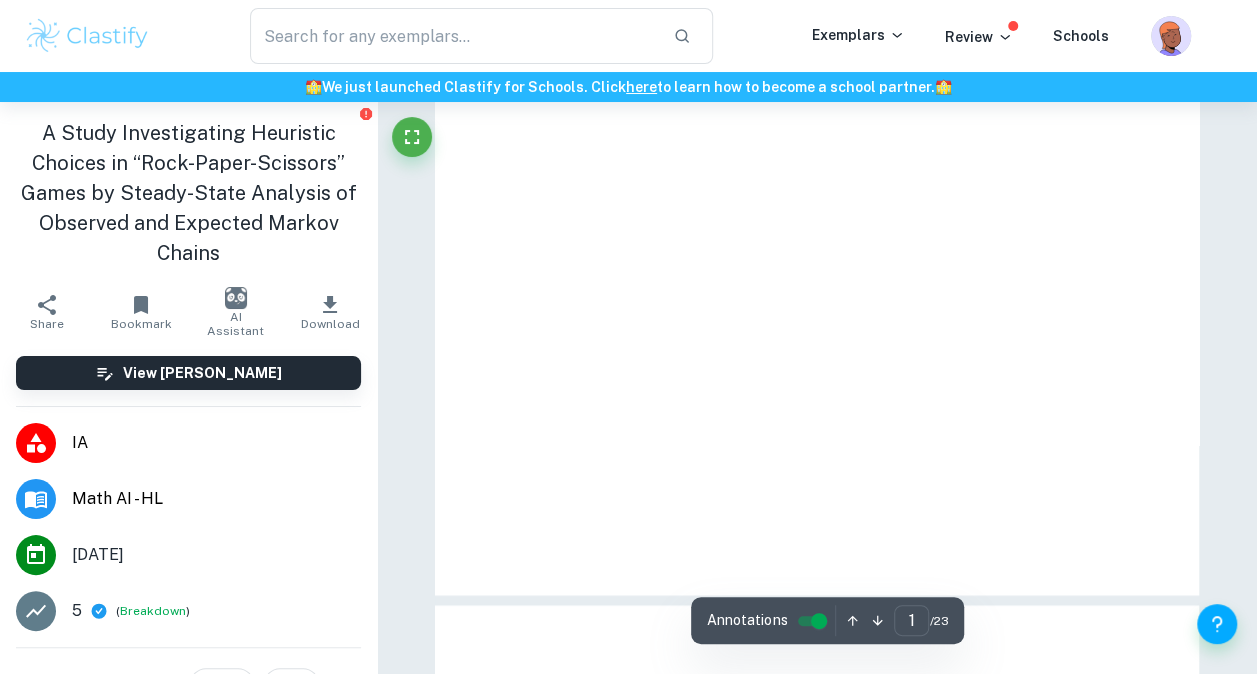 type on "21" 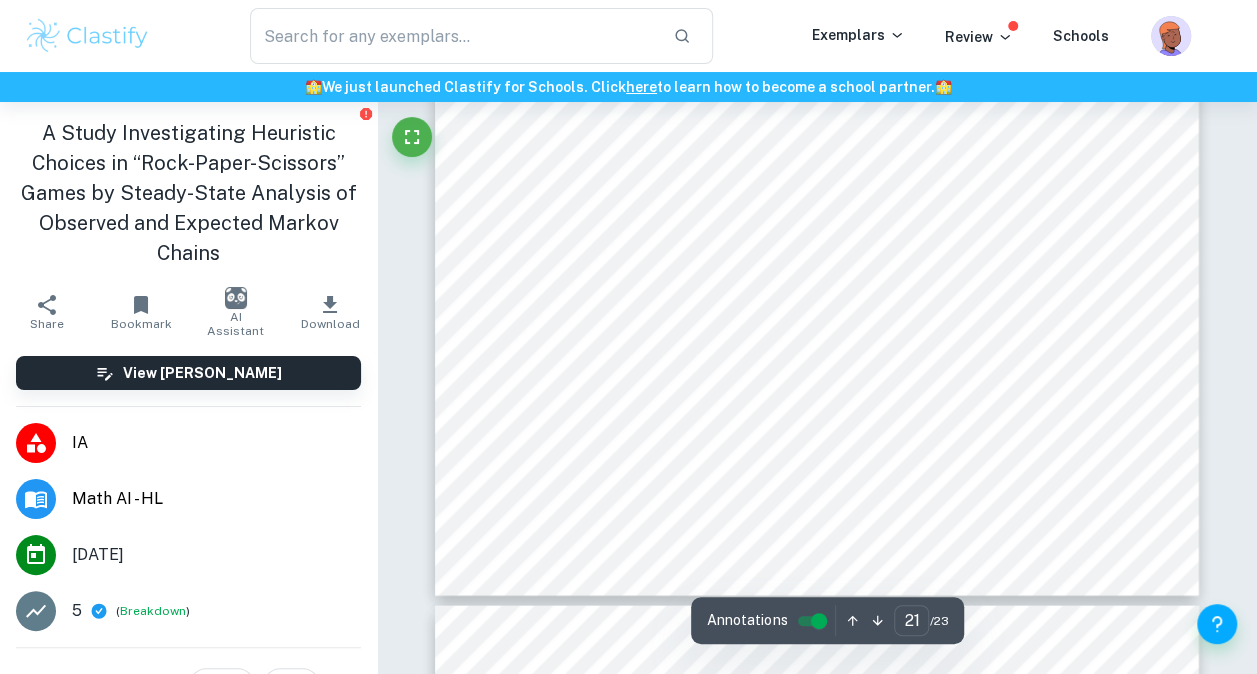 type on "markov chain" 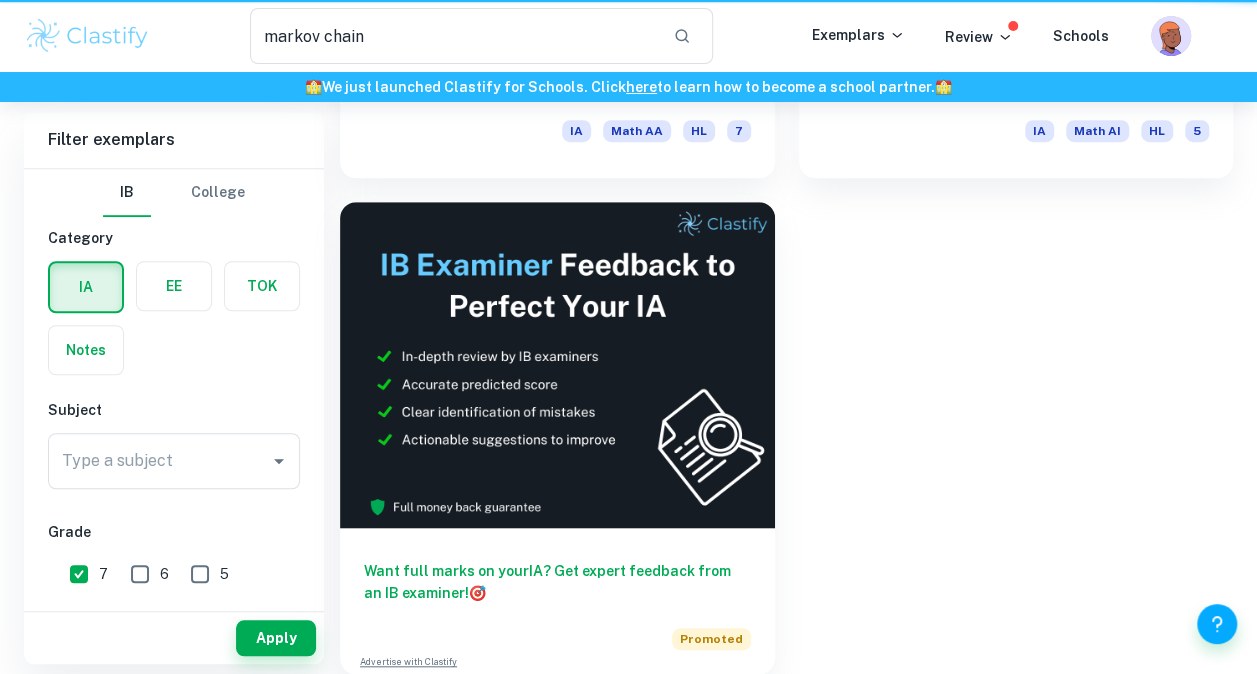 scroll, scrollTop: 224, scrollLeft: 0, axis: vertical 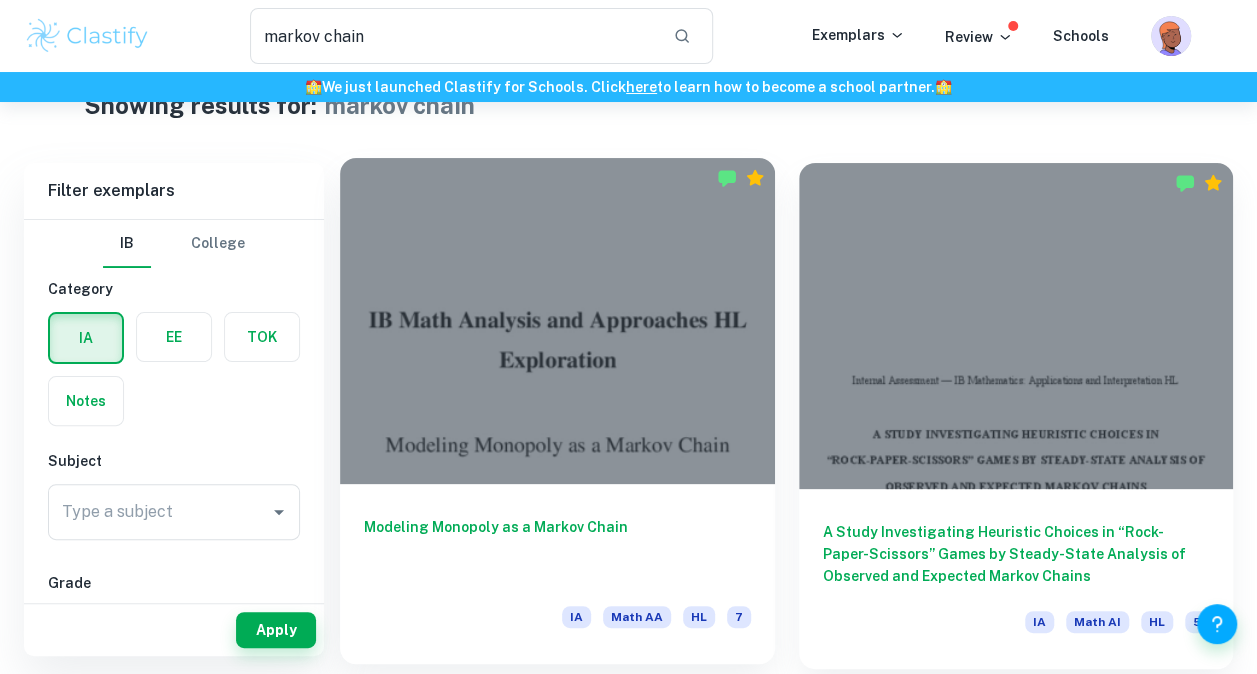 click on "Modeling Monopoly as a Markov Chain" at bounding box center [557, 549] 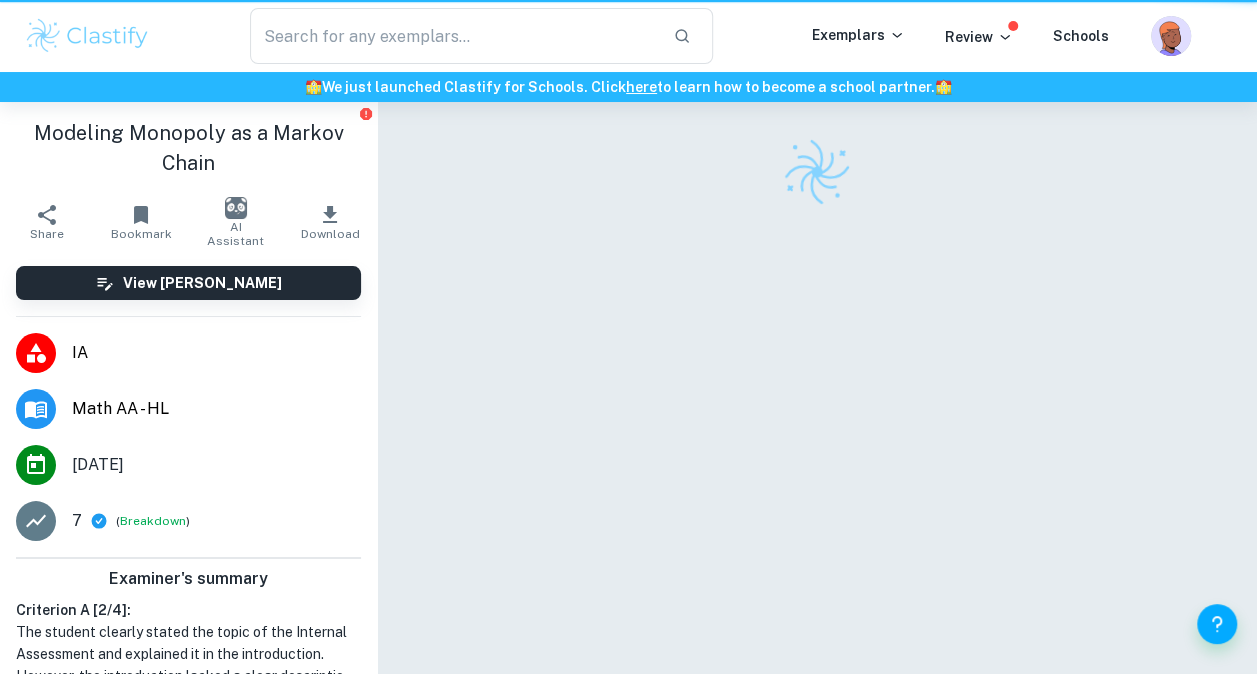 scroll, scrollTop: 0, scrollLeft: 0, axis: both 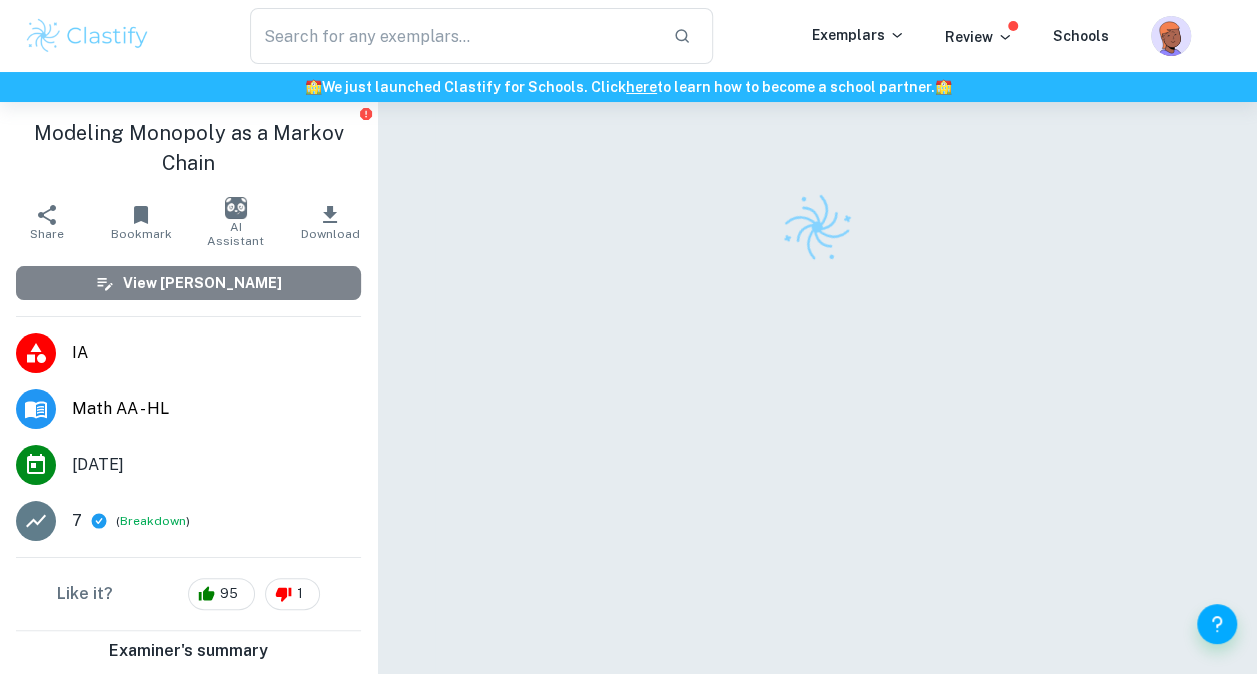 click on "View [PERSON_NAME]" at bounding box center [188, 283] 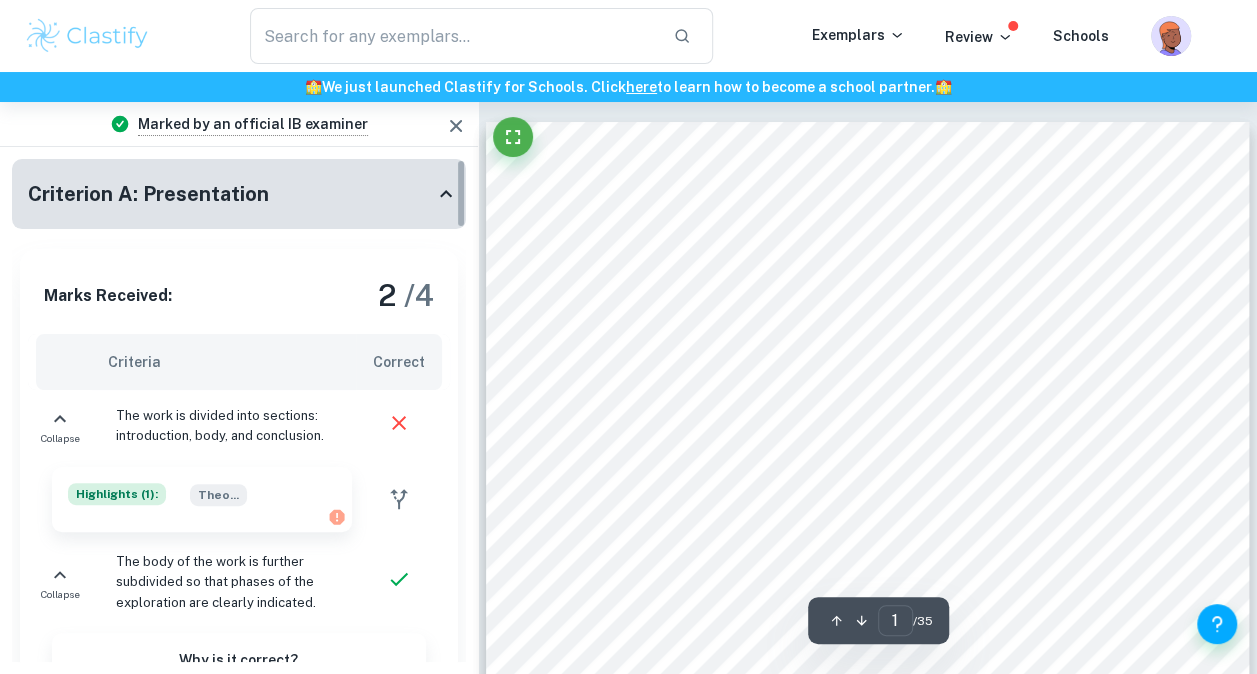 click 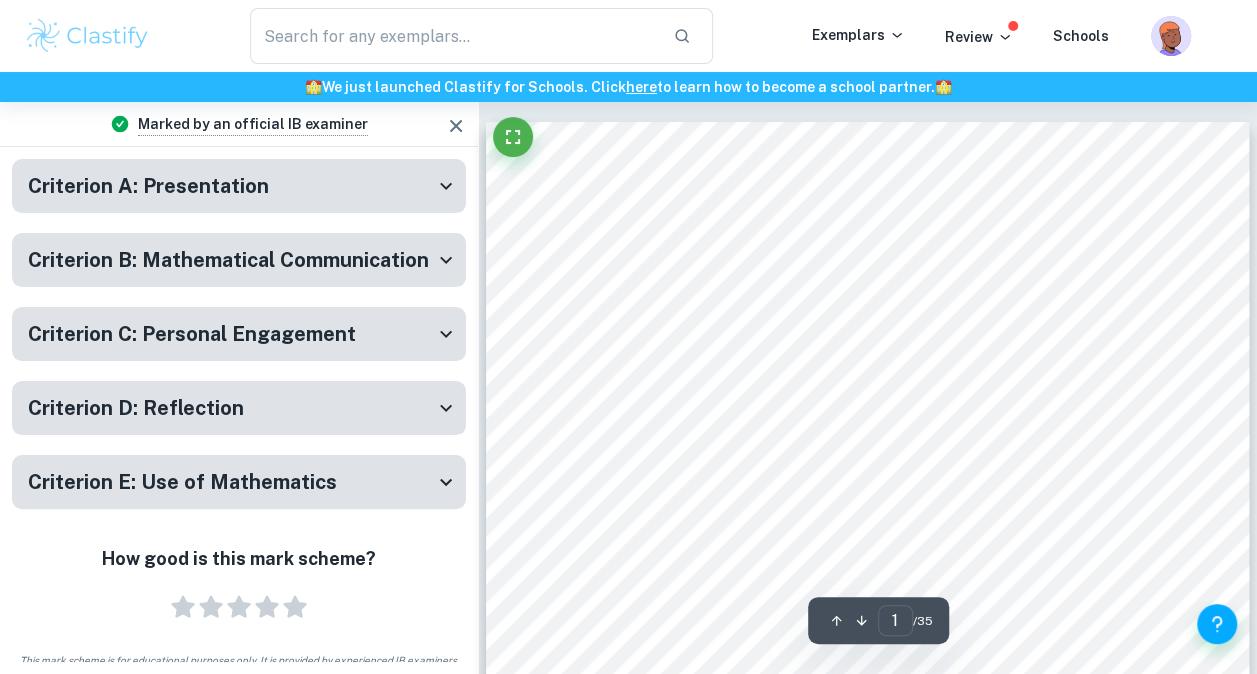 click on "Criterion A: Presentation" at bounding box center [239, 186] 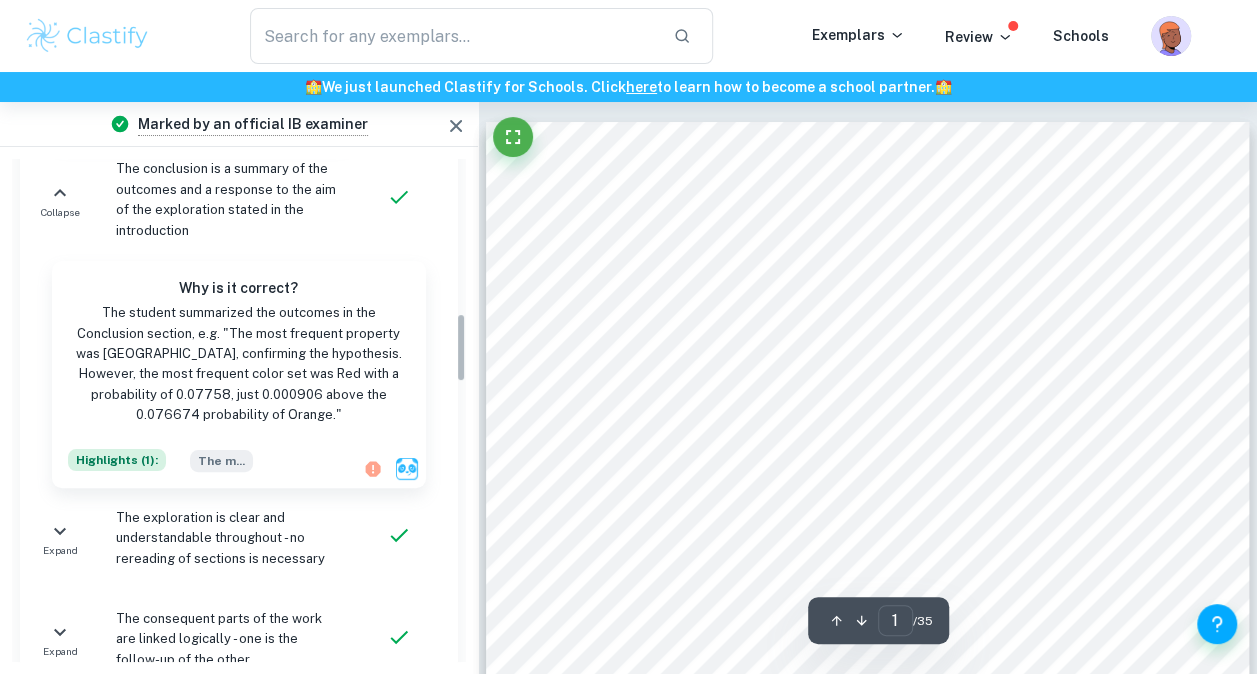 scroll, scrollTop: 1128, scrollLeft: 0, axis: vertical 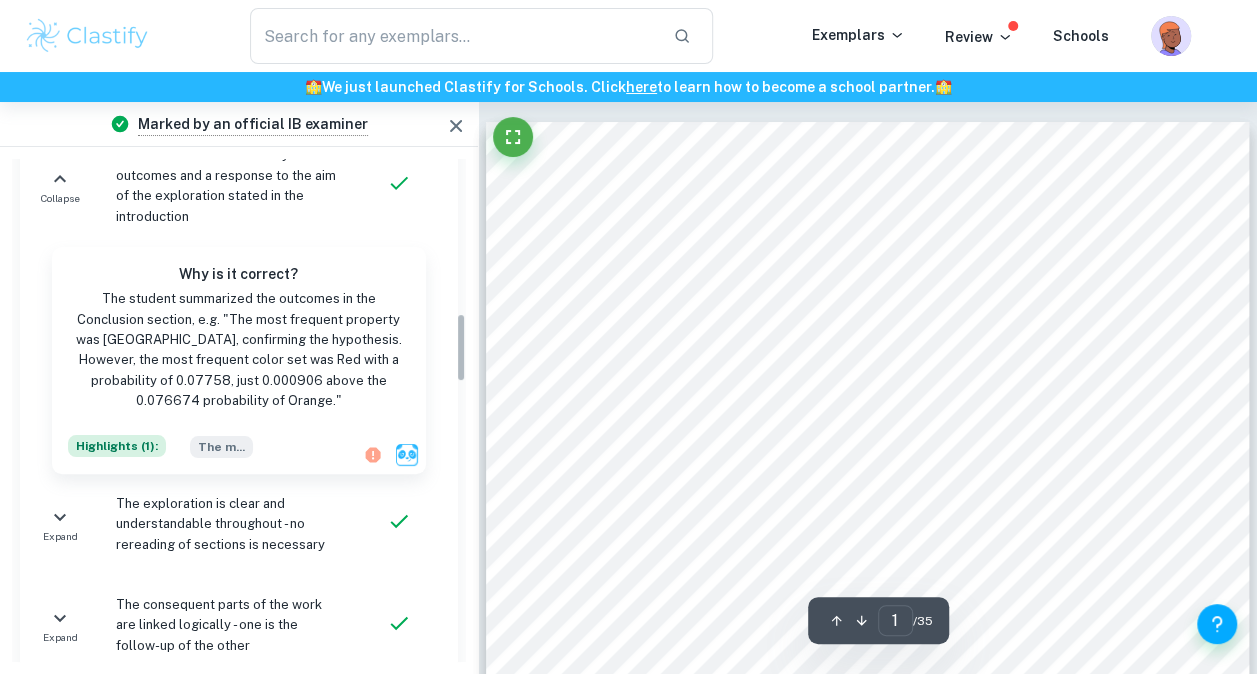 drag, startPoint x: 458, startPoint y: 205, endPoint x: 512, endPoint y: 360, distance: 164.13713 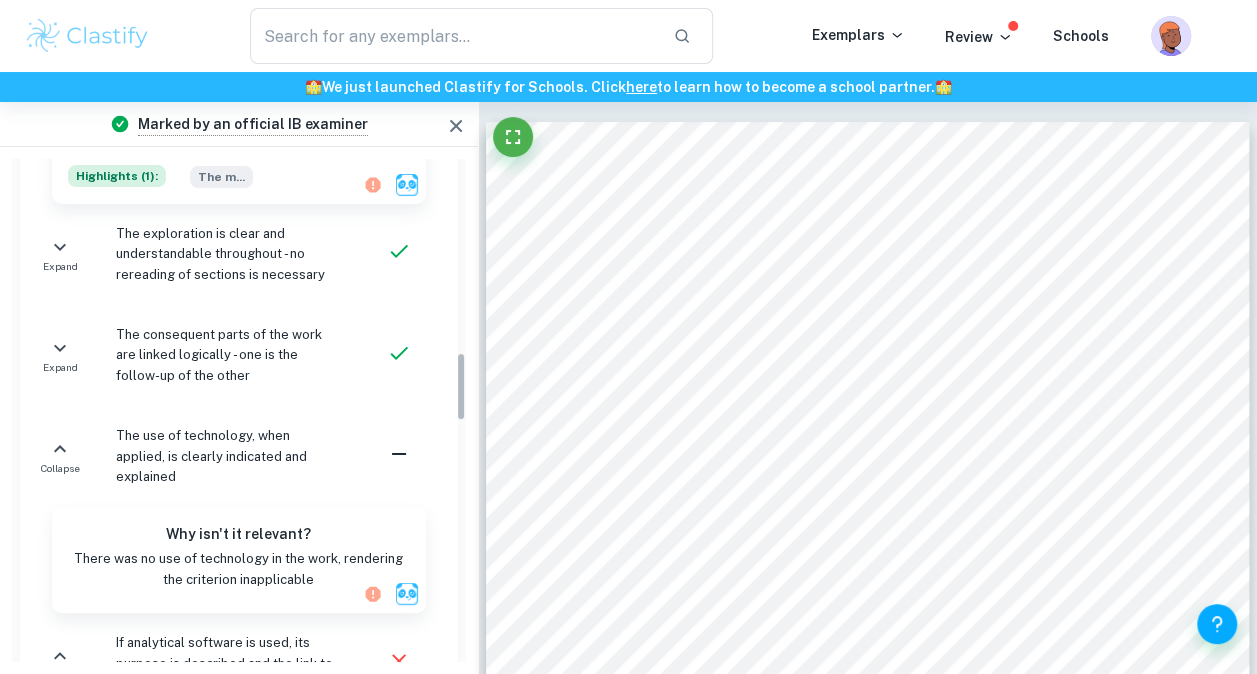 scroll, scrollTop: 1406, scrollLeft: 0, axis: vertical 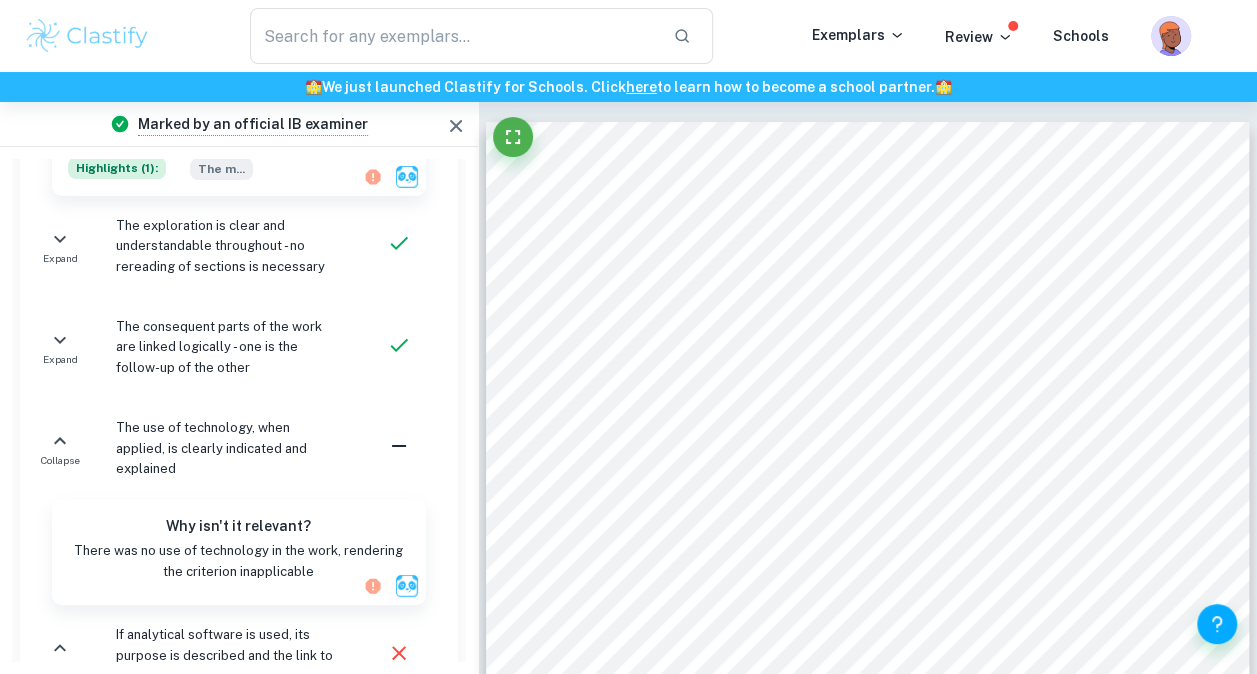 drag, startPoint x: 460, startPoint y: 340, endPoint x: 487, endPoint y: 379, distance: 47.434166 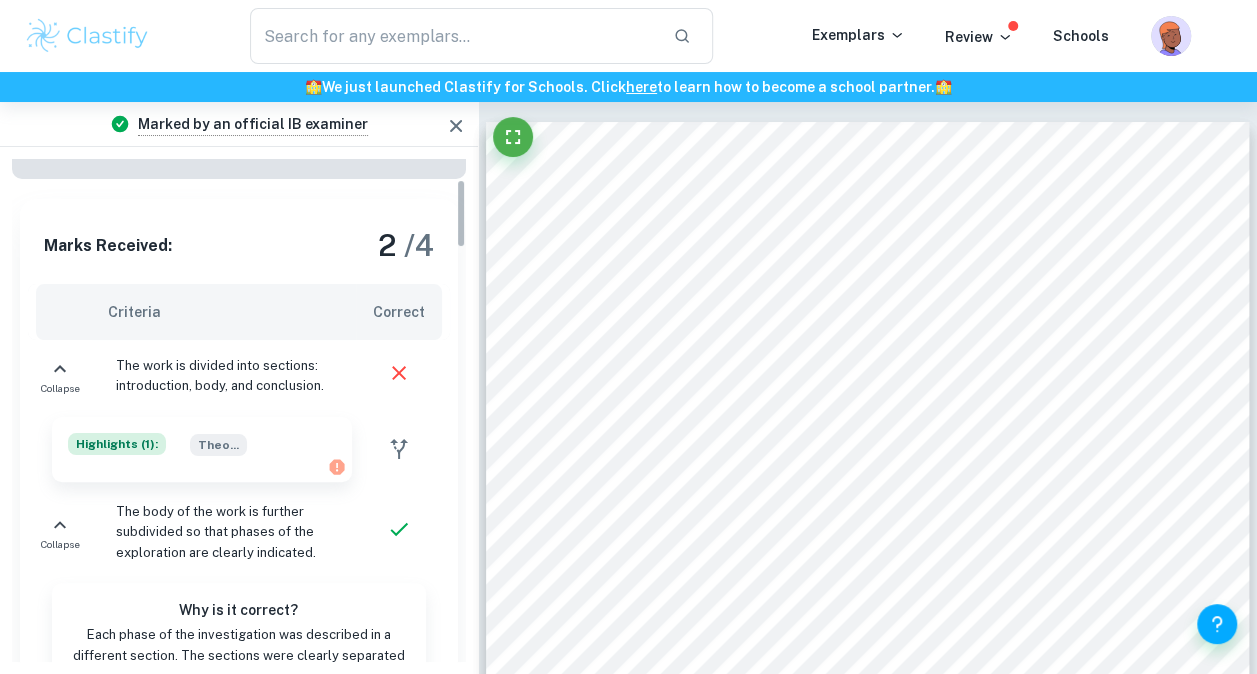 scroll, scrollTop: 0, scrollLeft: 0, axis: both 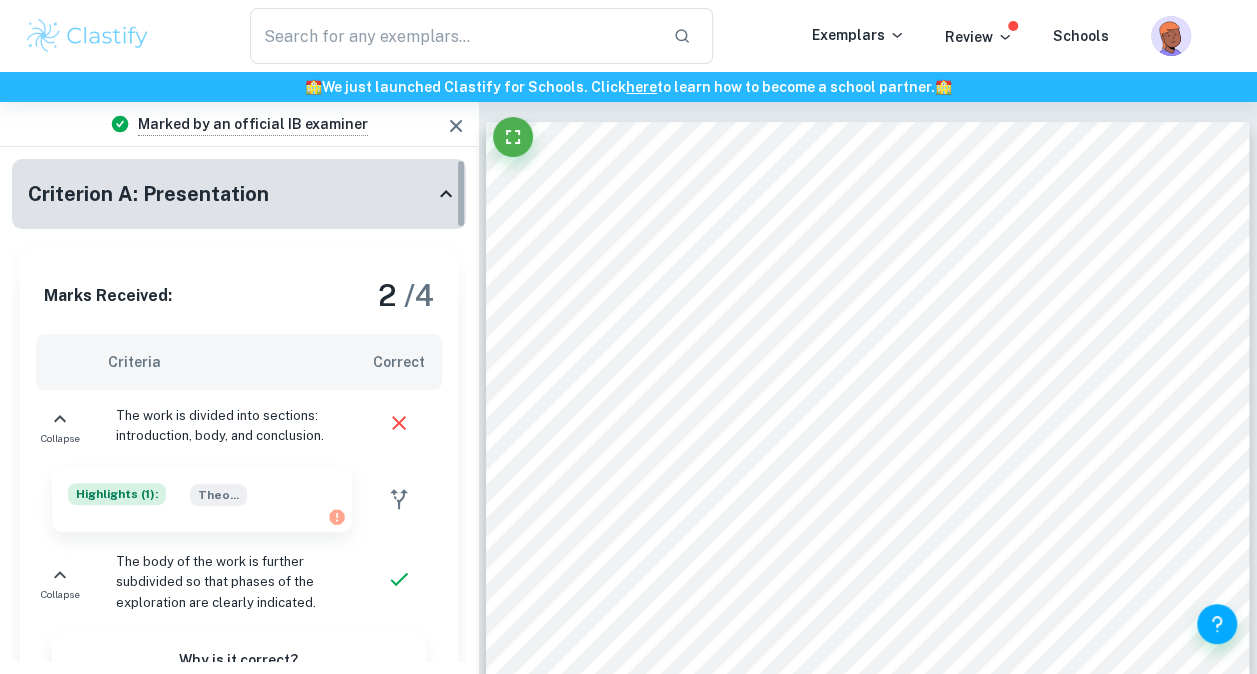drag, startPoint x: 460, startPoint y: 385, endPoint x: 451, endPoint y: 174, distance: 211.19185 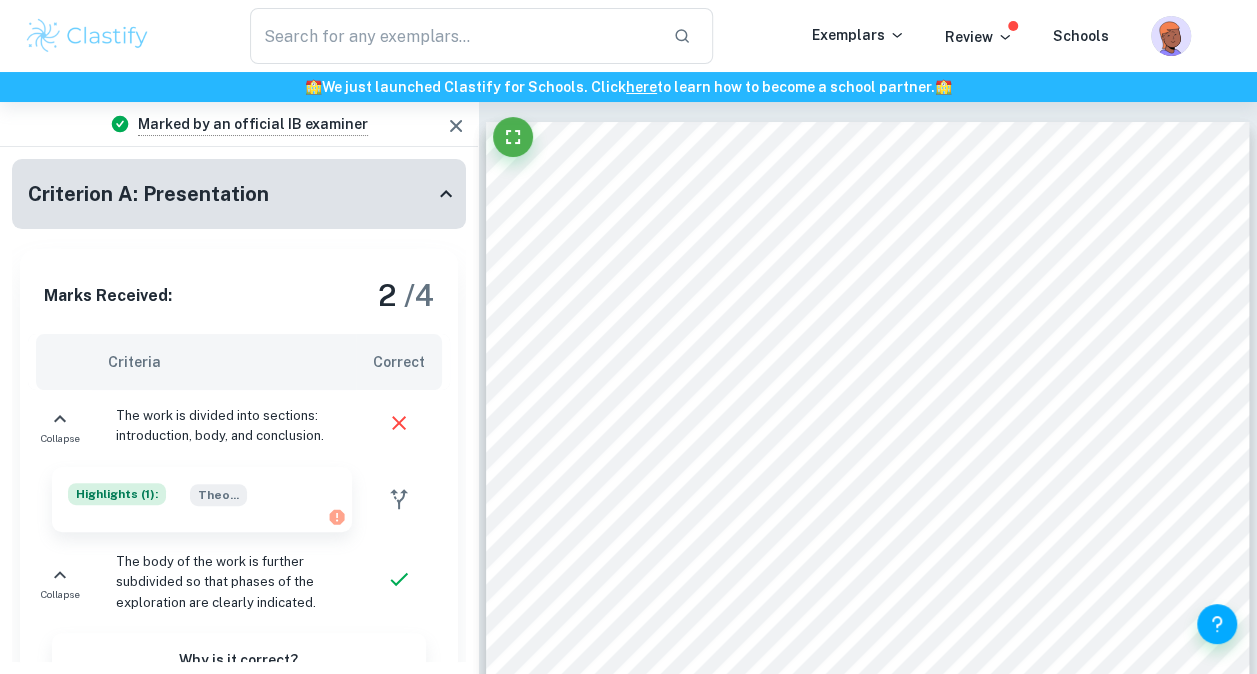click on "The work is divided into sections: introduction, body, and conclusion." at bounding box center (228, 426) 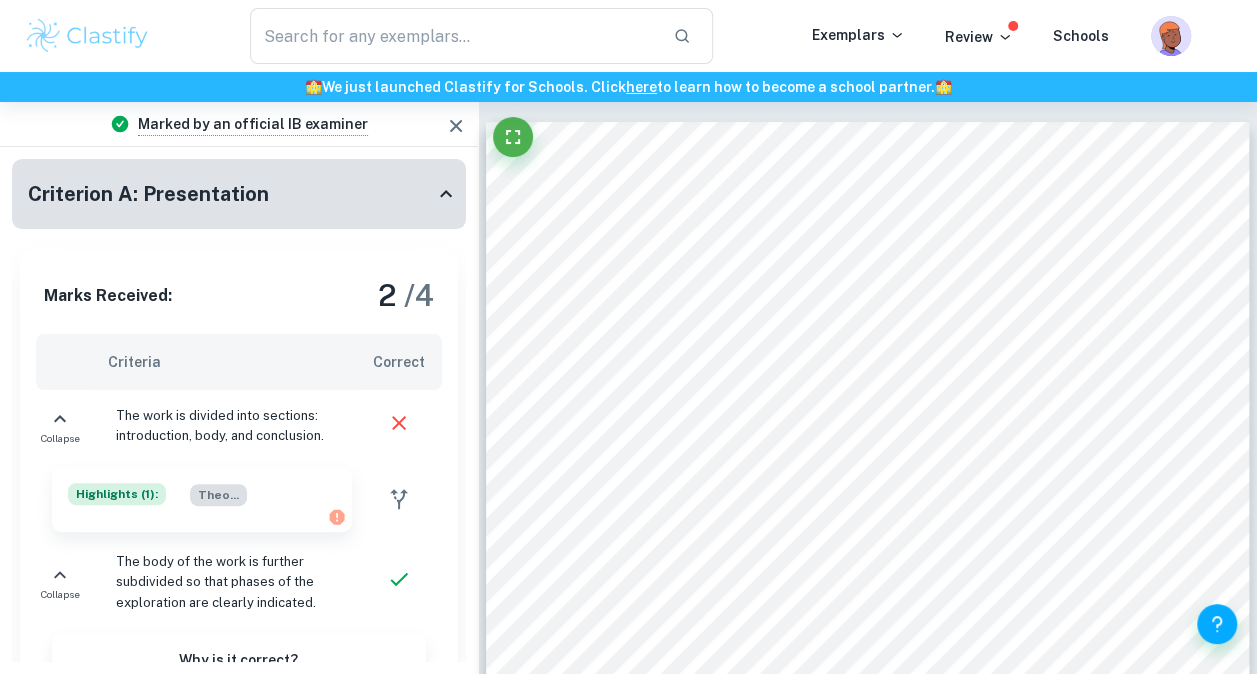 click on "Theo ..." at bounding box center (218, 495) 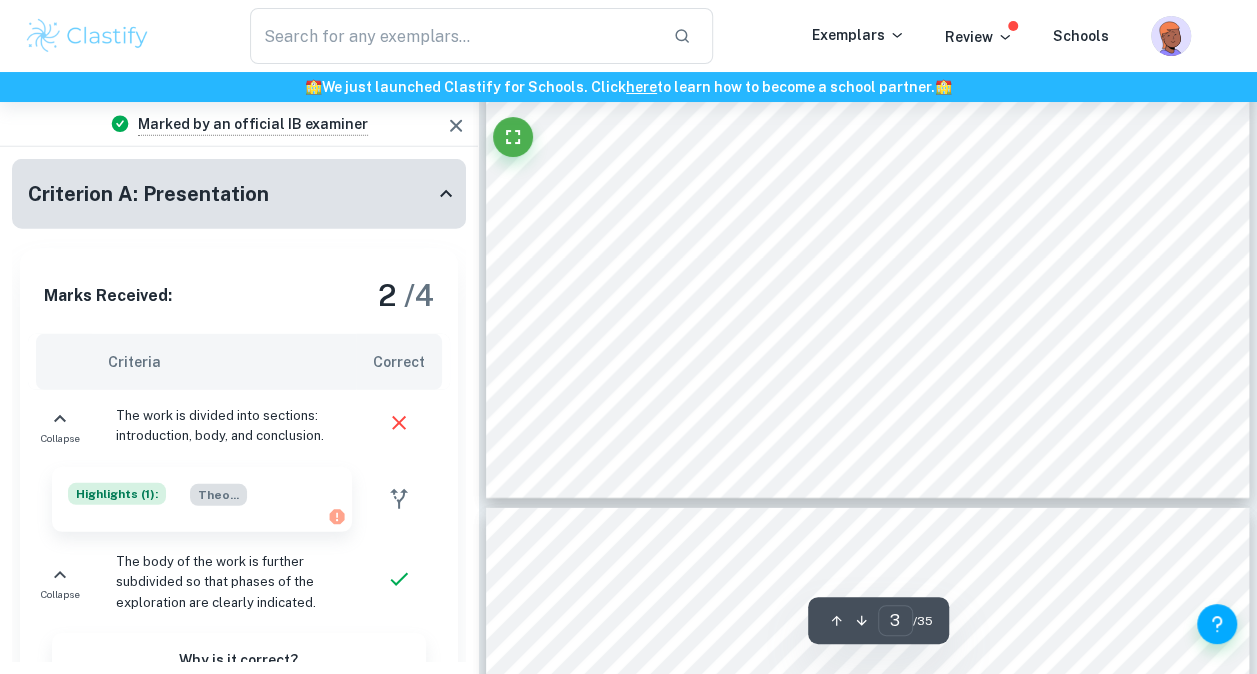 scroll, scrollTop: 2845, scrollLeft: 0, axis: vertical 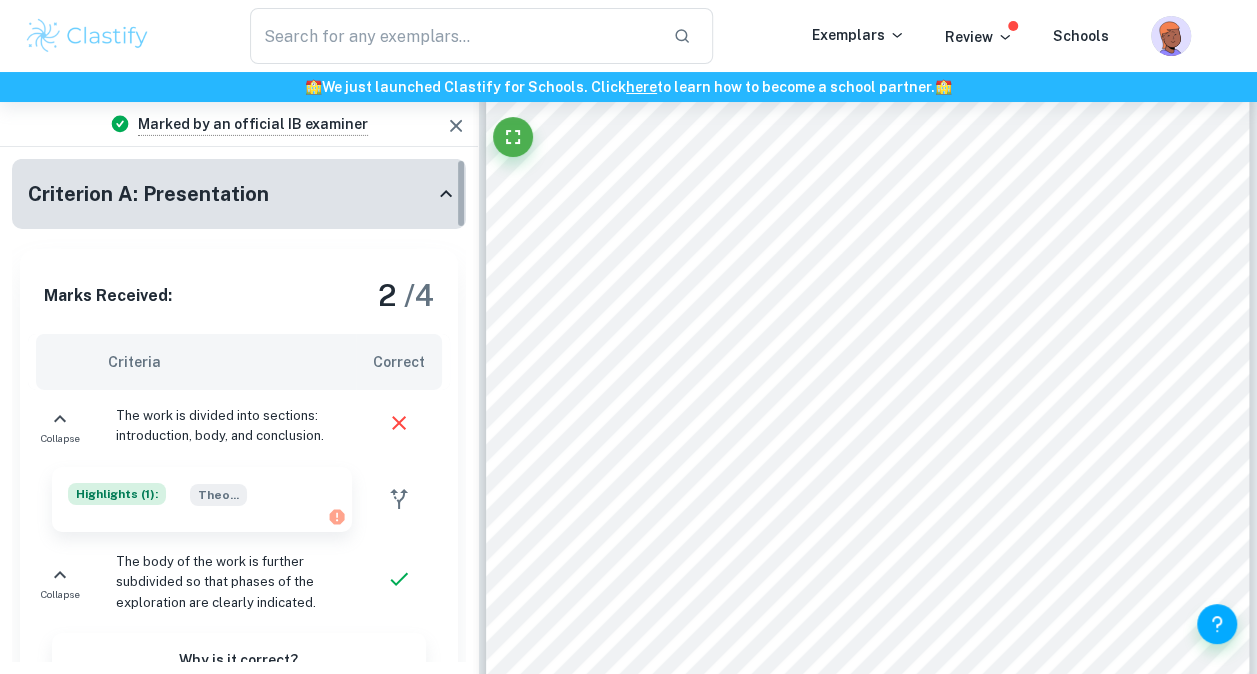 drag, startPoint x: 459, startPoint y: 185, endPoint x: 456, endPoint y: 166, distance: 19.235384 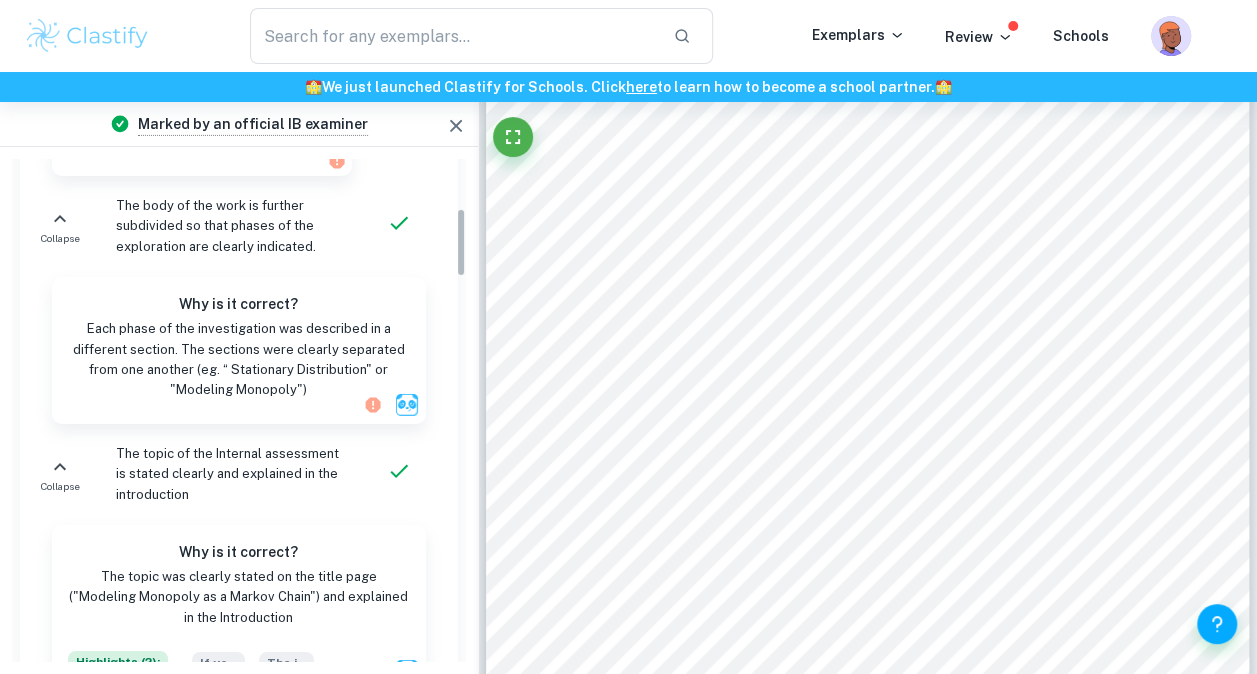 scroll, scrollTop: 371, scrollLeft: 0, axis: vertical 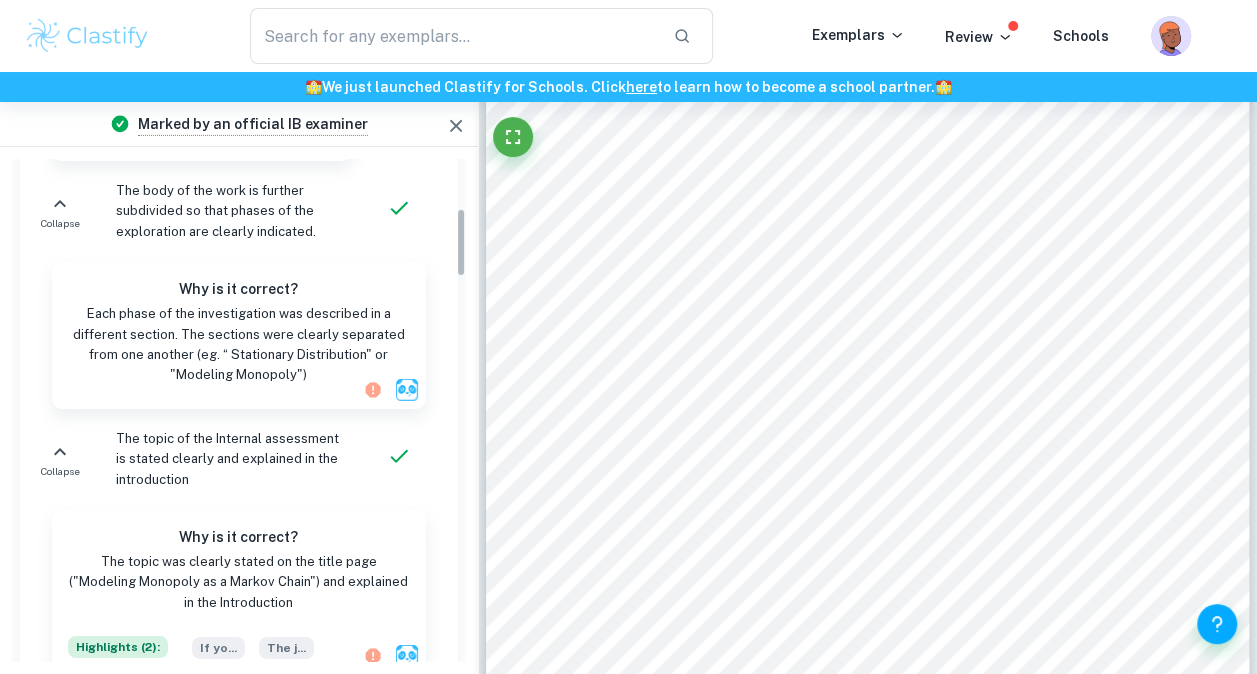 drag, startPoint x: 459, startPoint y: 179, endPoint x: 475, endPoint y: 230, distance: 53.450912 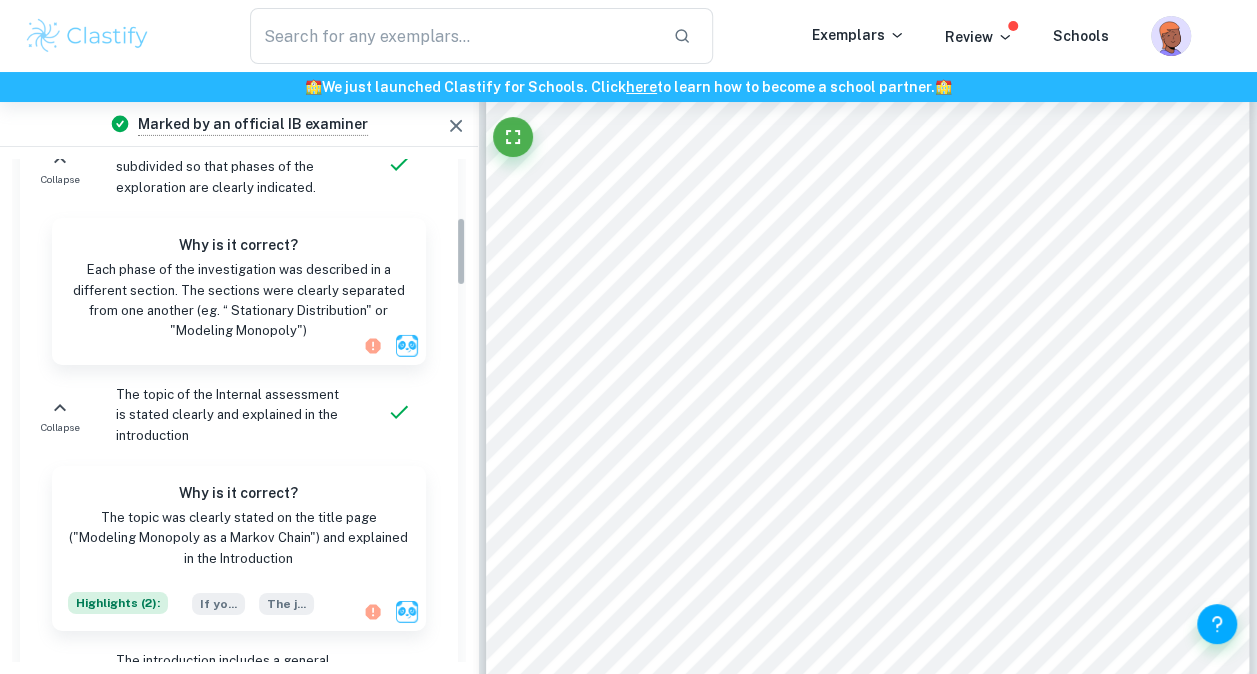 scroll, scrollTop: 422, scrollLeft: 0, axis: vertical 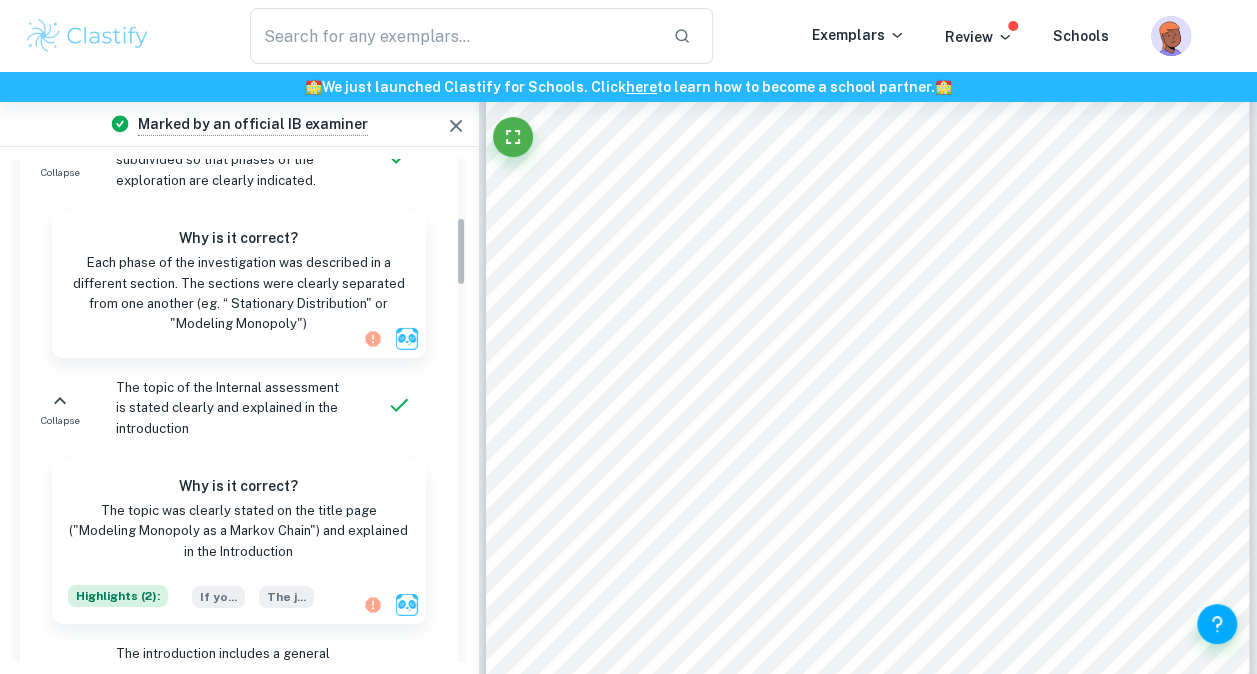 click on "Criterion A: Presentation Marks Received:  2   / 4 Criteria Correct Collapse   The work is divided into sections: introduction, body, and conclusion. Highlights ( 1 ):       Theo ... Collapse   The body of the work is further subdivided so that phases of the exploration are clearly indicated. Why is it correct?   Each phase of the investigation was described in a different section. The sections were clearly separated from one another (eg. “ Stationary Distribution" or "Modeling Monopoly") Collapse   The topic of the Internal assessment is stated clearly and explained in the introduction Why is it correct?   The topic was clearly stated on the title page ("Modeling Monopoly as a Markov Chain") and explained in the Introduction Highlights ( 2 ):      If yo ... The j ... Collapse   The introduction includes a general description of the student's approach to the topic and what area of the math curriculum the exploration focuses on Highlights ( 1 ):      Intro ... Collapse   Why is it correct?   Highlights ( 1" at bounding box center [239, 410] 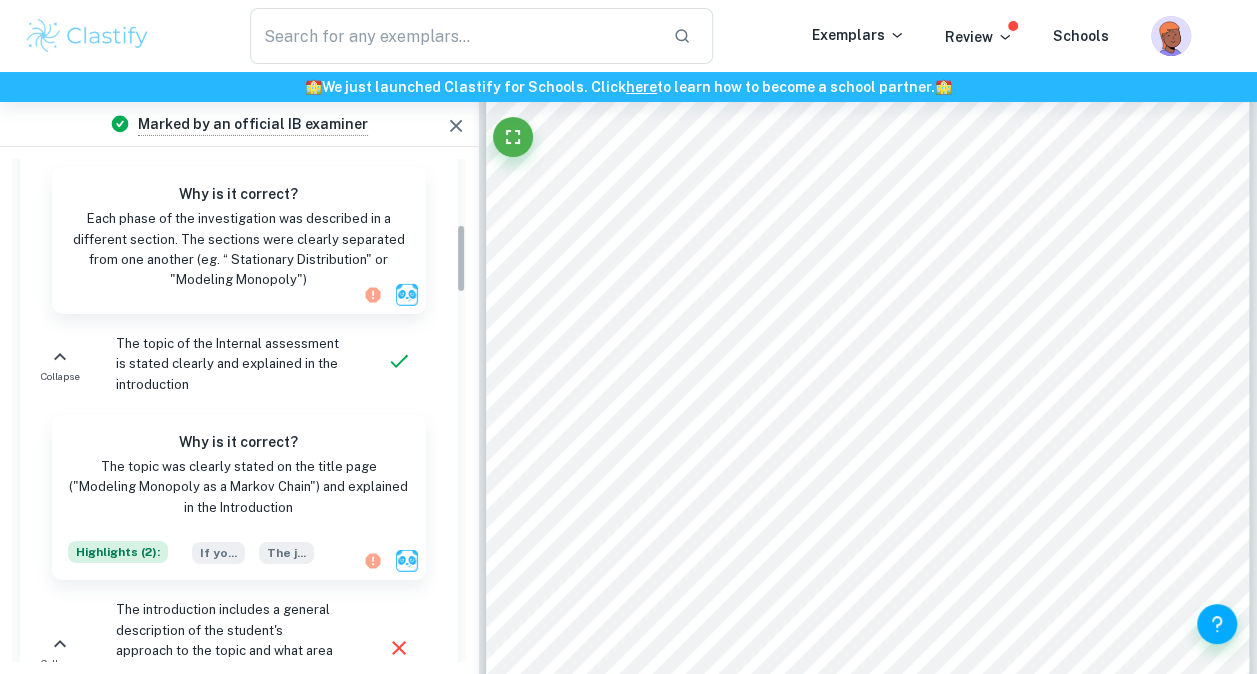 scroll, scrollTop: 517, scrollLeft: 0, axis: vertical 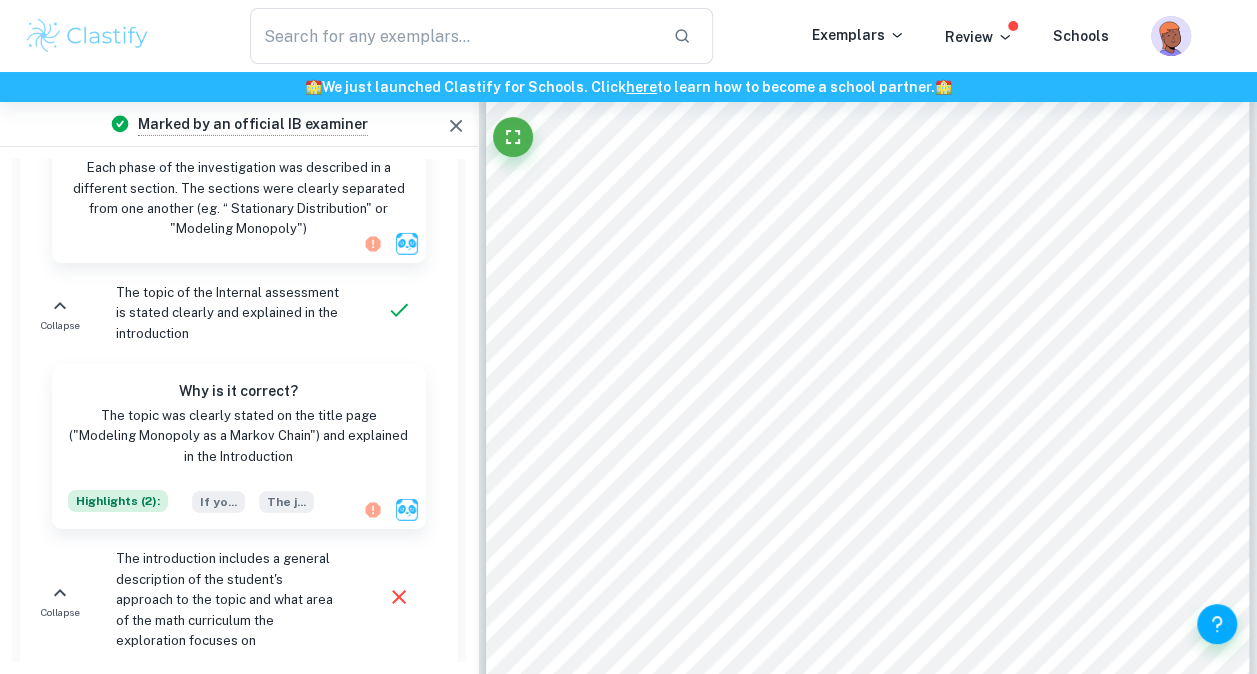 drag, startPoint x: 462, startPoint y: 266, endPoint x: 466, endPoint y: 279, distance: 13.601471 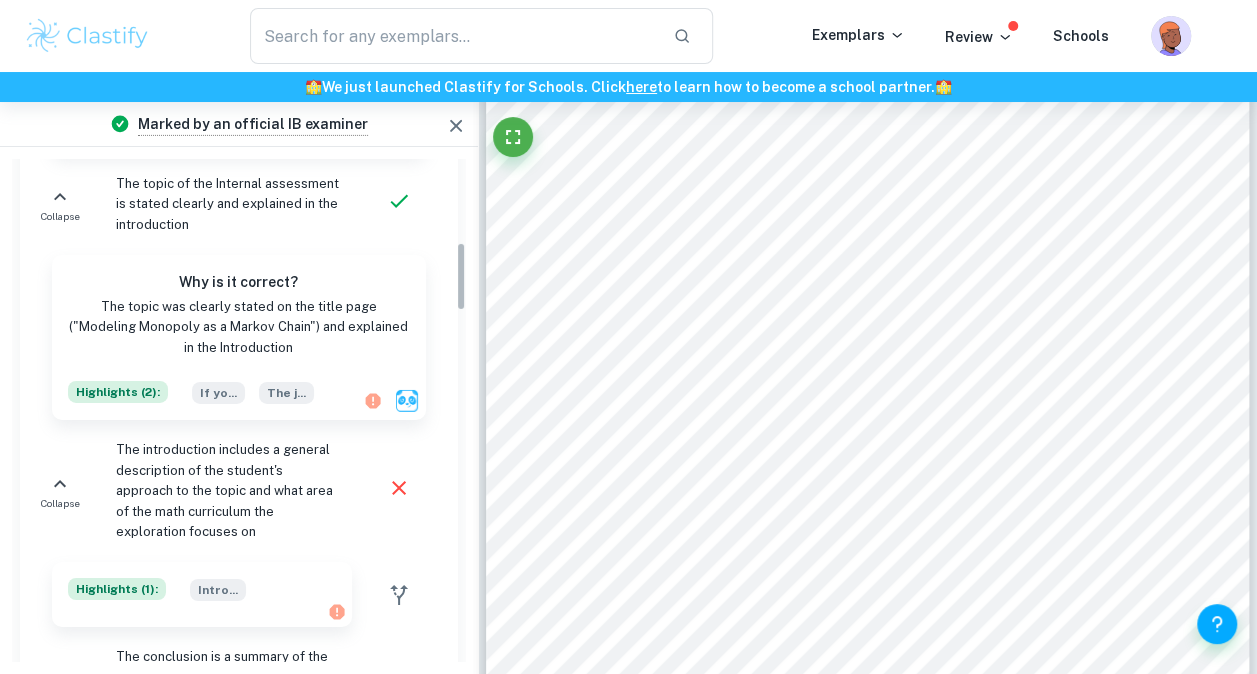 scroll, scrollTop: 662, scrollLeft: 0, axis: vertical 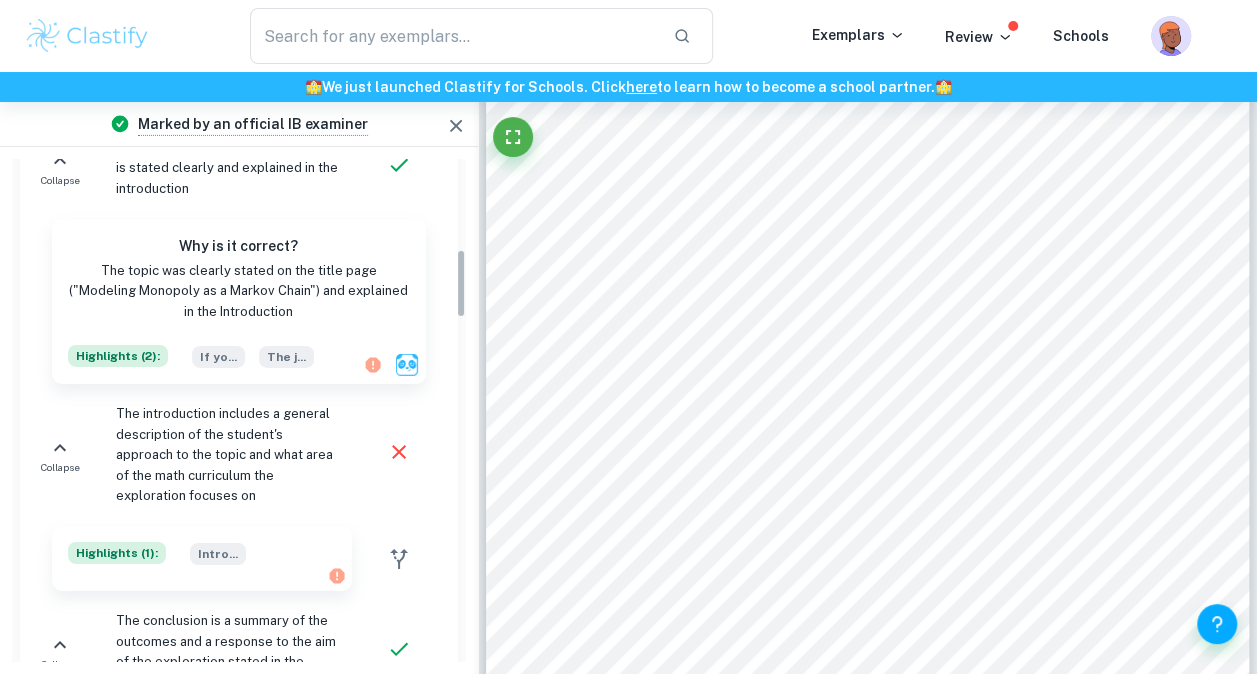 drag, startPoint x: 459, startPoint y: 275, endPoint x: 461, endPoint y: 295, distance: 20.09975 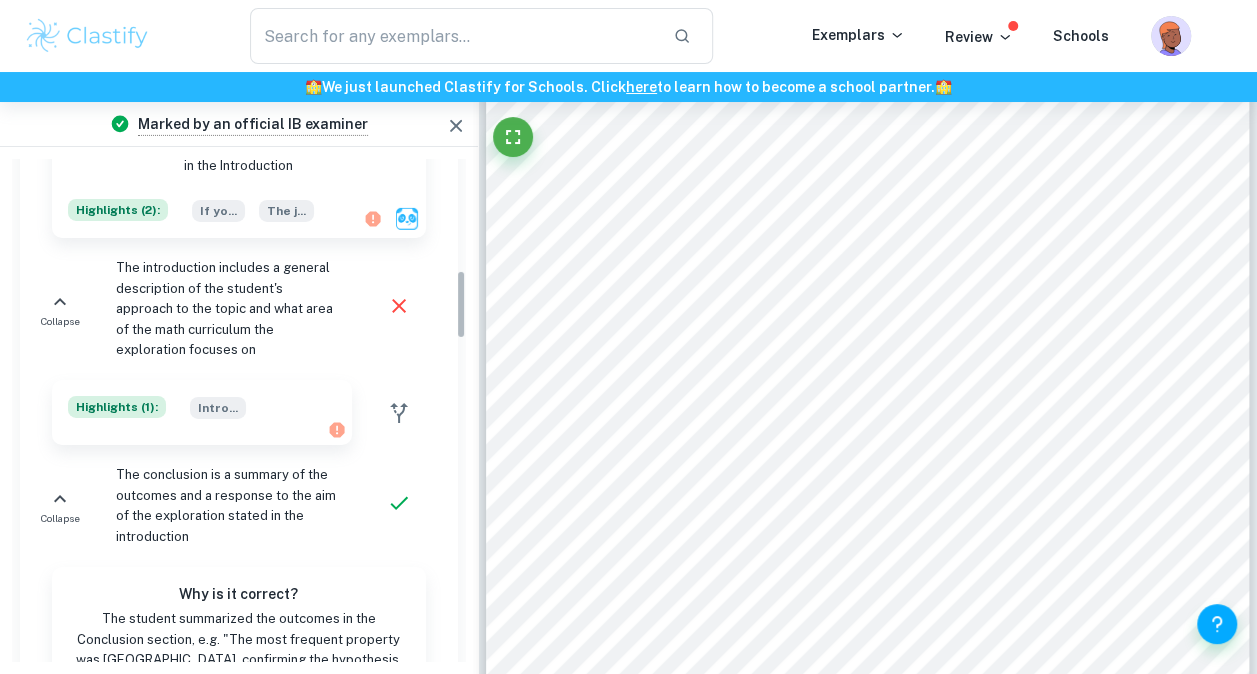 scroll, scrollTop: 816, scrollLeft: 0, axis: vertical 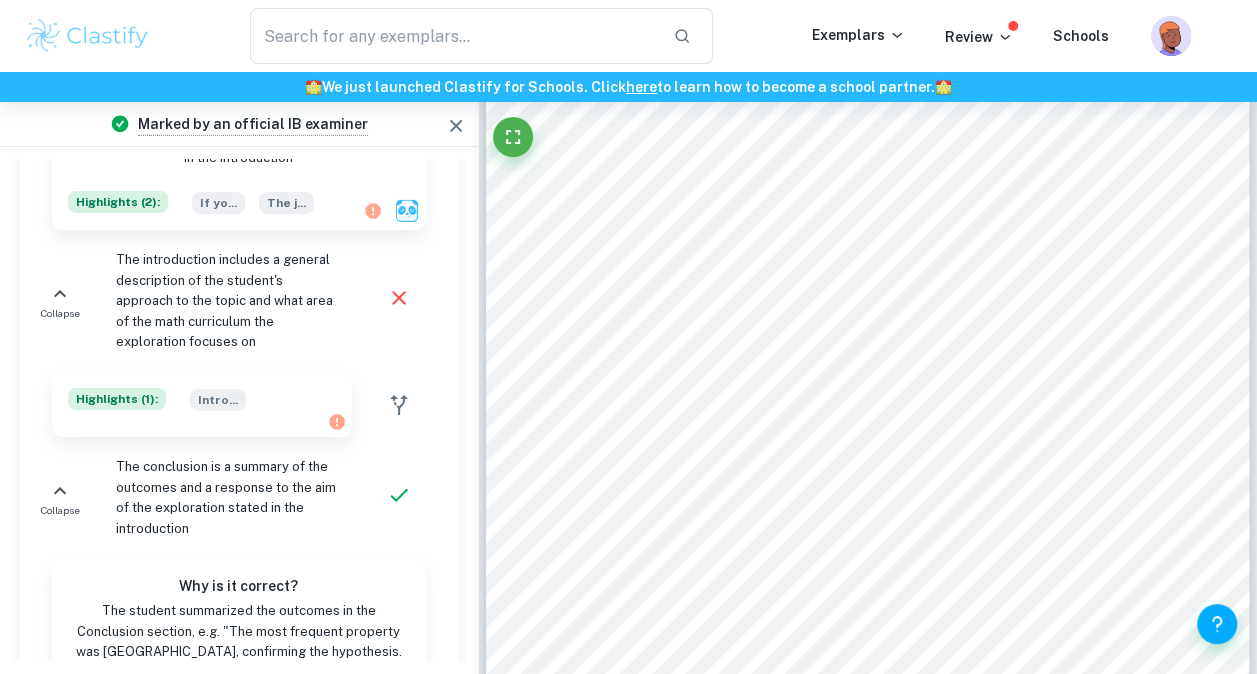 drag, startPoint x: 460, startPoint y: 275, endPoint x: 470, endPoint y: 297, distance: 24.166092 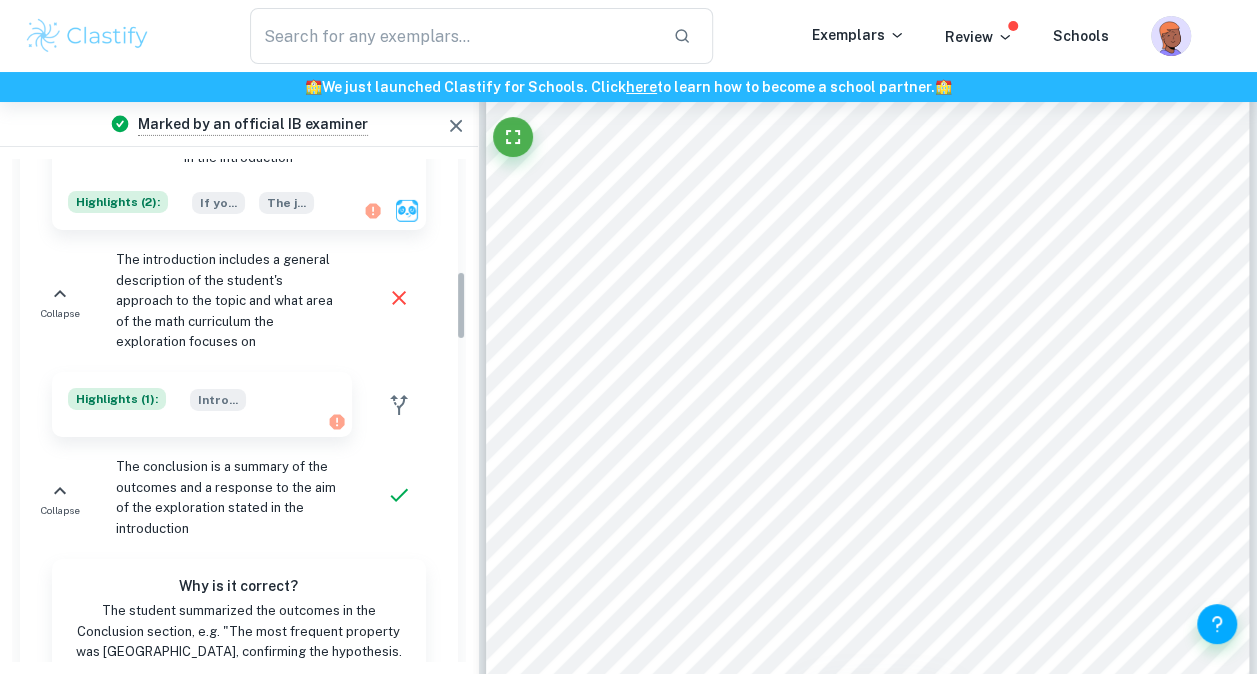 drag, startPoint x: 454, startPoint y: 309, endPoint x: 458, endPoint y: 322, distance: 13.601471 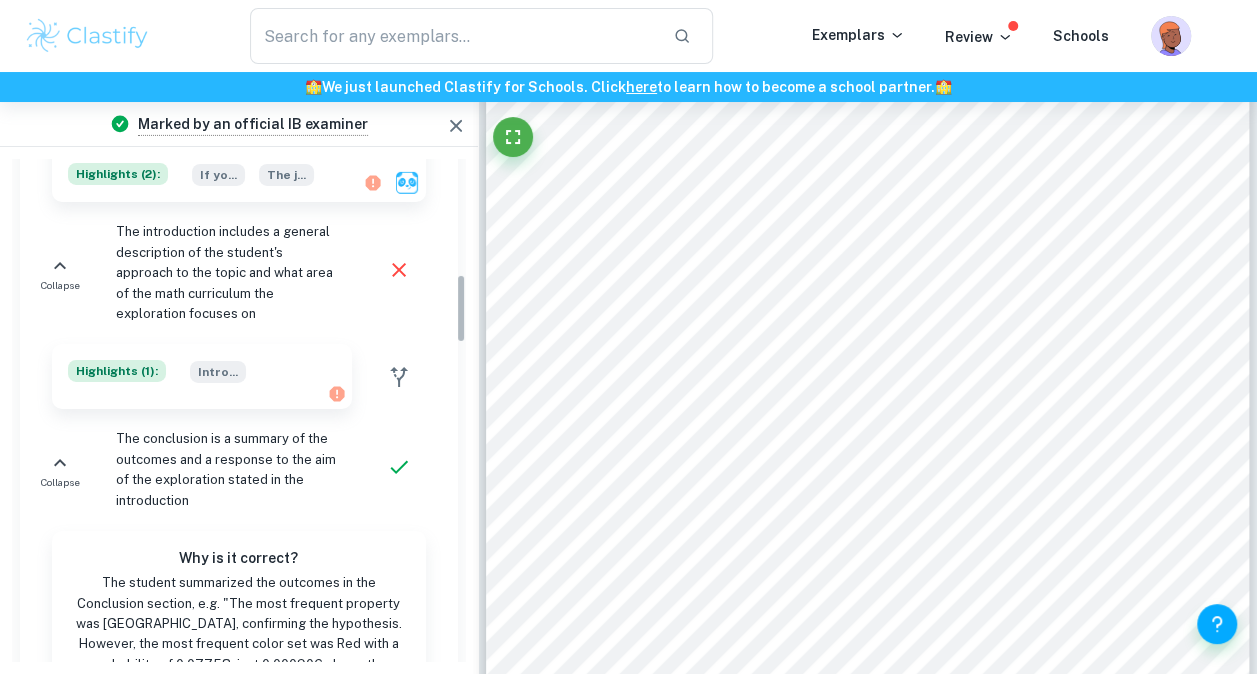 click on "Criterion A: Presentation Marks Received:  2   / 4 Criteria Correct Collapse   The work is divided into sections: introduction, body, and conclusion. Highlights ( 1 ):       Theo ... Collapse   The body of the work is further subdivided so that phases of the exploration are clearly indicated. Why is it correct?   Each phase of the investigation was described in a different section. The sections were clearly separated from one another (eg. “ Stationary Distribution" or "Modeling Monopoly") Collapse   The topic of the Internal assessment is stated clearly and explained in the introduction Why is it correct?   The topic was clearly stated on the title page ("Modeling Monopoly as a Markov Chain") and explained in the Introduction Highlights ( 2 ):      If yo ... The j ... Collapse   The introduction includes a general description of the student's approach to the topic and what area of the math curriculum the exploration focuses on Highlights ( 1 ):      Intro ... Collapse   Why is it correct?   Highlights ( 1" at bounding box center (239, 410) 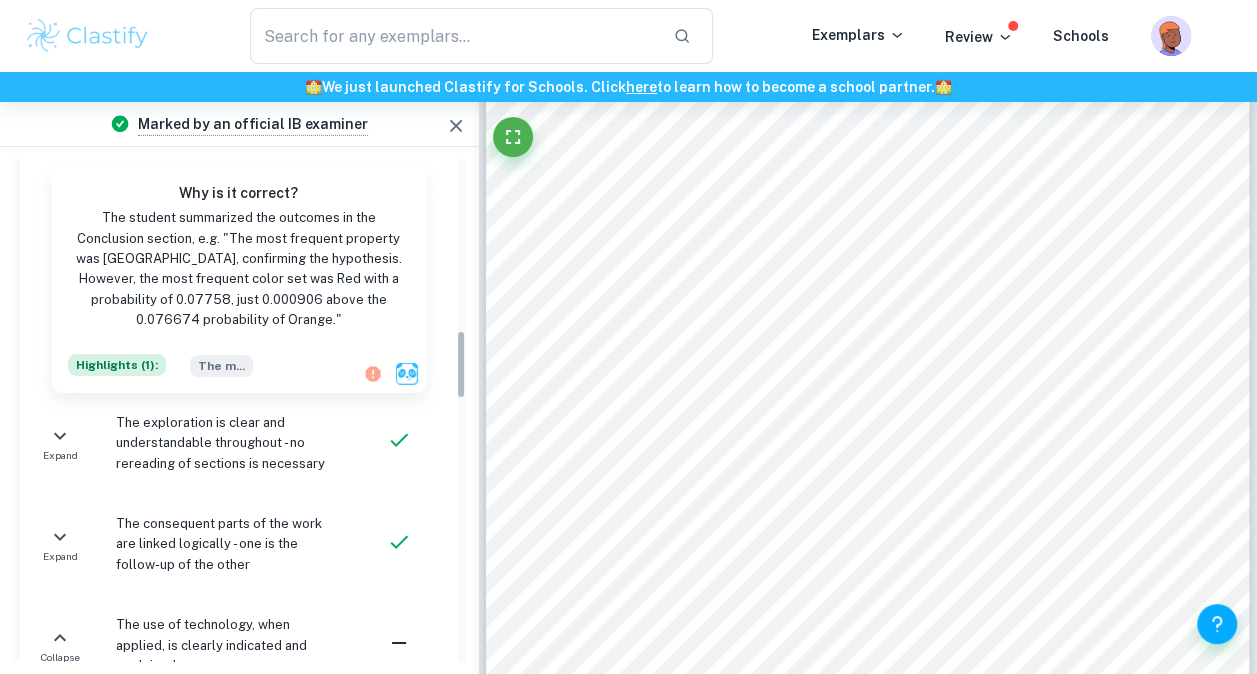 scroll, scrollTop: 1252, scrollLeft: 0, axis: vertical 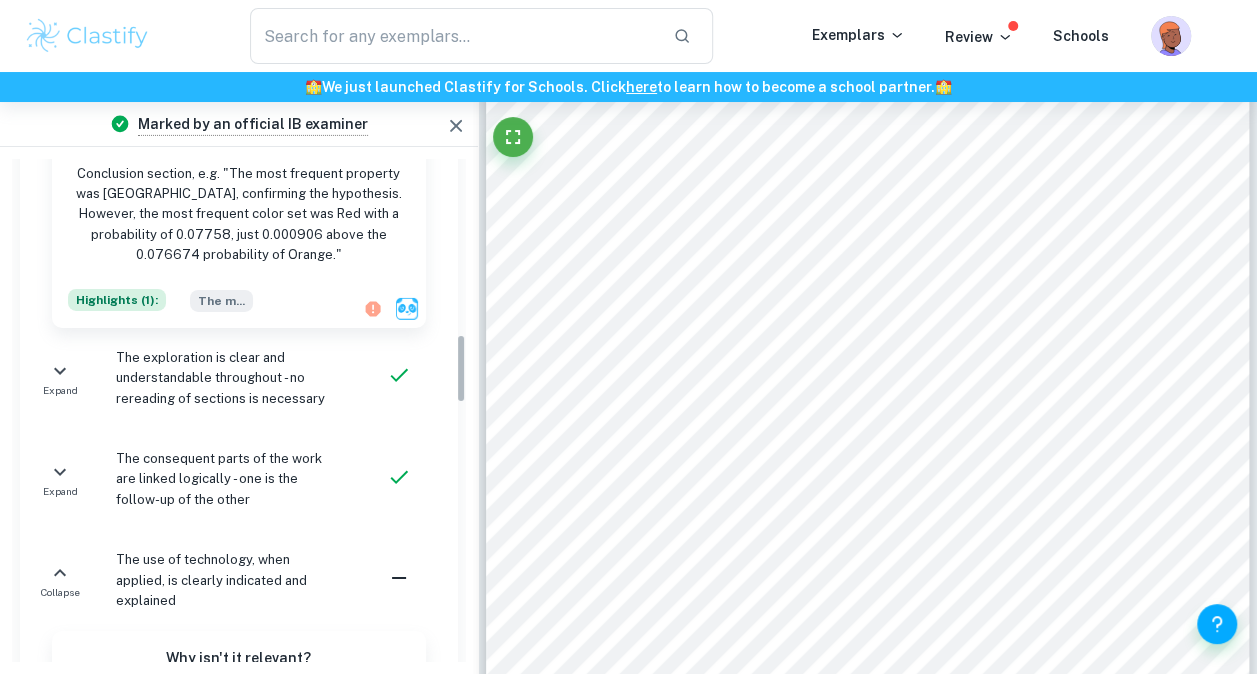 drag, startPoint x: 458, startPoint y: 303, endPoint x: 487, endPoint y: 363, distance: 66.64083 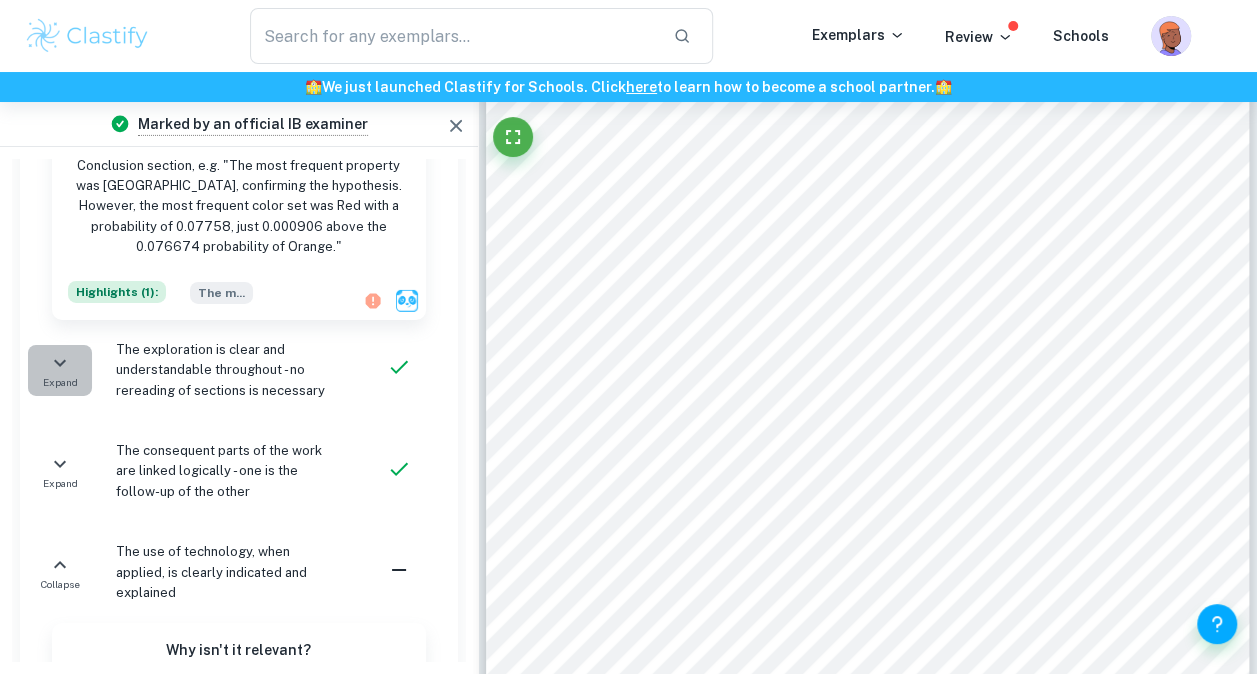 click 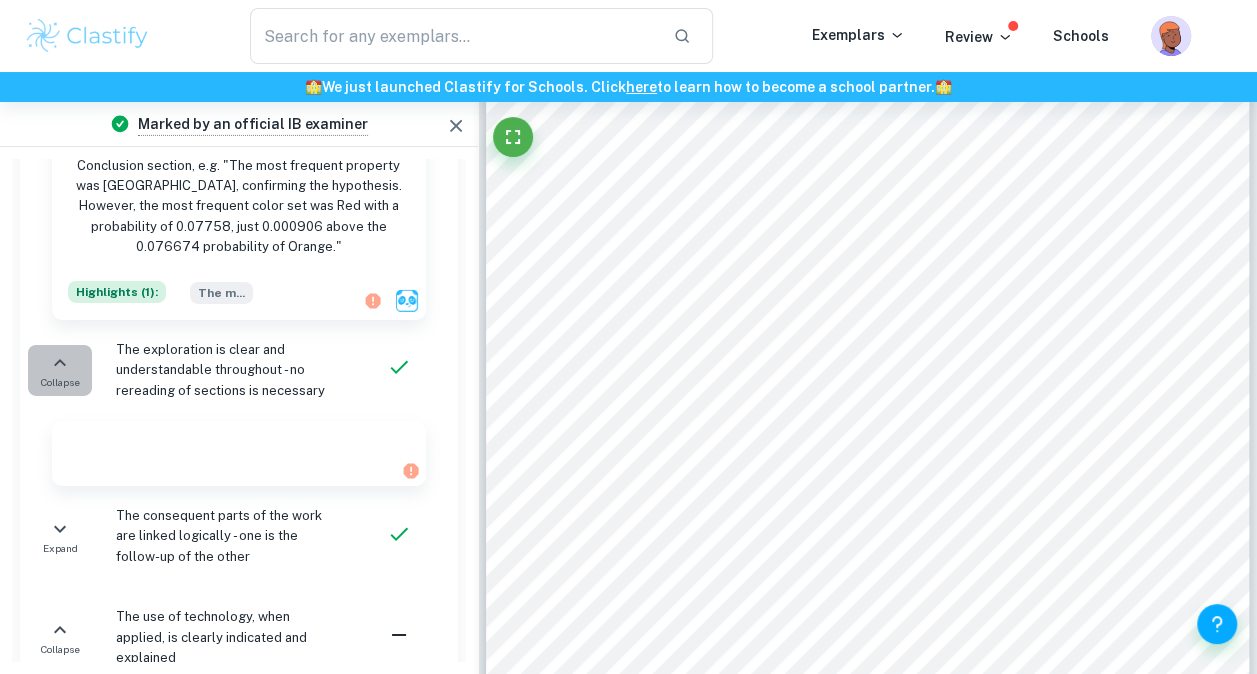 click 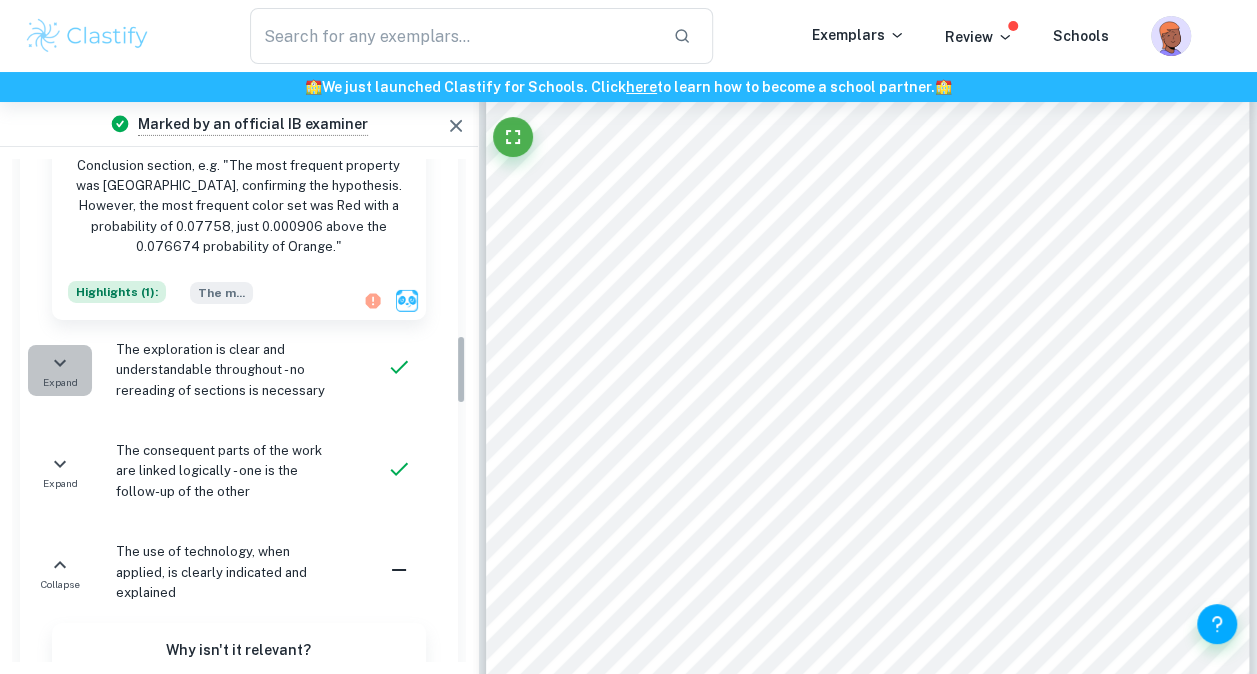 click 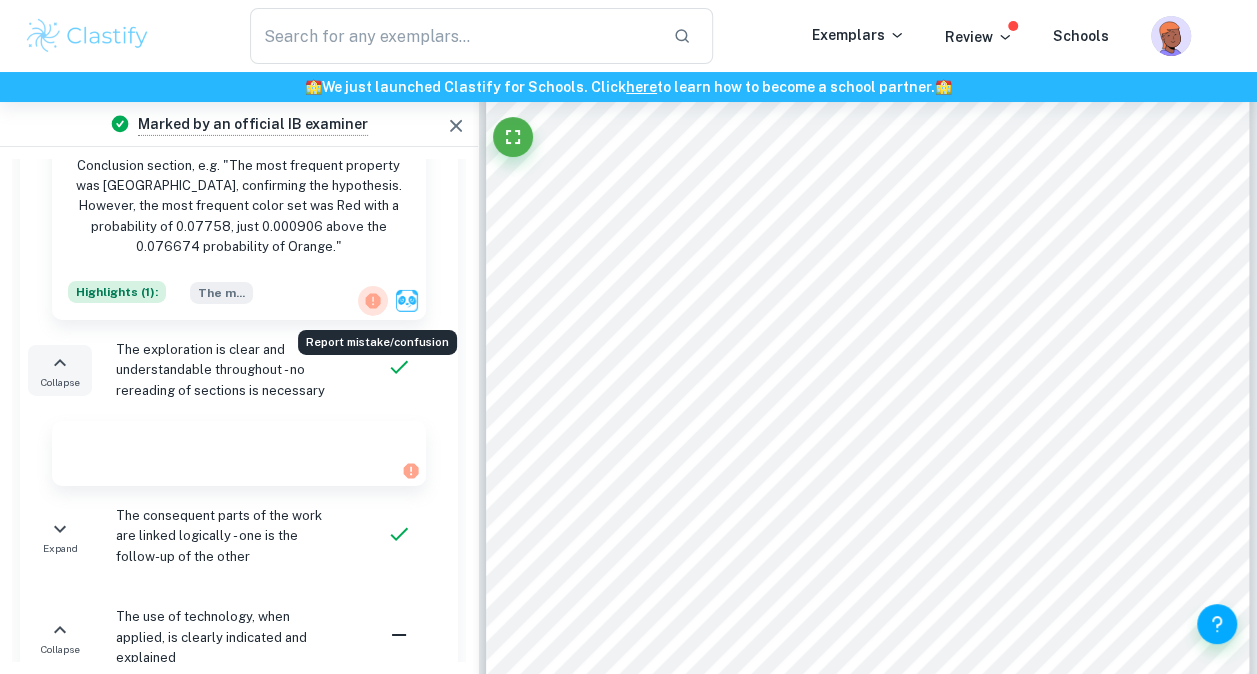 click 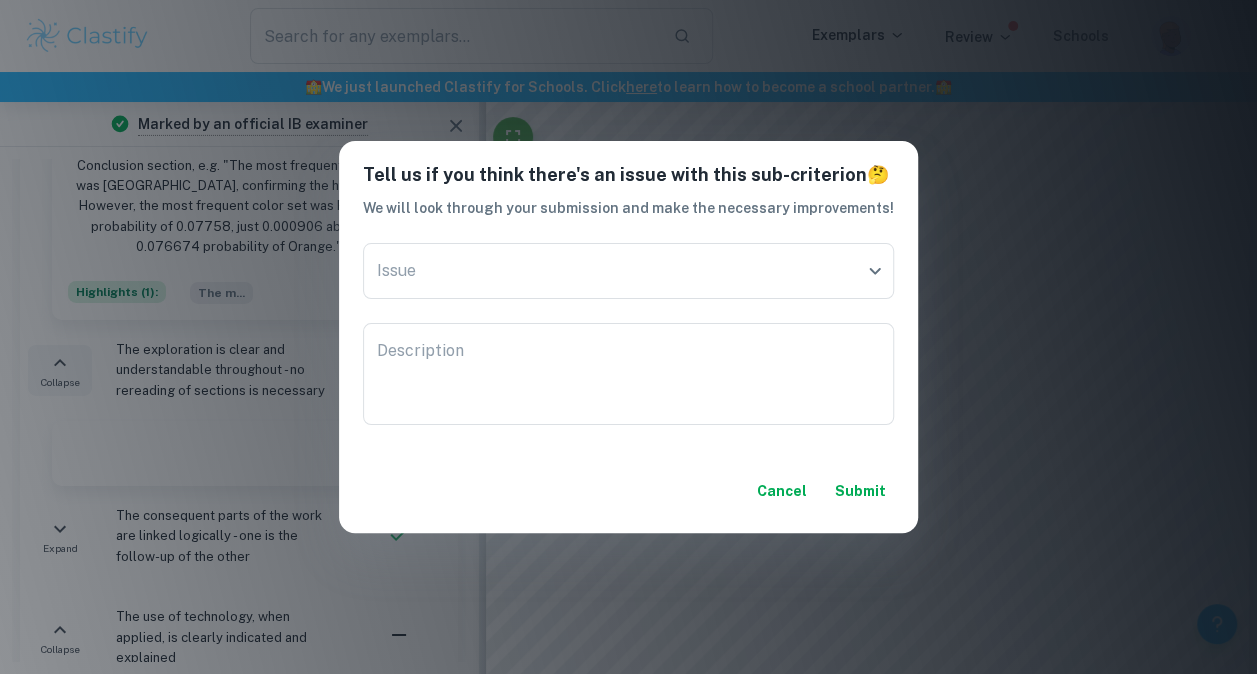 click on "Cancel" at bounding box center [782, 491] 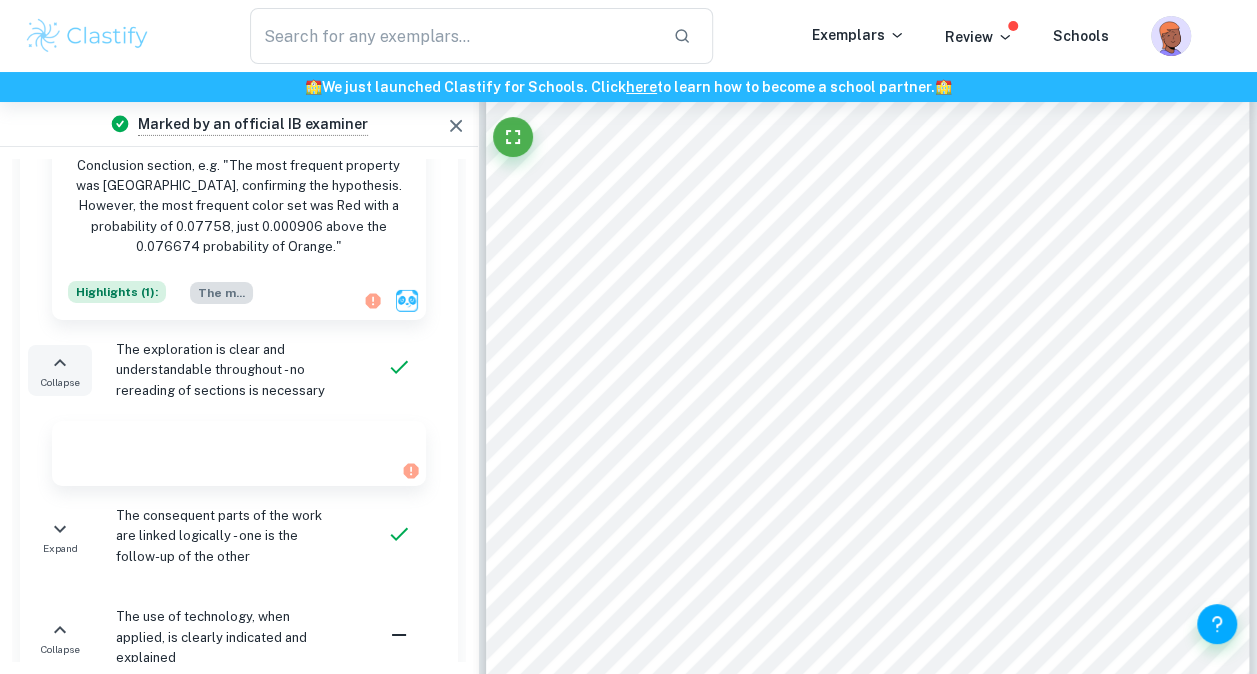 click on "The m ..." at bounding box center [221, 293] 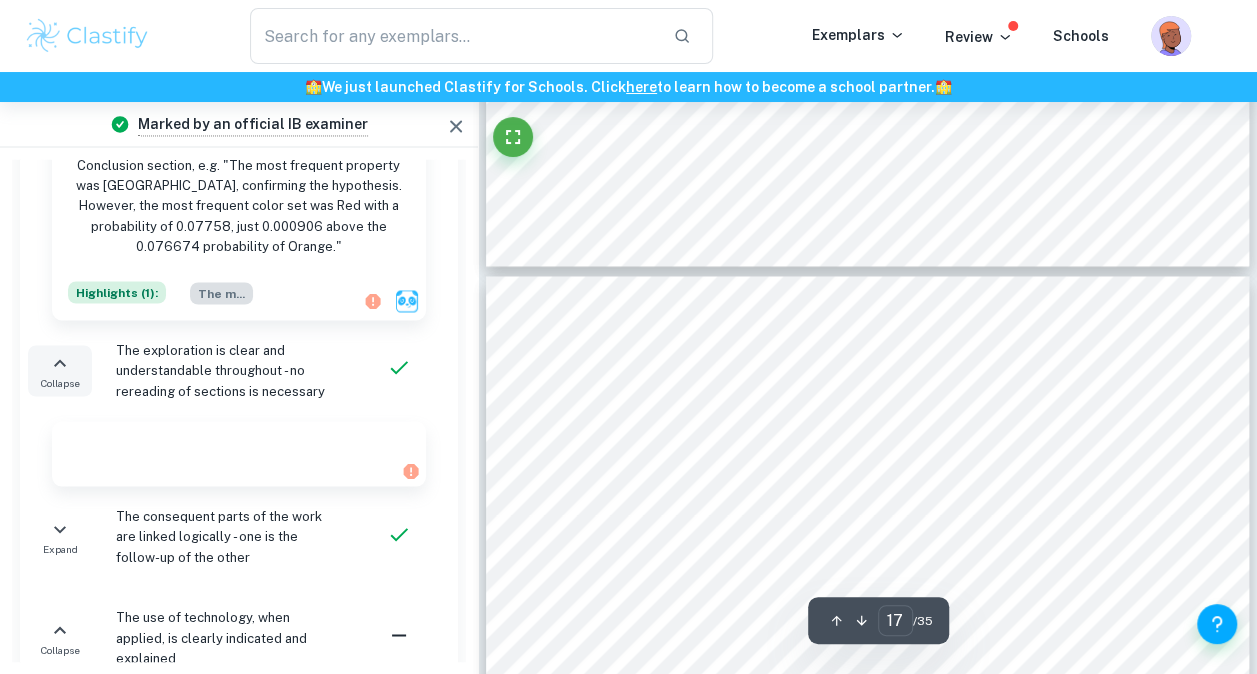 scroll, scrollTop: 17924, scrollLeft: 0, axis: vertical 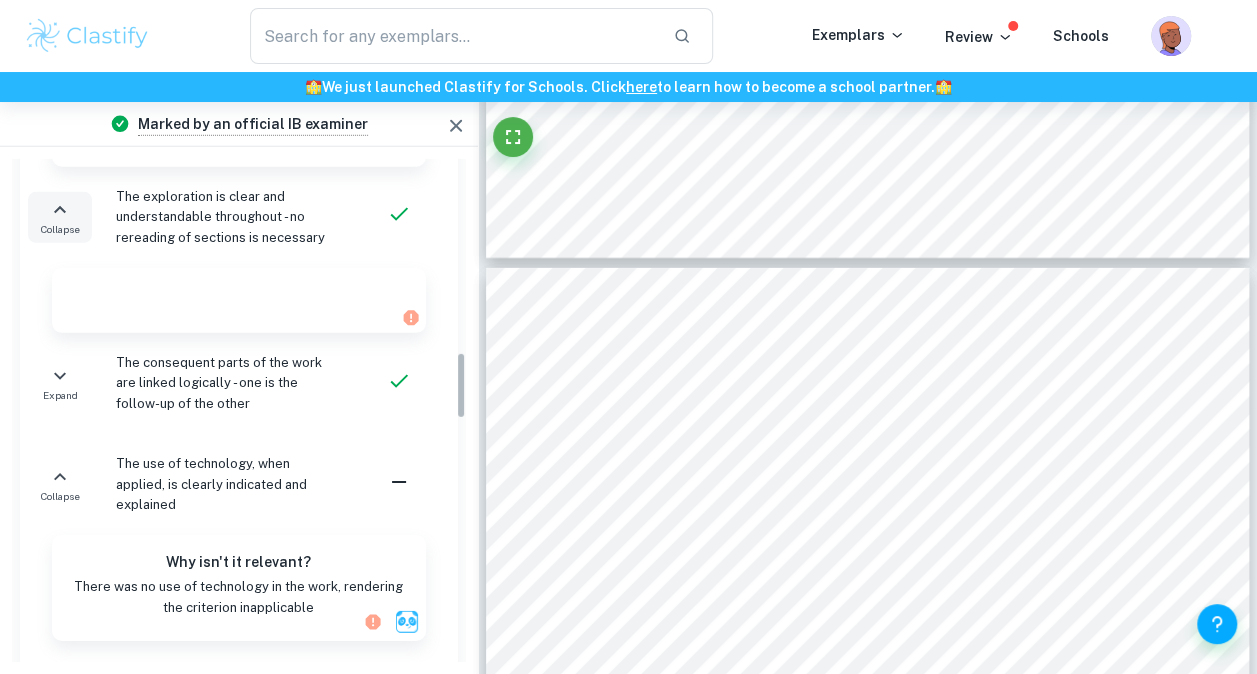 drag, startPoint x: 460, startPoint y: 360, endPoint x: 463, endPoint y: 376, distance: 16.27882 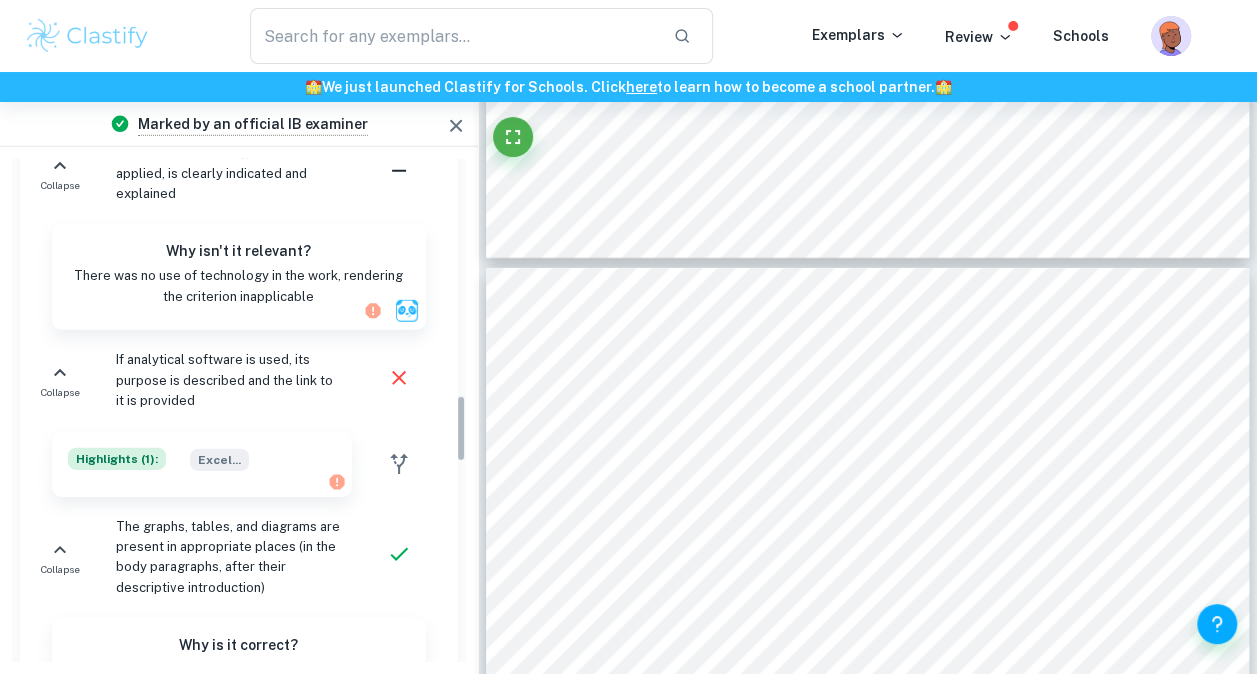 scroll, scrollTop: 1753, scrollLeft: 0, axis: vertical 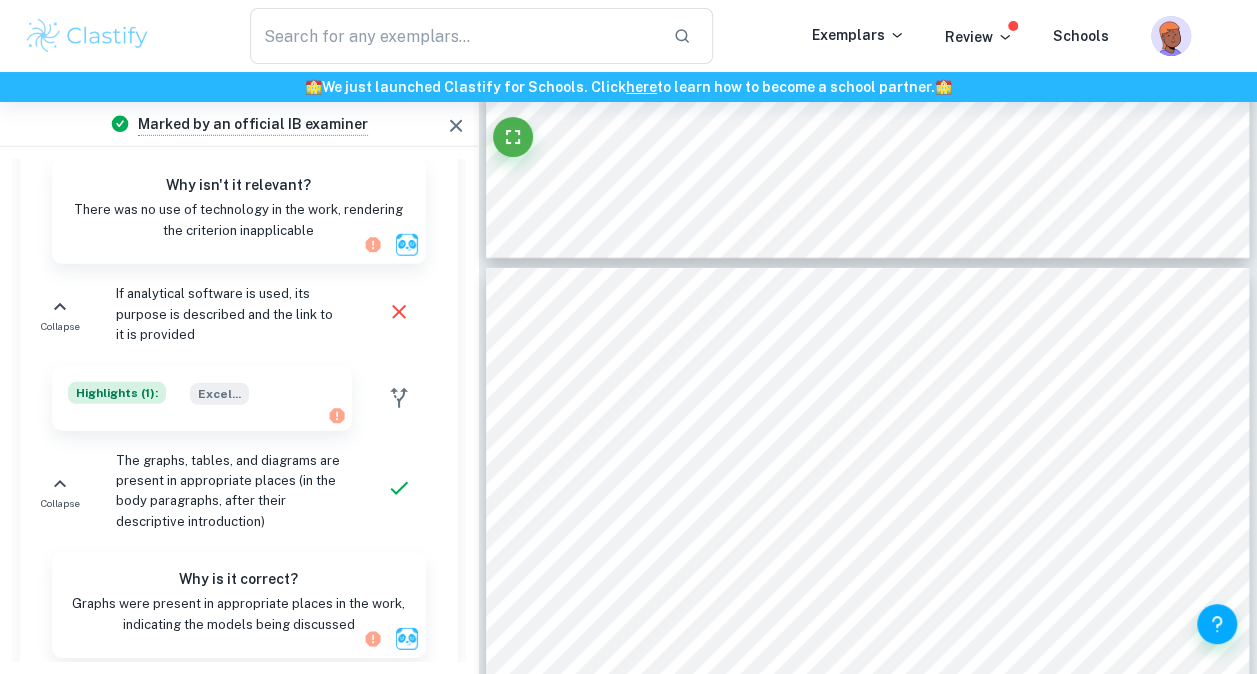 drag, startPoint x: 462, startPoint y: 375, endPoint x: 486, endPoint y: 428, distance: 58.18075 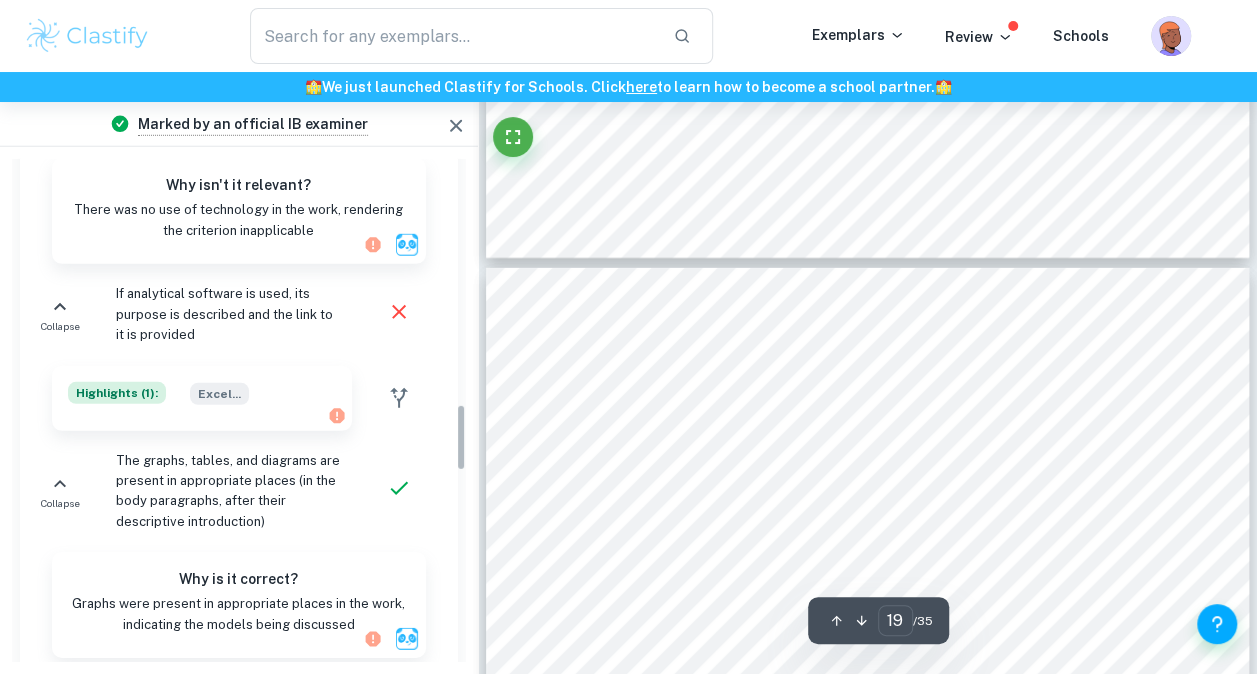 scroll, scrollTop: 1820, scrollLeft: 0, axis: vertical 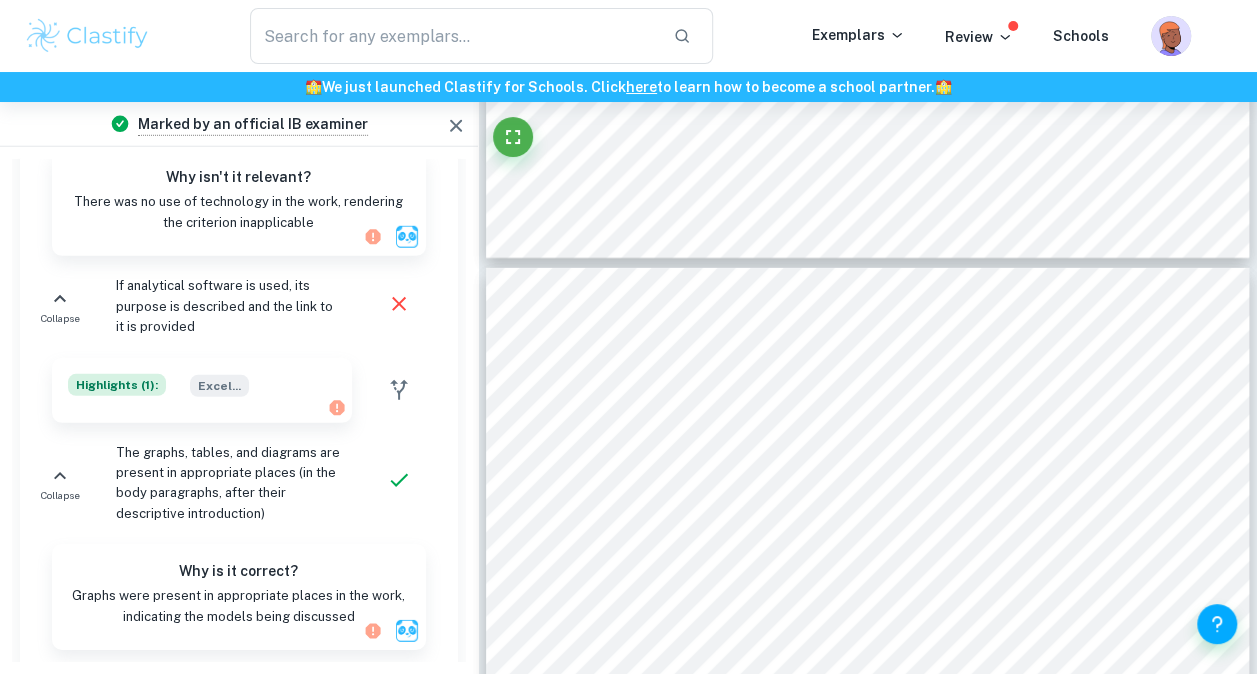 click on "Highlights ( 1 ):" at bounding box center [117, 385] 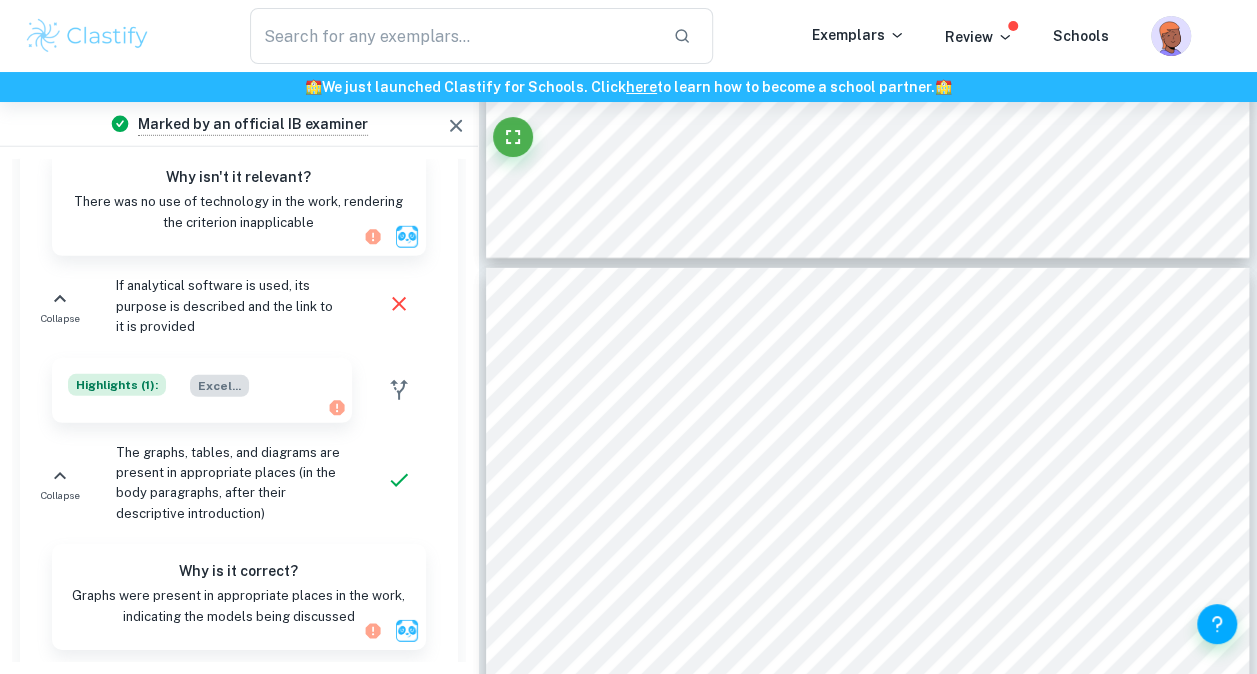 click on "Excel ..." at bounding box center (219, 386) 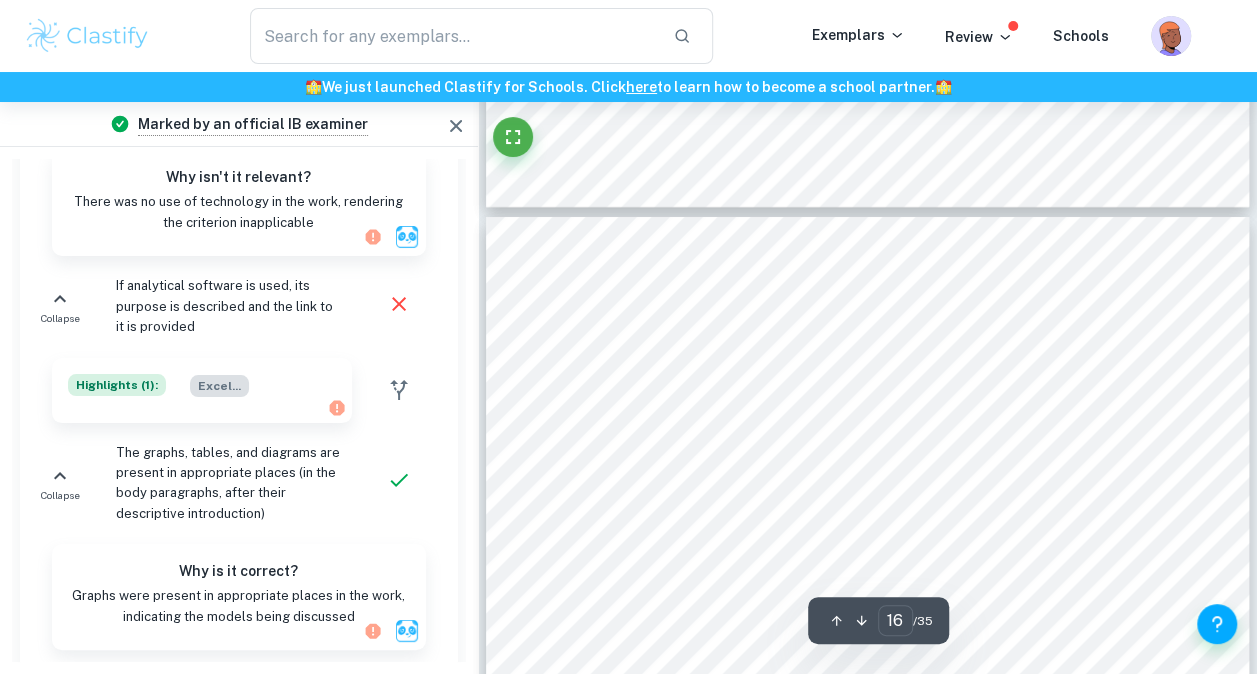 type on "15" 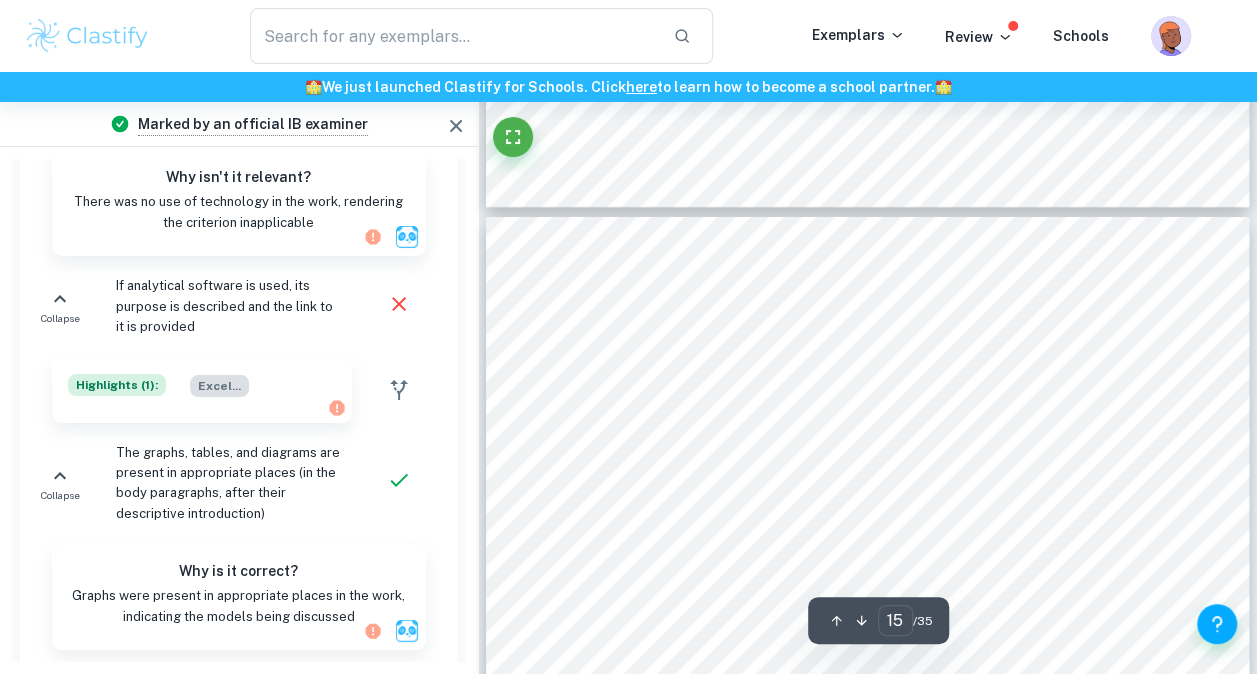 scroll, scrollTop: 14497, scrollLeft: 0, axis: vertical 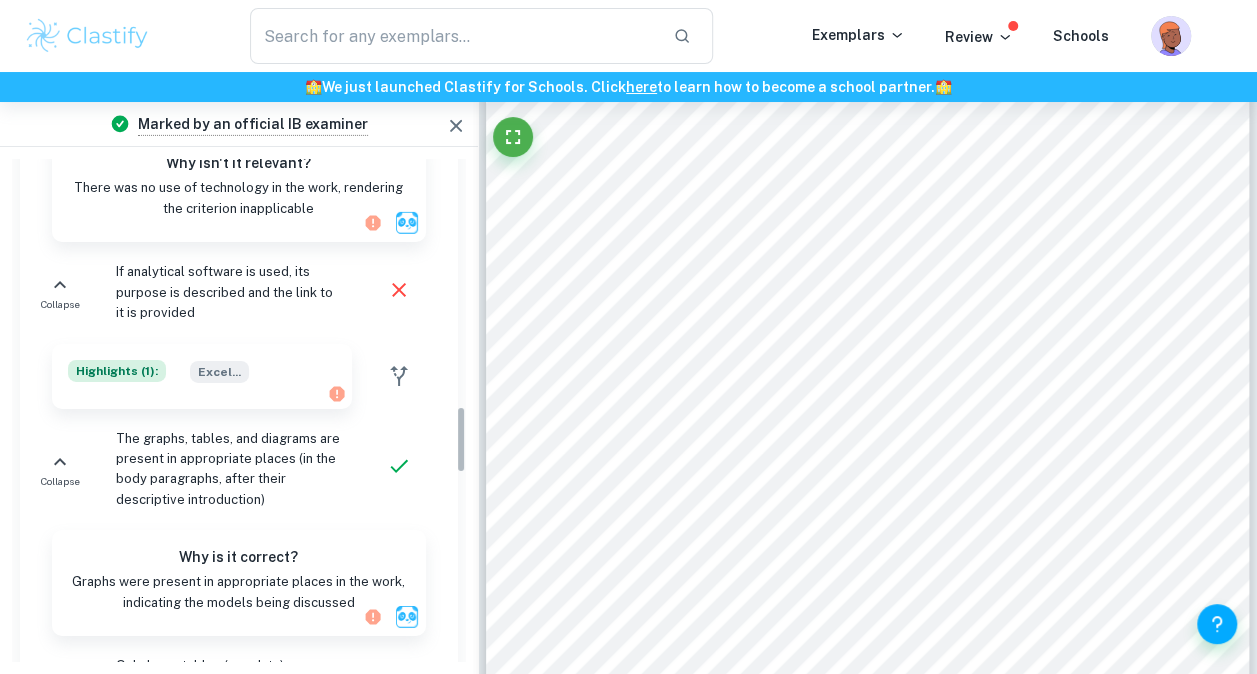 click on "Criterion A: Presentation Marks Received:  2   / 4 Criteria Correct Collapse   The work is divided into sections: introduction, body, and conclusion. Highlights ( 1 ):       Theo ... Collapse   The body of the work is further subdivided so that phases of the exploration are clearly indicated. Why is it correct?   Each phase of the investigation was described in a different section. The sections were clearly separated from one another (eg. “ Stationary Distribution" or "Modeling Monopoly") Collapse   The topic of the Internal assessment is stated clearly and explained in the introduction Why is it correct?   The topic was clearly stated on the title page ("Modeling Monopoly as a Markov Chain") and explained in the Introduction Highlights ( 2 ):      If yo ... The j ... Collapse   The introduction includes a general description of the student's approach to the topic and what area of the math curriculum the exploration focuses on Highlights ( 1 ):      Intro ... Collapse   Why is it correct?   Highlights ( 1" at bounding box center (239, 410) 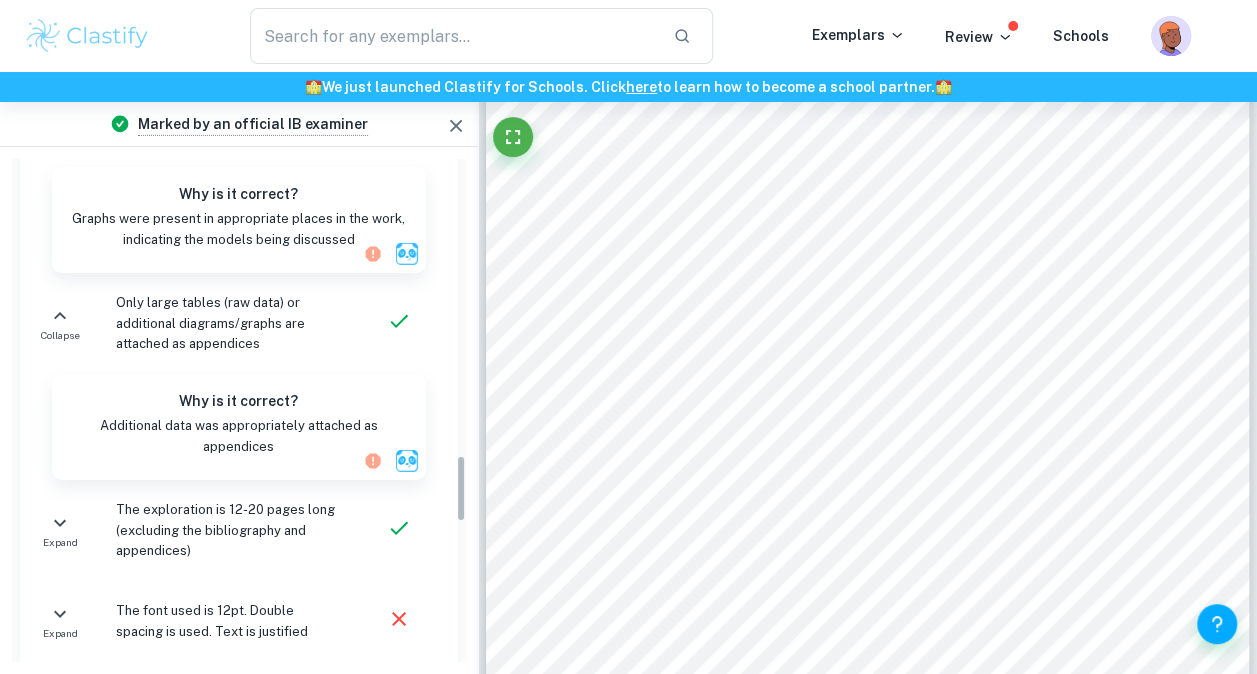 scroll, scrollTop: 2212, scrollLeft: 0, axis: vertical 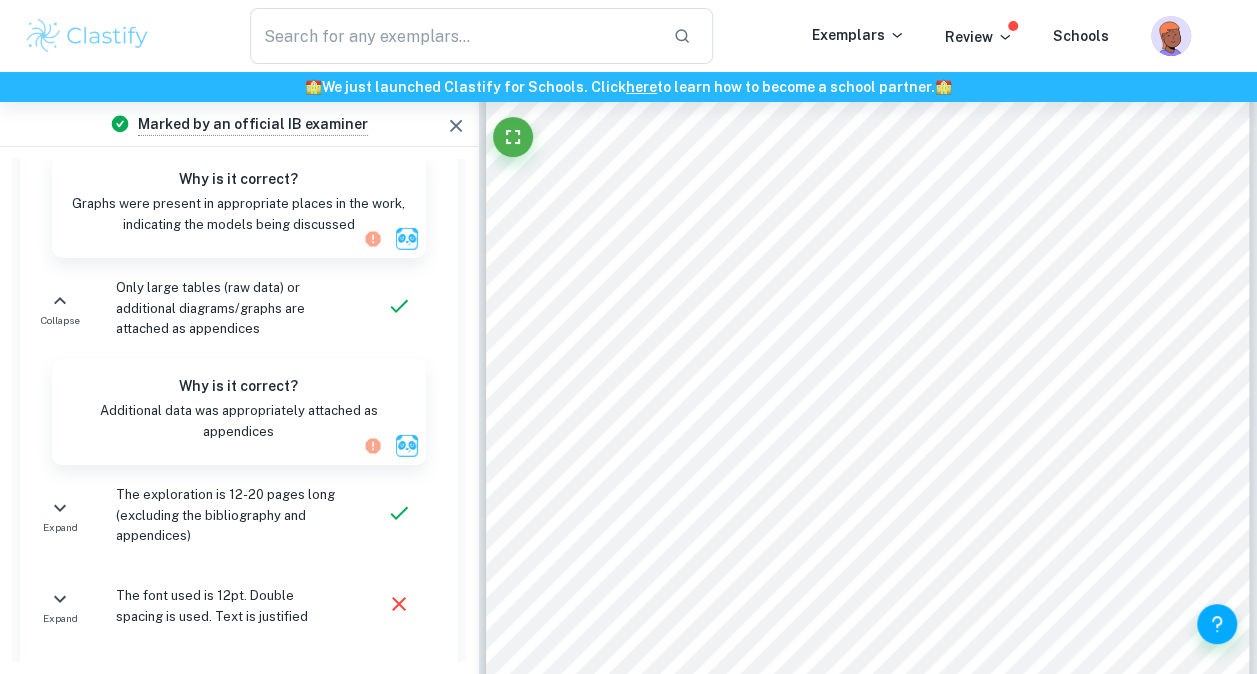 drag, startPoint x: 460, startPoint y: 438, endPoint x: 474, endPoint y: 490, distance: 53.851646 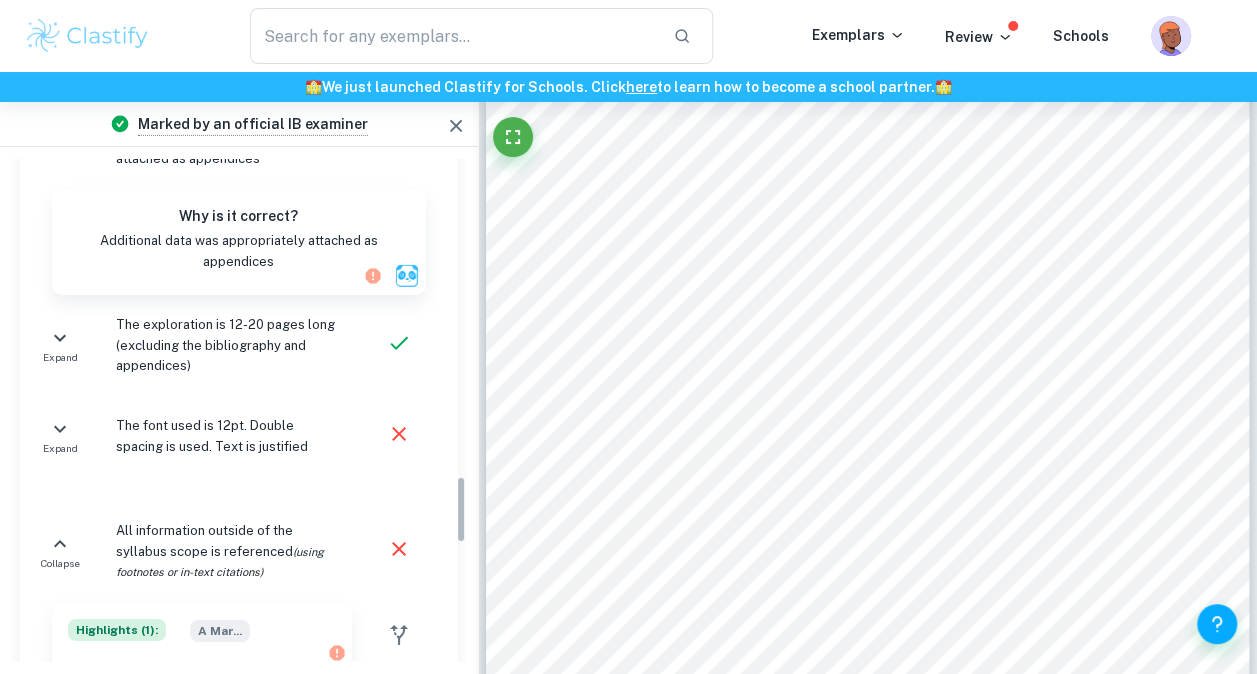 drag, startPoint x: 459, startPoint y: 484, endPoint x: 462, endPoint y: 510, distance: 26.172504 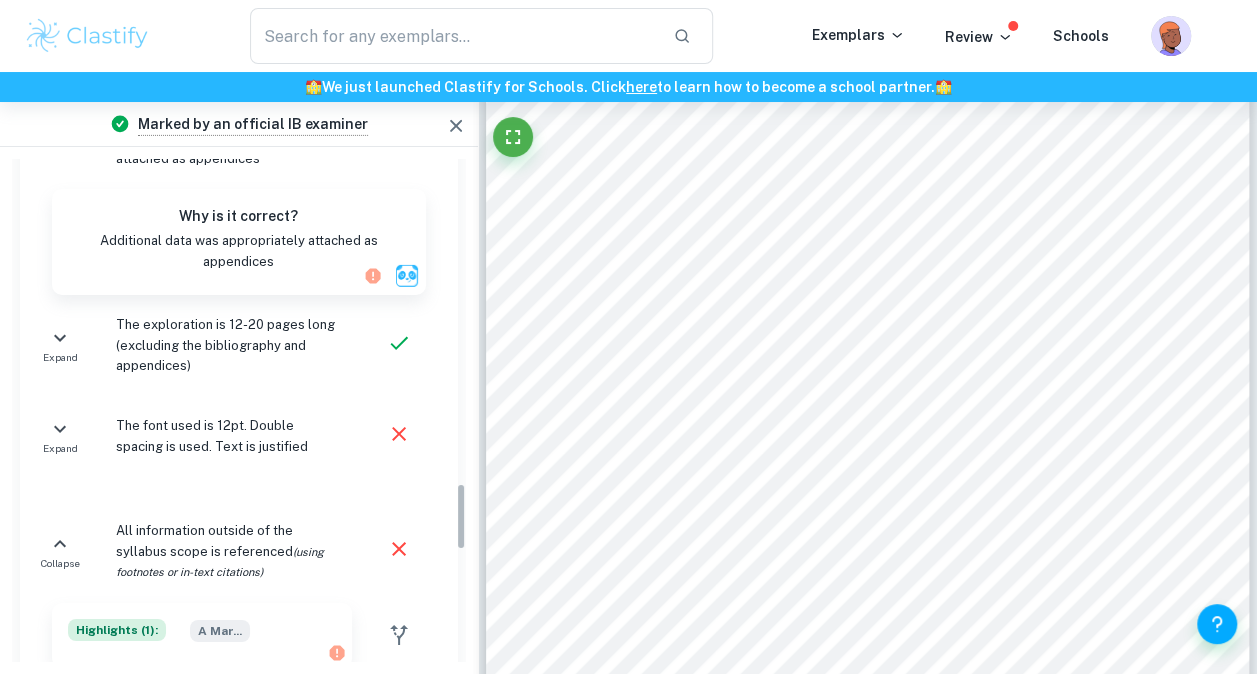scroll, scrollTop: 2397, scrollLeft: 0, axis: vertical 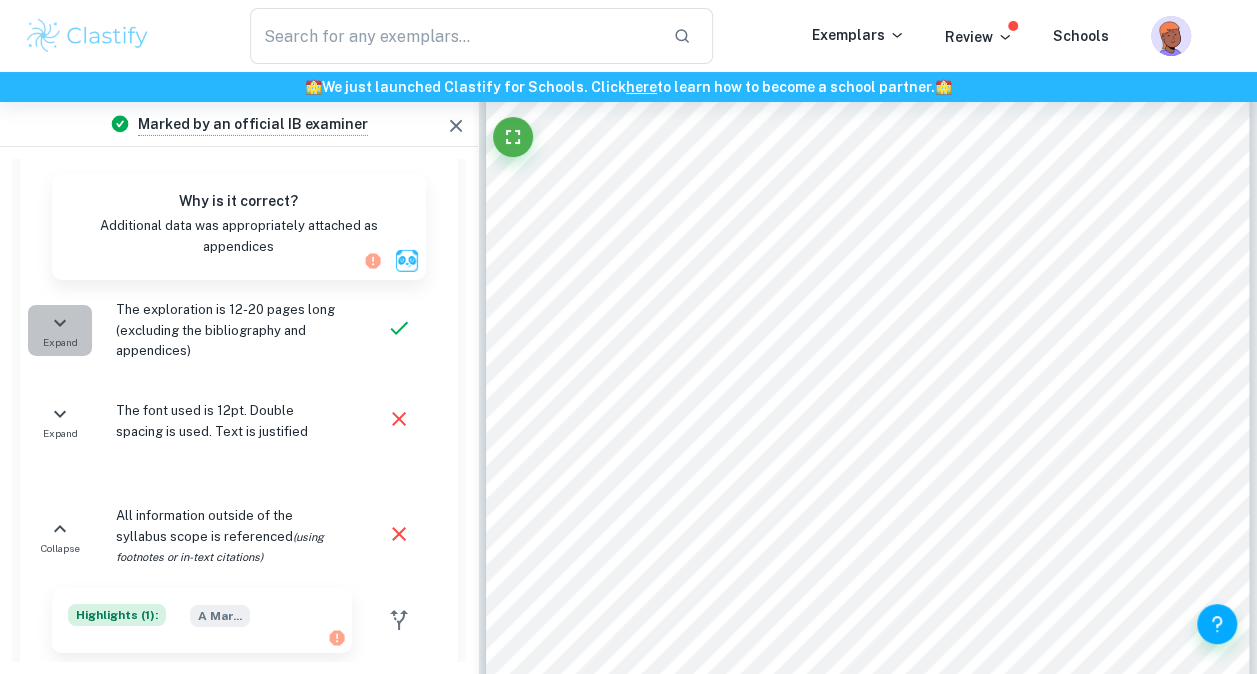 click 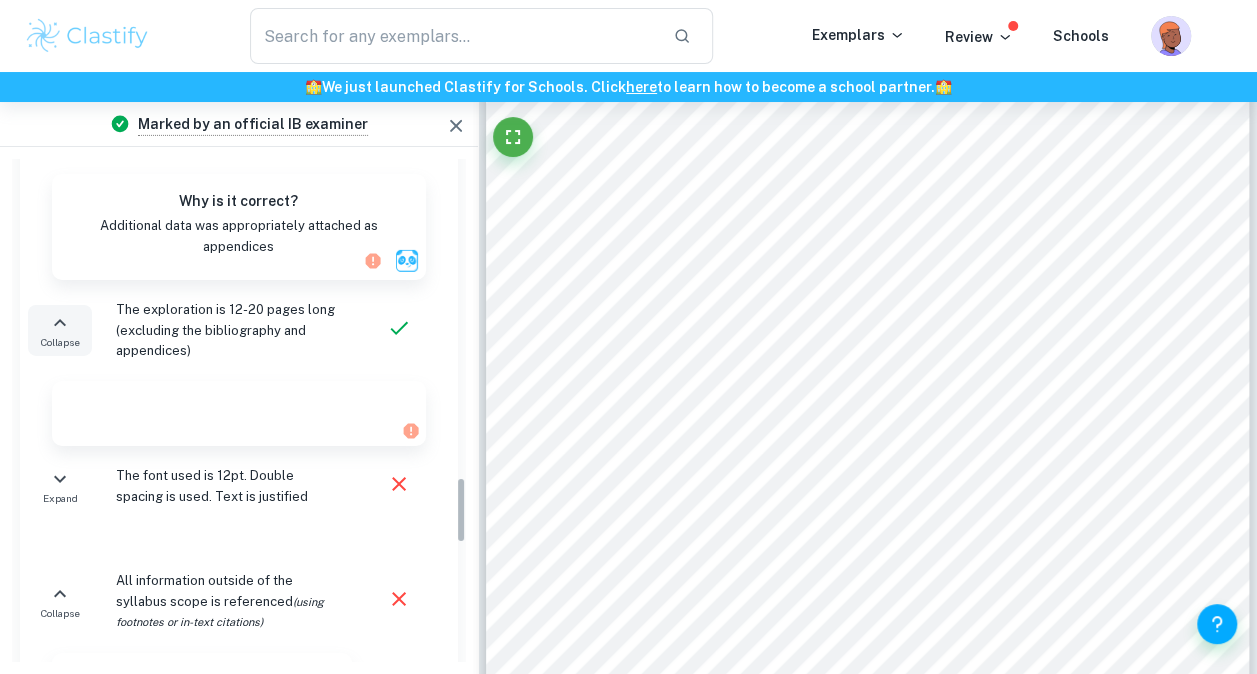 click 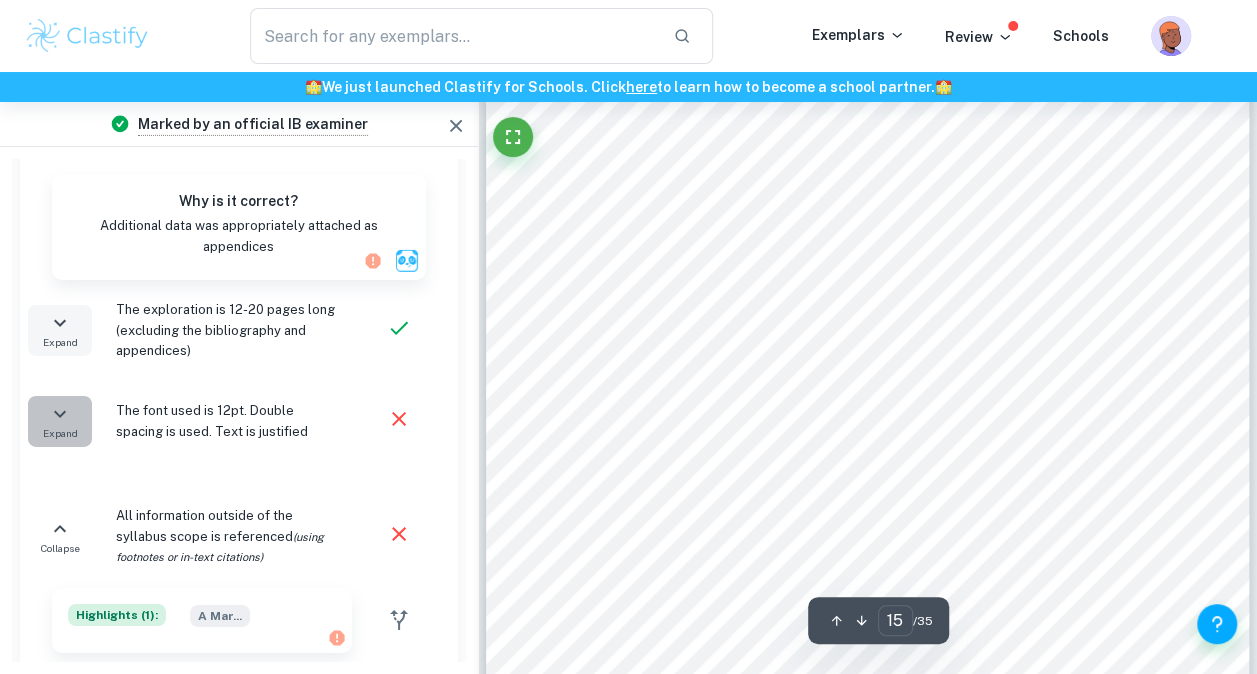 click on "Expand" at bounding box center (60, 421) 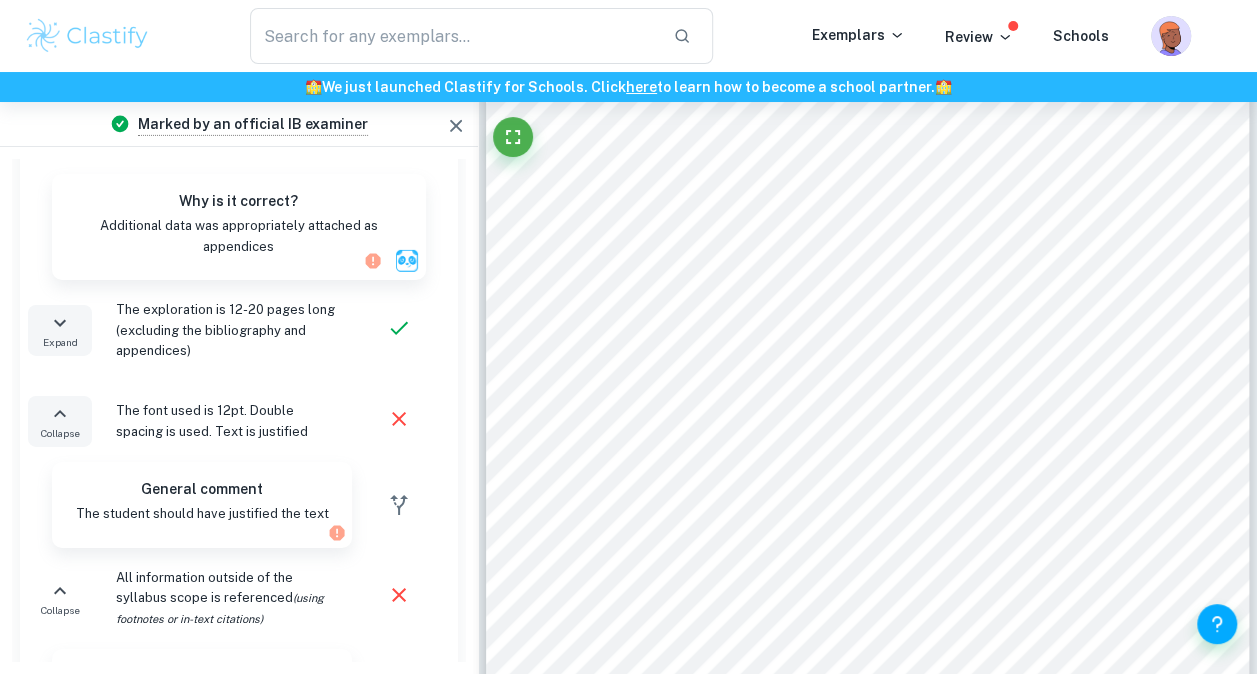 click 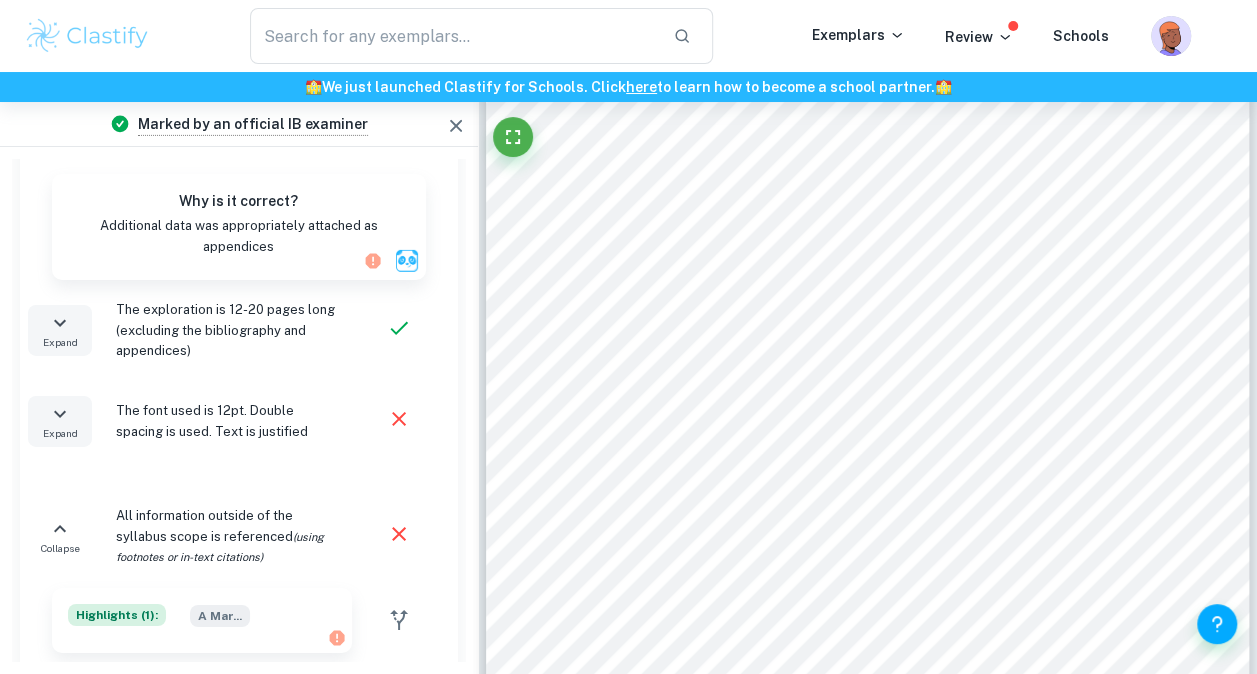 click 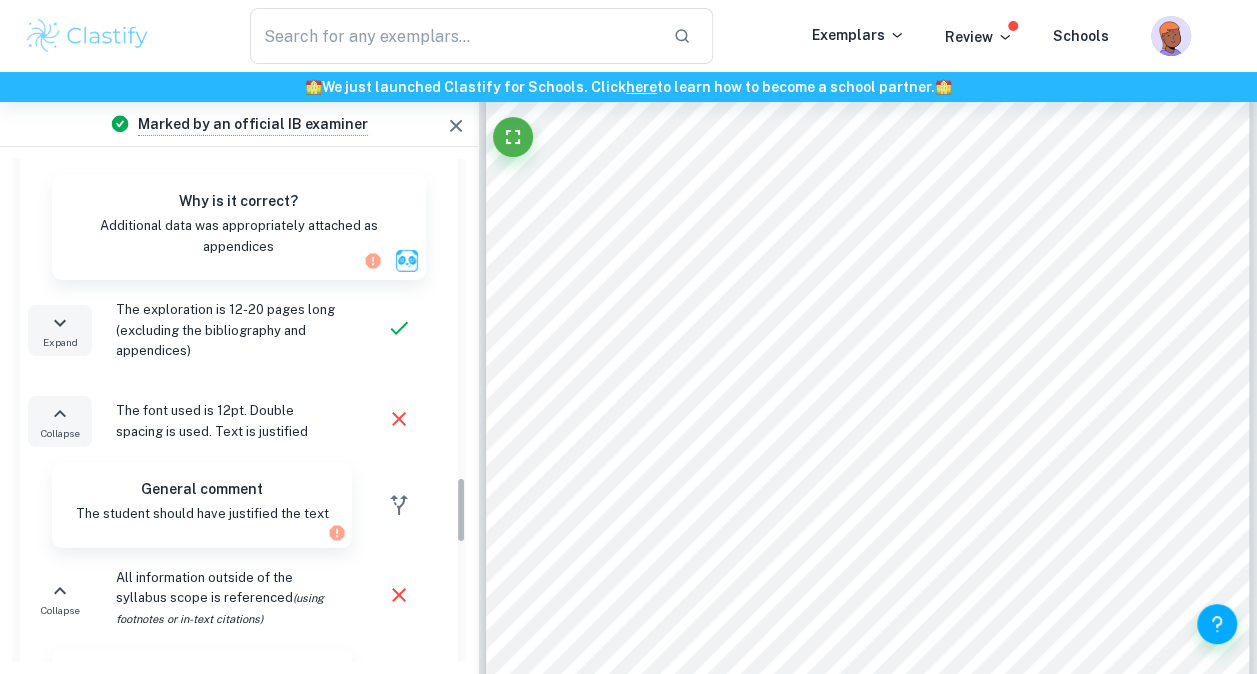 click on "Criterion A: Presentation Marks Received:  2   / 4 Criteria Correct Collapse   The work is divided into sections: introduction, body, and conclusion. Highlights ( 1 ):       Theo ... Collapse   The body of the work is further subdivided so that phases of the exploration are clearly indicated. Why is it correct?   Each phase of the investigation was described in a different section. The sections were clearly separated from one another (eg. “ Stationary Distribution" or "Modeling Monopoly") Collapse   The topic of the Internal assessment is stated clearly and explained in the introduction Why is it correct?   The topic was clearly stated on the title page ("Modeling Monopoly as a Markov Chain") and explained in the Introduction Highlights ( 2 ):      If yo ... The j ... Collapse   The introduction includes a general description of the student's approach to the topic and what area of the math curriculum the exploration focuses on Highlights ( 1 ):      Intro ... Collapse   Why is it correct?   Highlights ( 1" at bounding box center [239, 410] 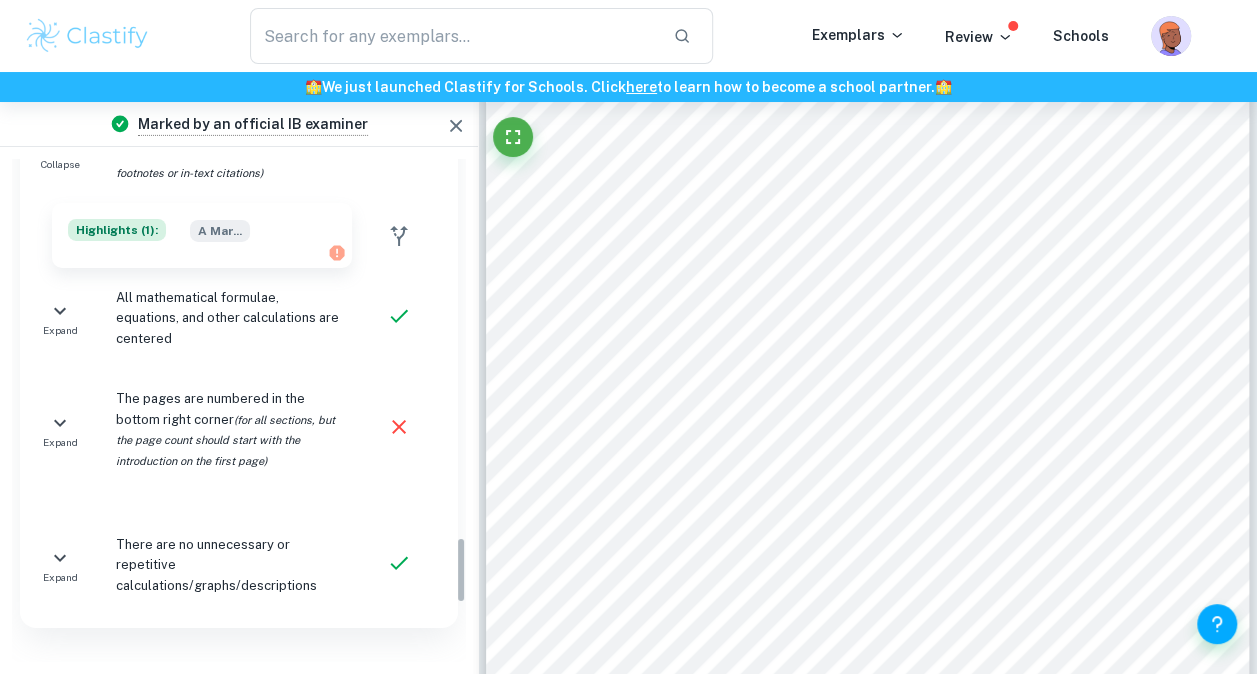 scroll, scrollTop: 2850, scrollLeft: 0, axis: vertical 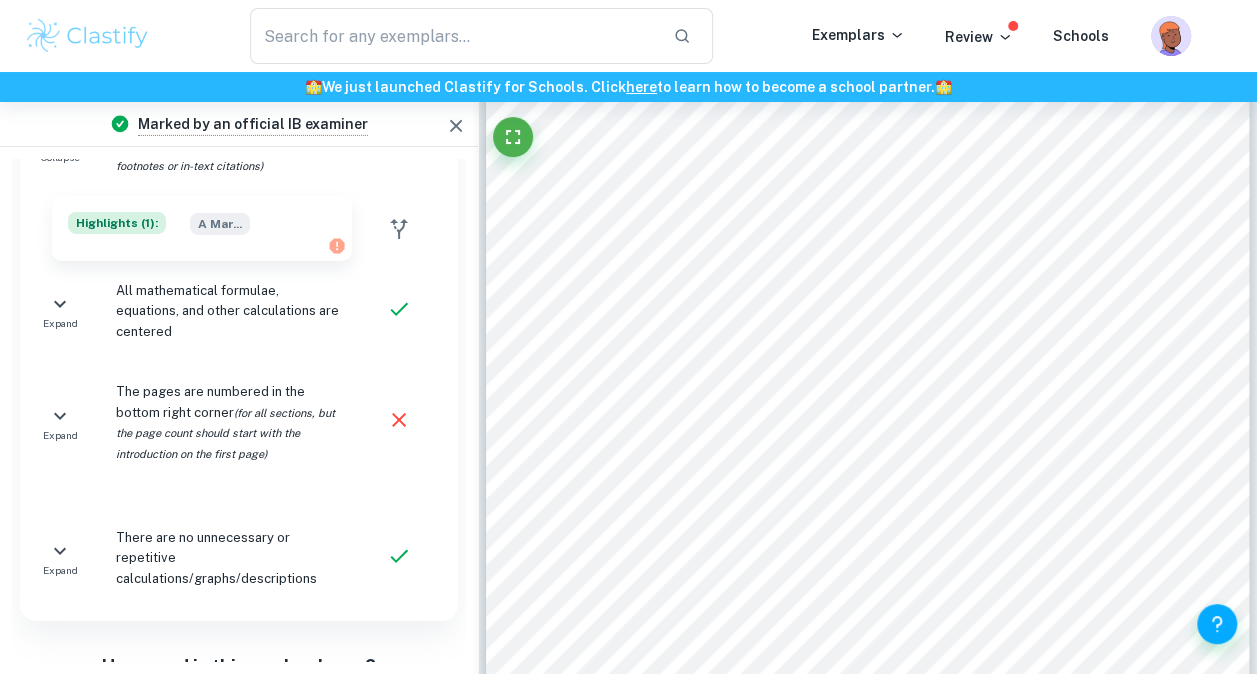 drag, startPoint x: 460, startPoint y: 504, endPoint x: 471, endPoint y: 564, distance: 61 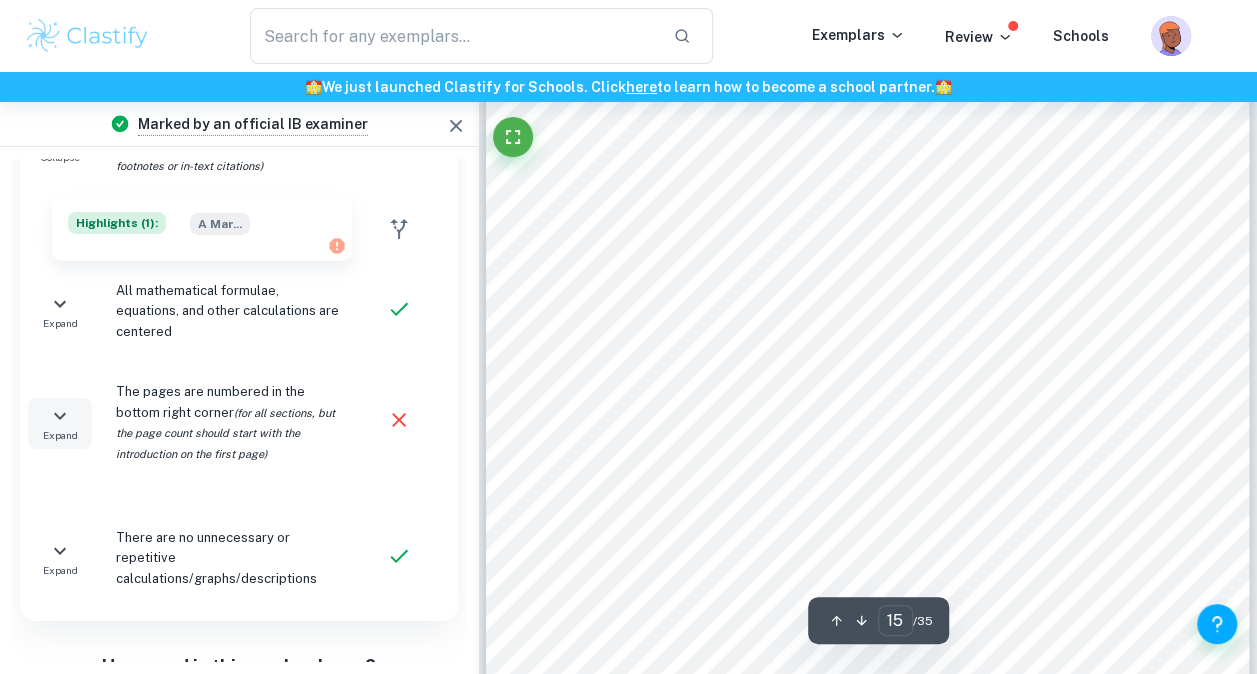 click 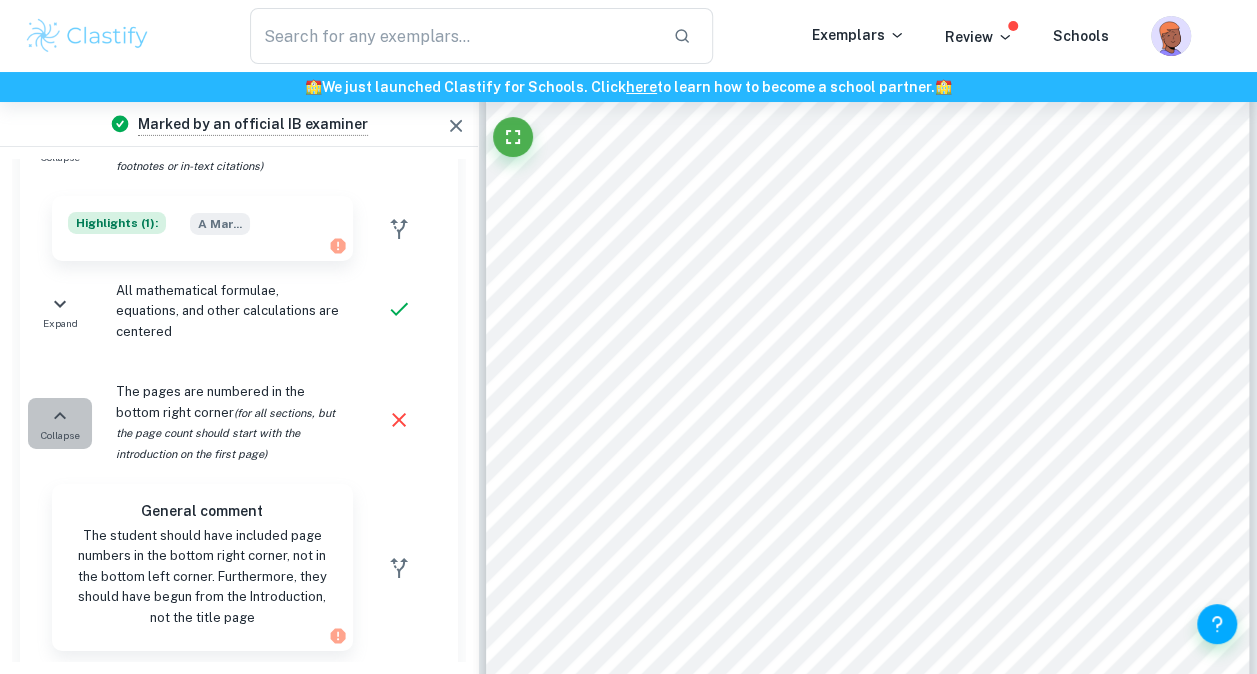 click 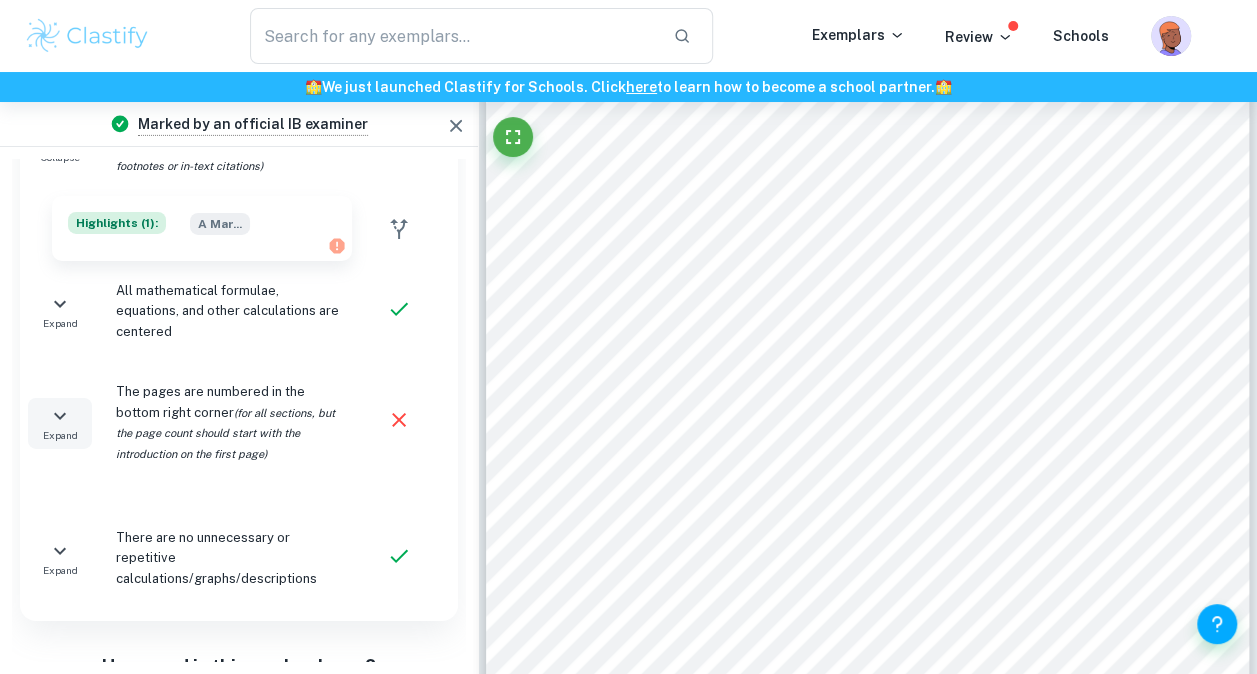 type 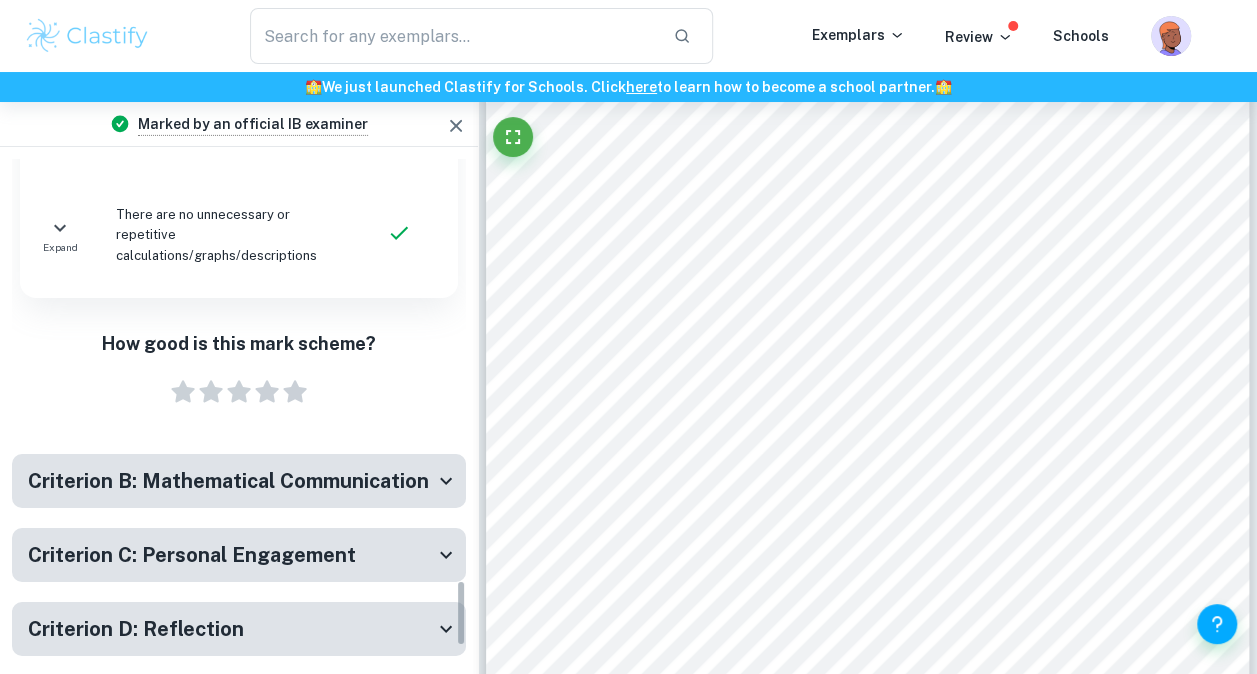 scroll, scrollTop: 3170, scrollLeft: 0, axis: vertical 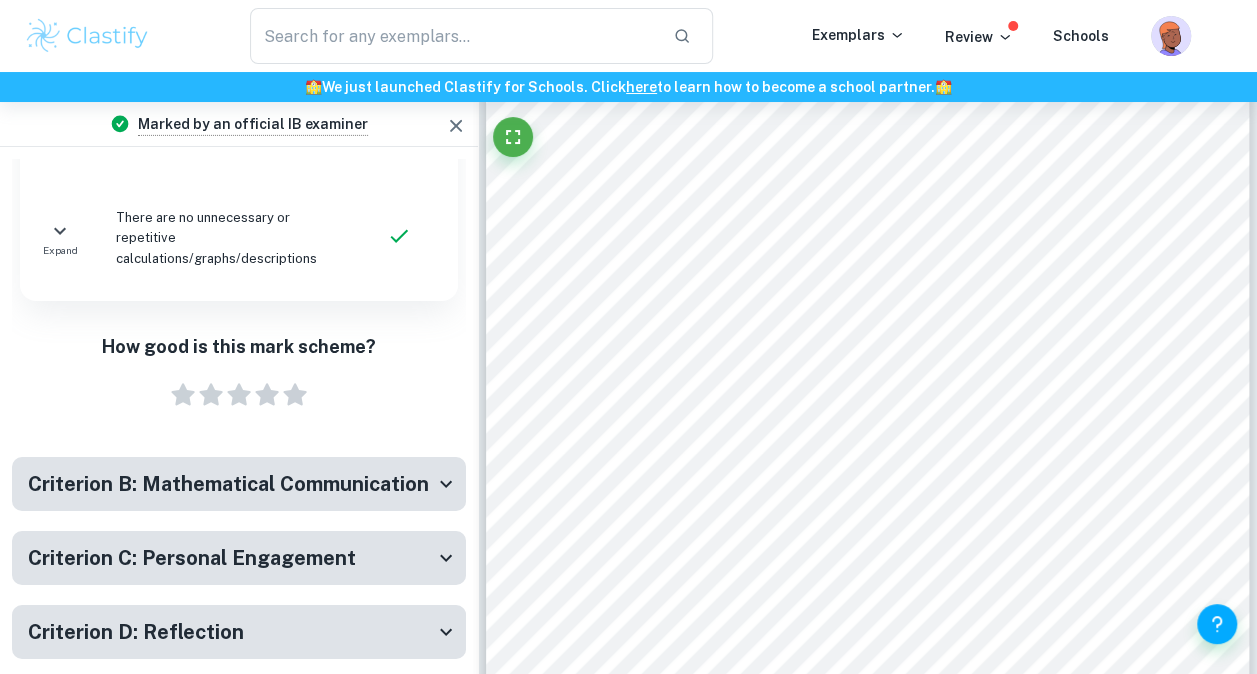 click on "Criterion B: Mathematical Communication" at bounding box center [239, 484] 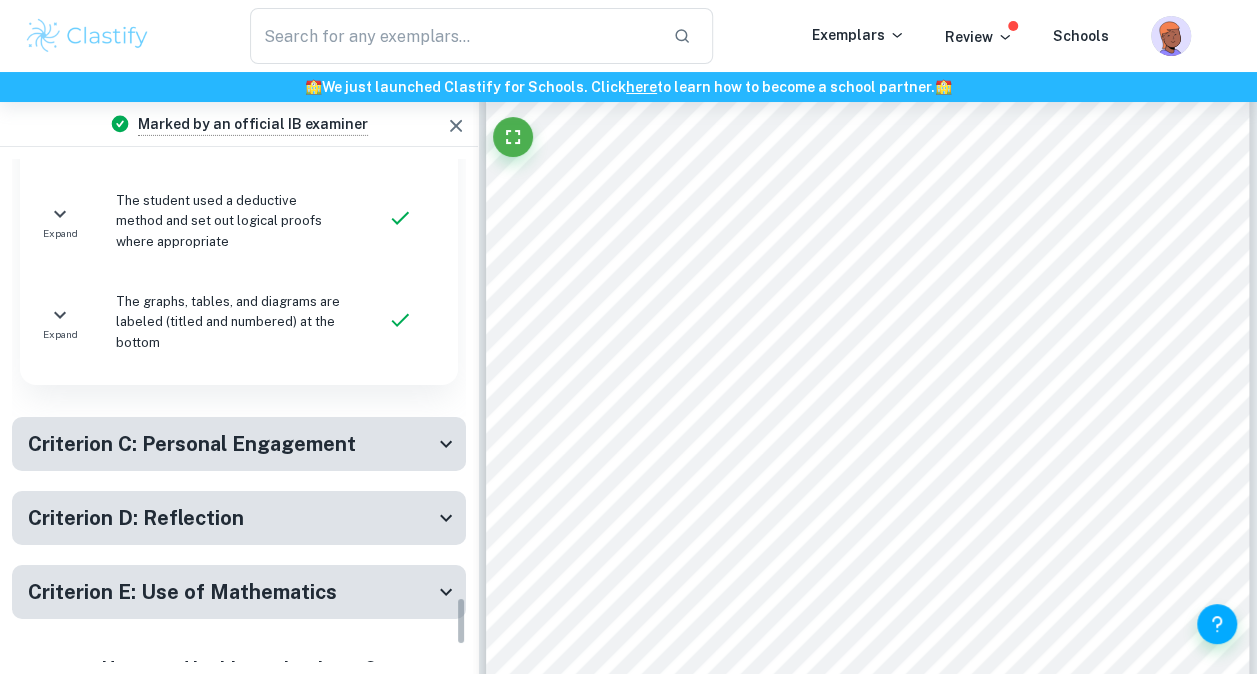 scroll, scrollTop: 4672, scrollLeft: 0, axis: vertical 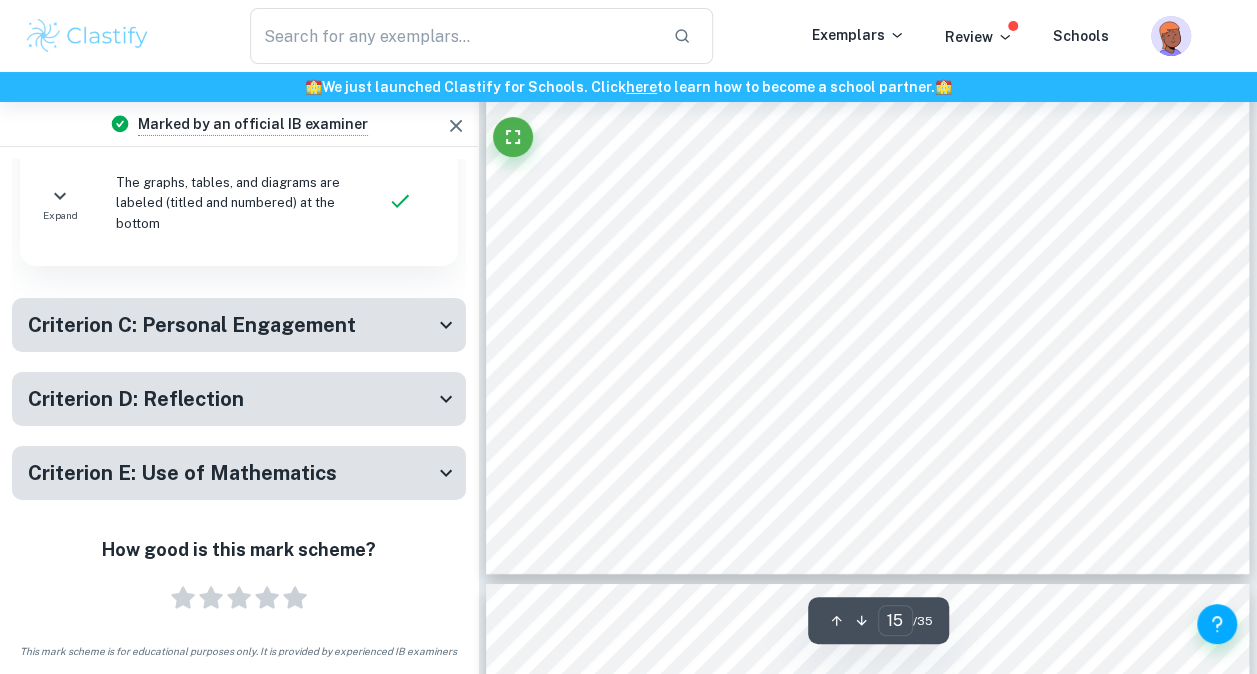 click on "Criterion C: Personal Engagement" at bounding box center (231, 325) 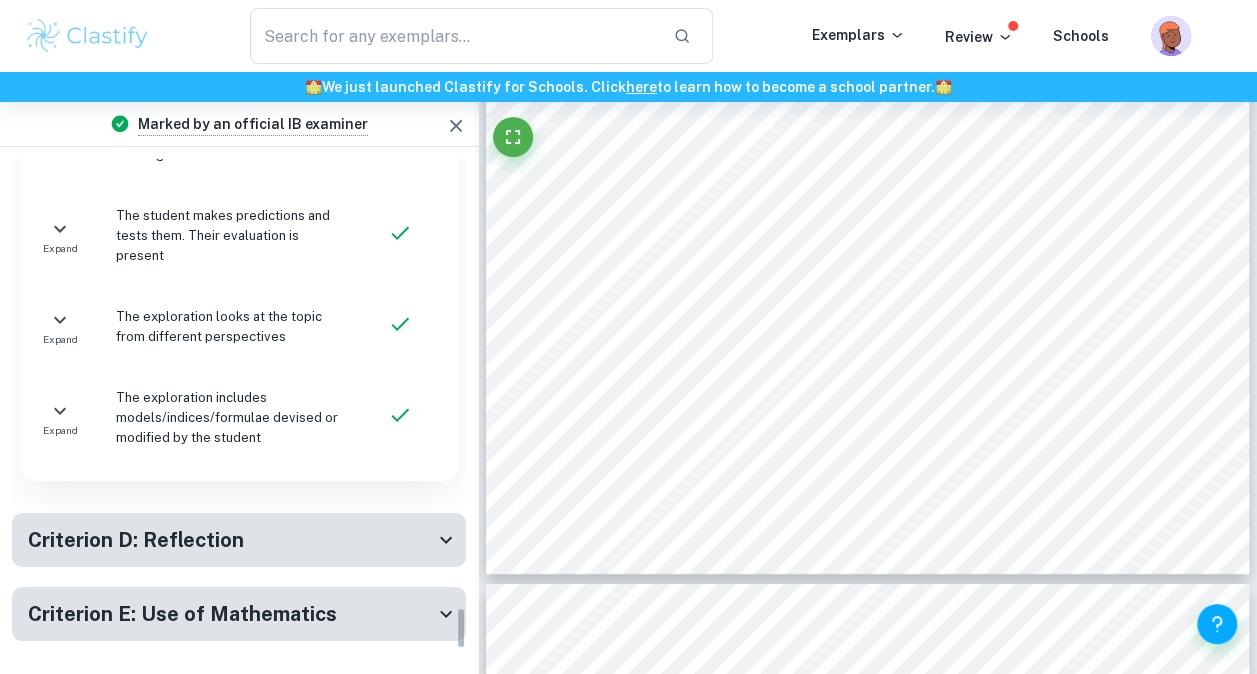 scroll, scrollTop: 5257, scrollLeft: 0, axis: vertical 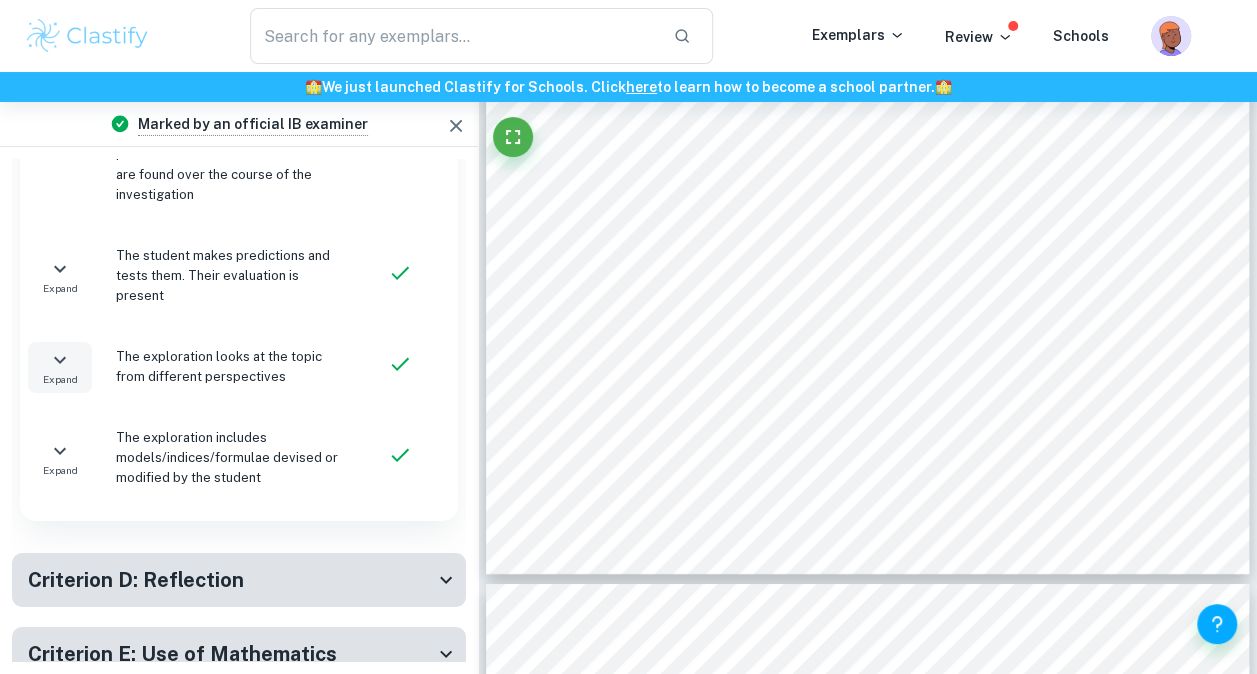 click on "Expand" at bounding box center (60, 367) 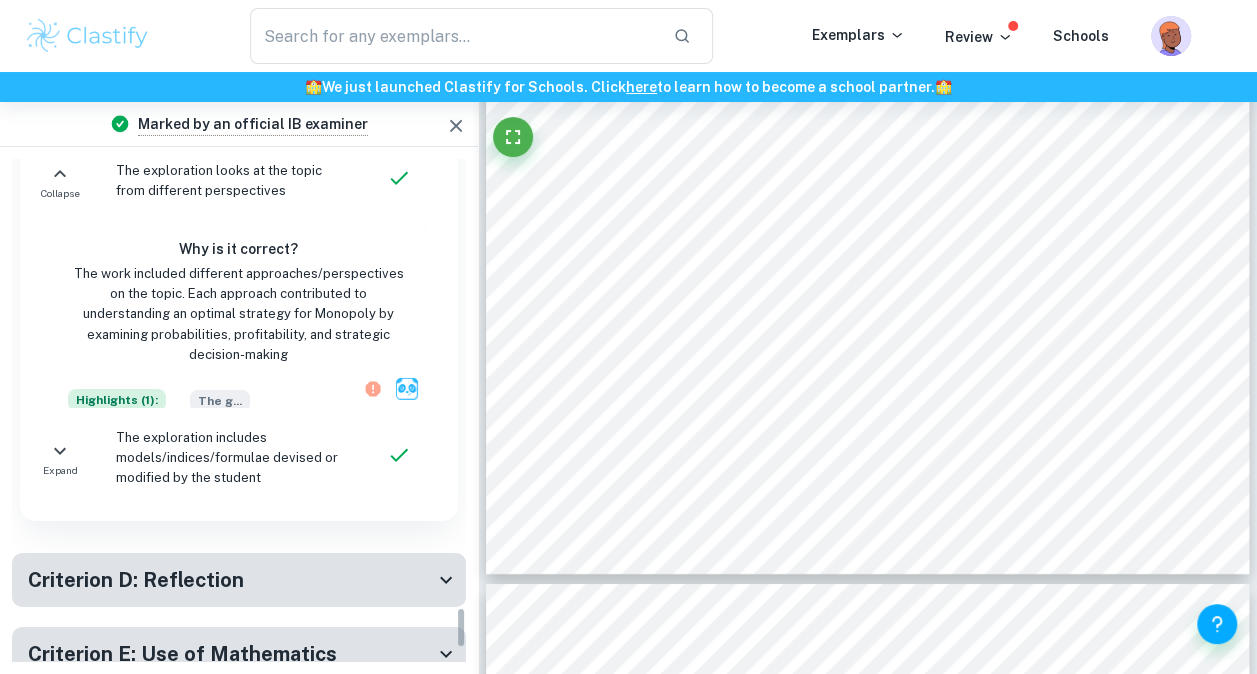 scroll, scrollTop: 5443, scrollLeft: 0, axis: vertical 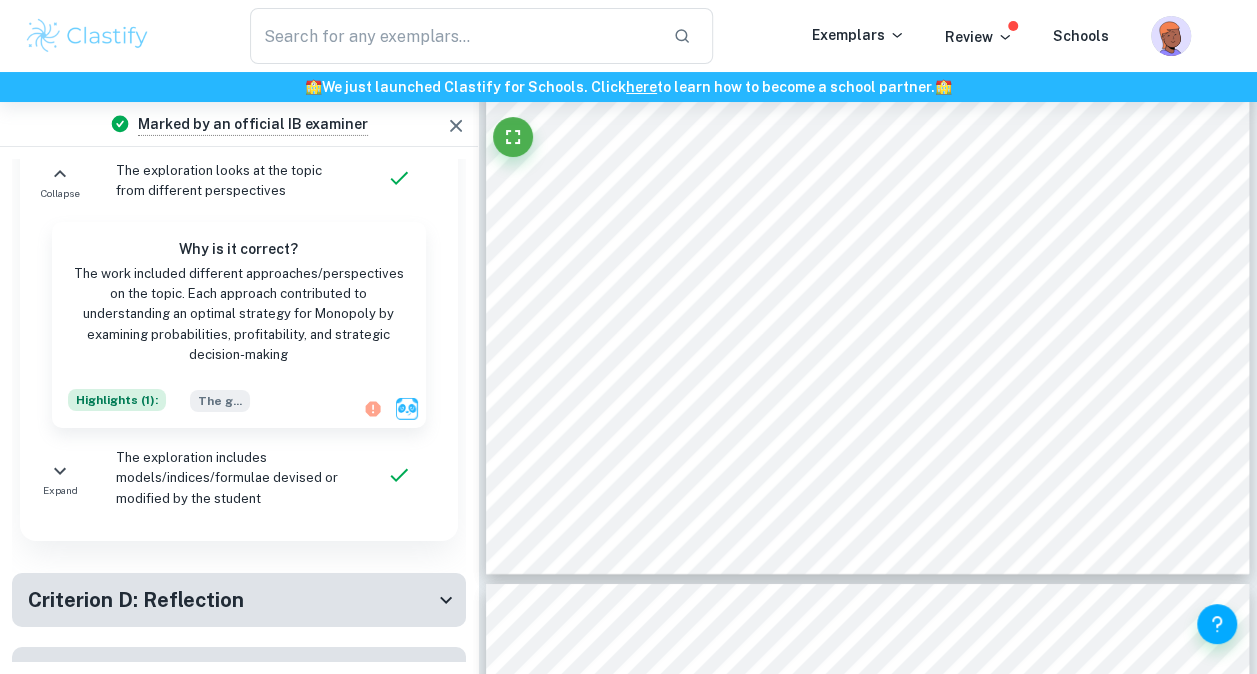 click on "The work included different approaches/perspectives on the topic. Each approach contributed to understanding an optimal strategy for Monopoly by examining probabilities, profitability, and strategic decision-making" at bounding box center [239, 315] 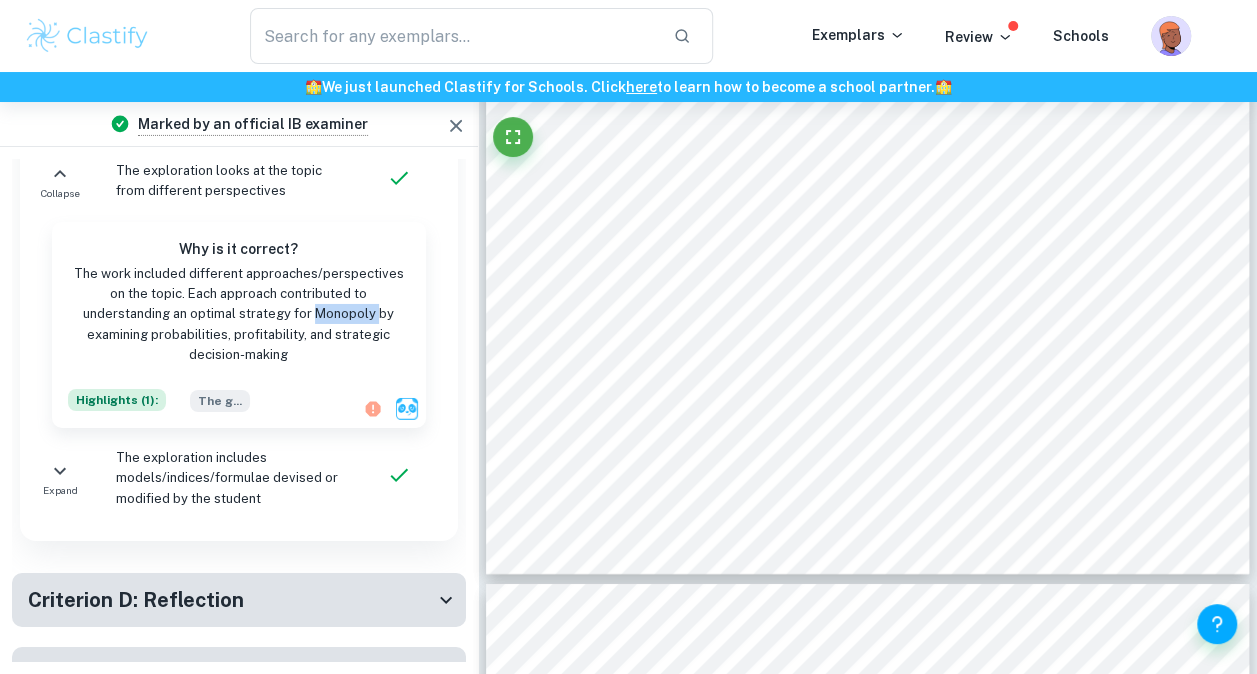 click on "The work included different approaches/perspectives on the topic. Each approach contributed to understanding an optimal strategy for Monopoly by examining probabilities, profitability, and strategic decision-making" at bounding box center (239, 315) 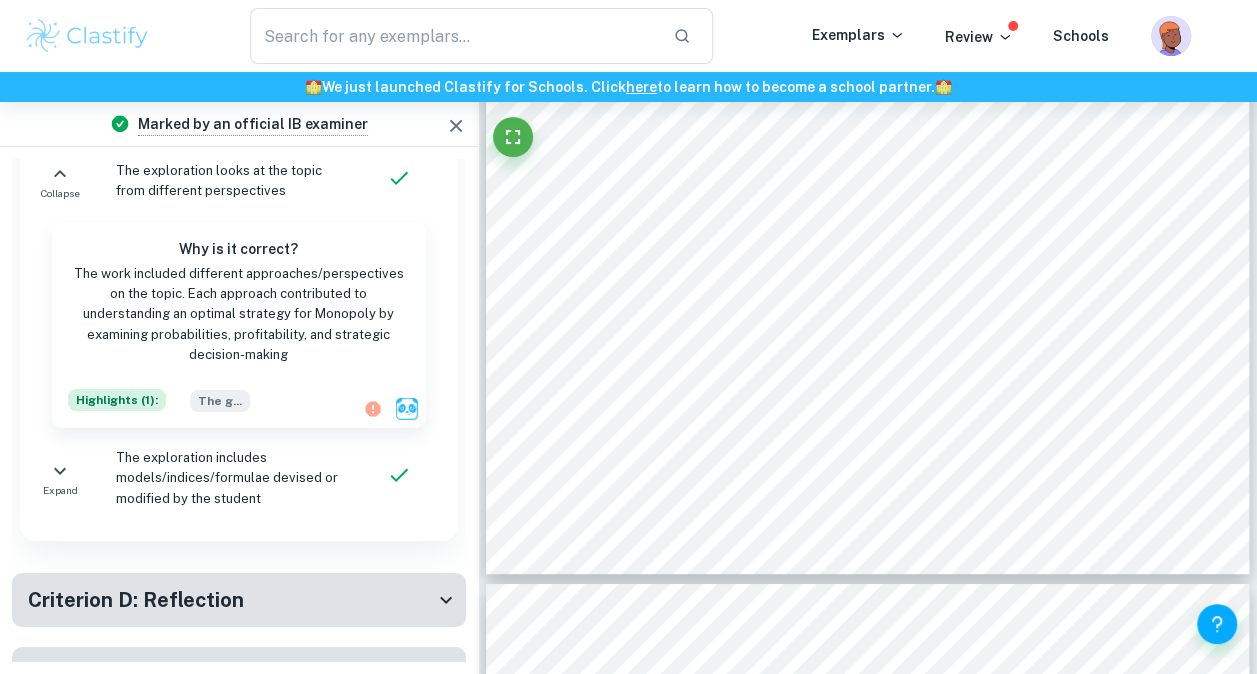 drag, startPoint x: 274, startPoint y: 274, endPoint x: 297, endPoint y: 285, distance: 25.495098 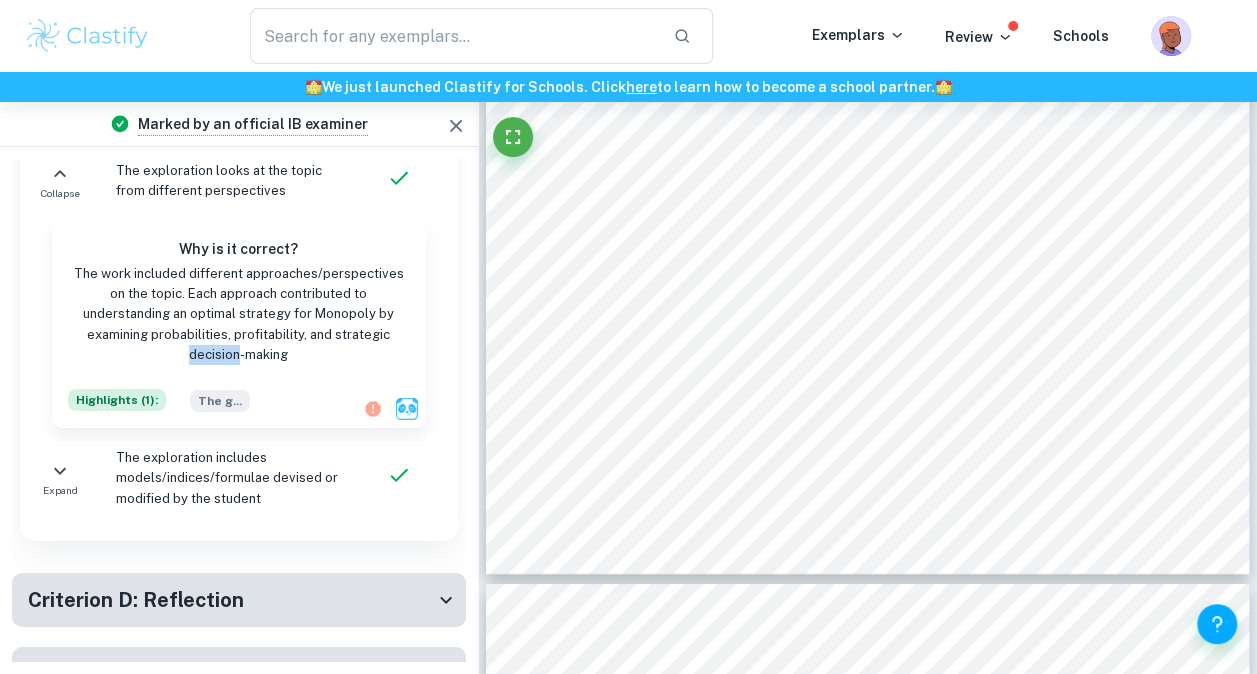 click on "The work included different approaches/perspectives on the topic. Each approach contributed to understanding an optimal strategy for Monopoly by examining probabilities, profitability, and strategic decision-making" at bounding box center [239, 315] 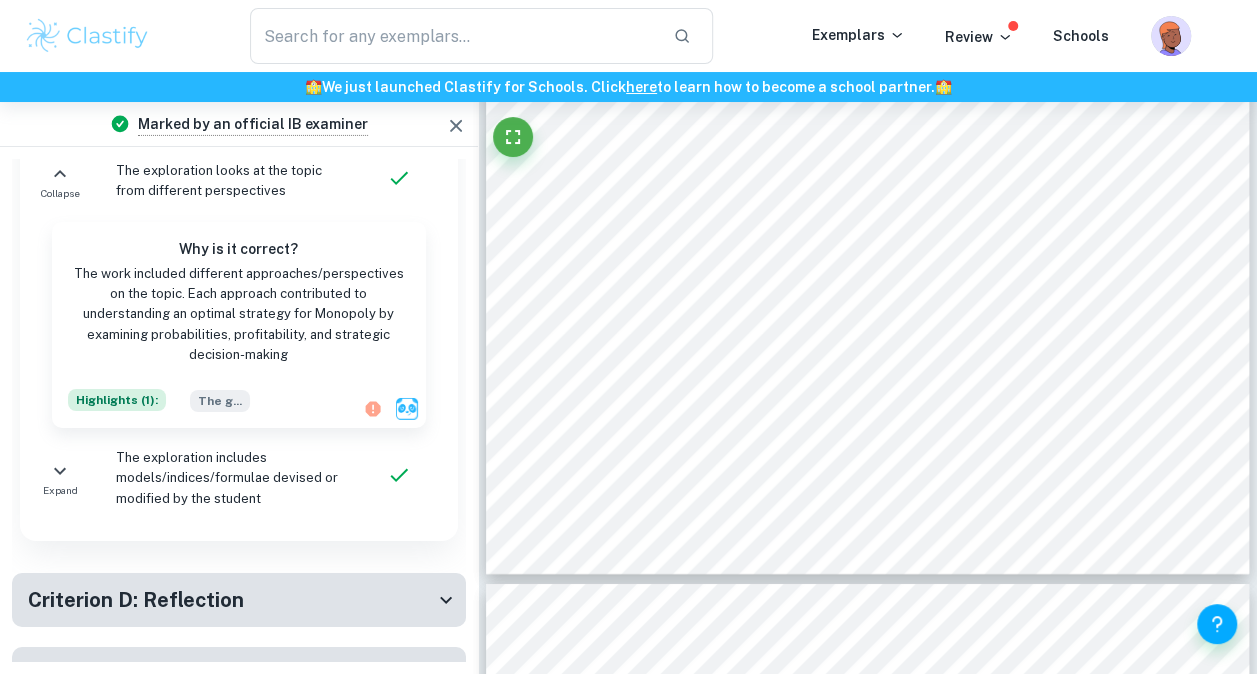 drag, startPoint x: 313, startPoint y: 285, endPoint x: 240, endPoint y: 261, distance: 76.843994 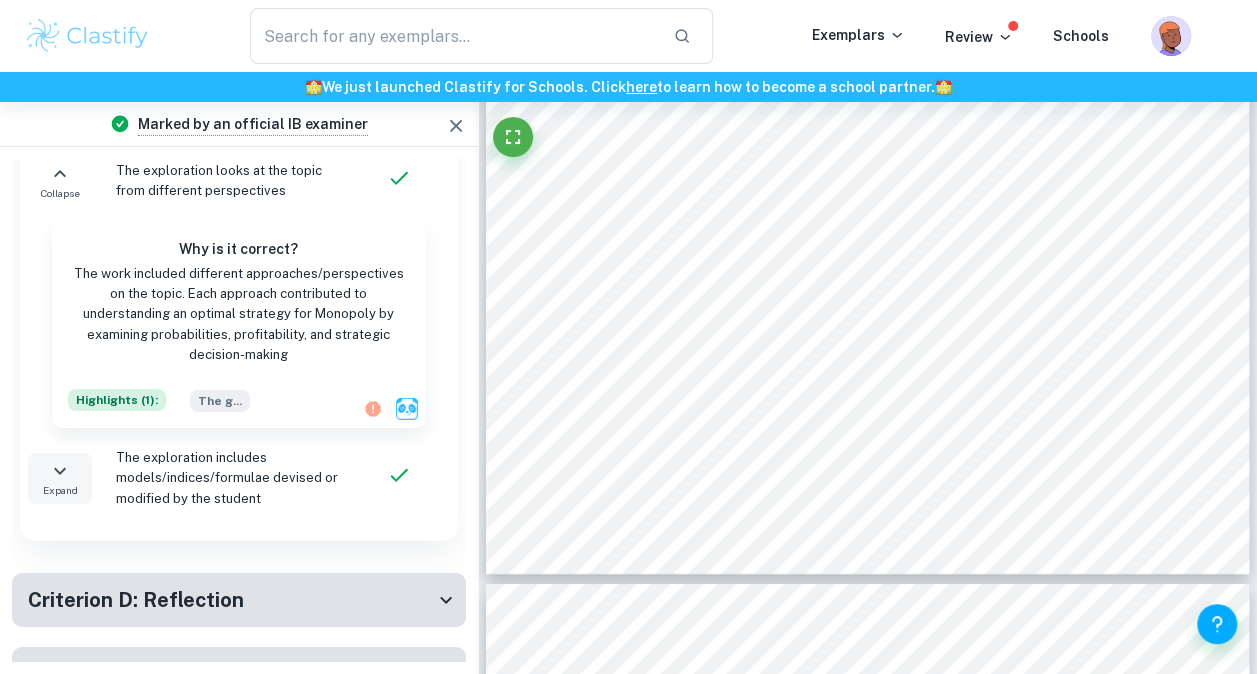 click 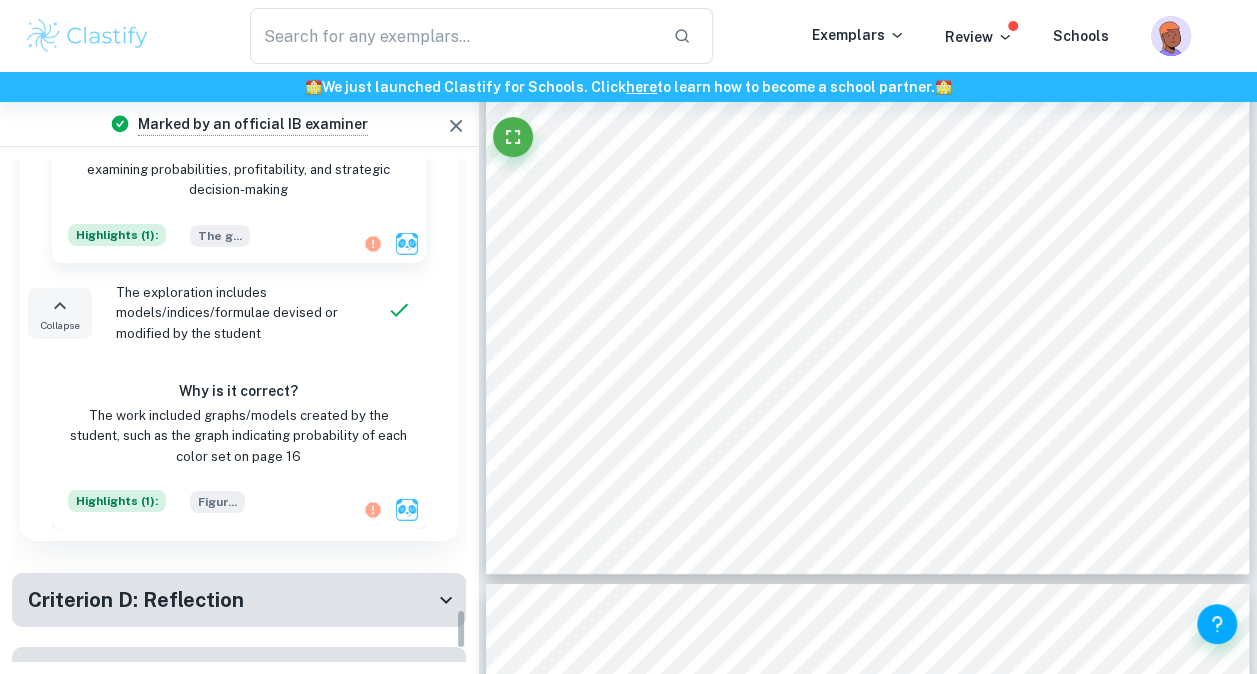 scroll, scrollTop: 5608, scrollLeft: 0, axis: vertical 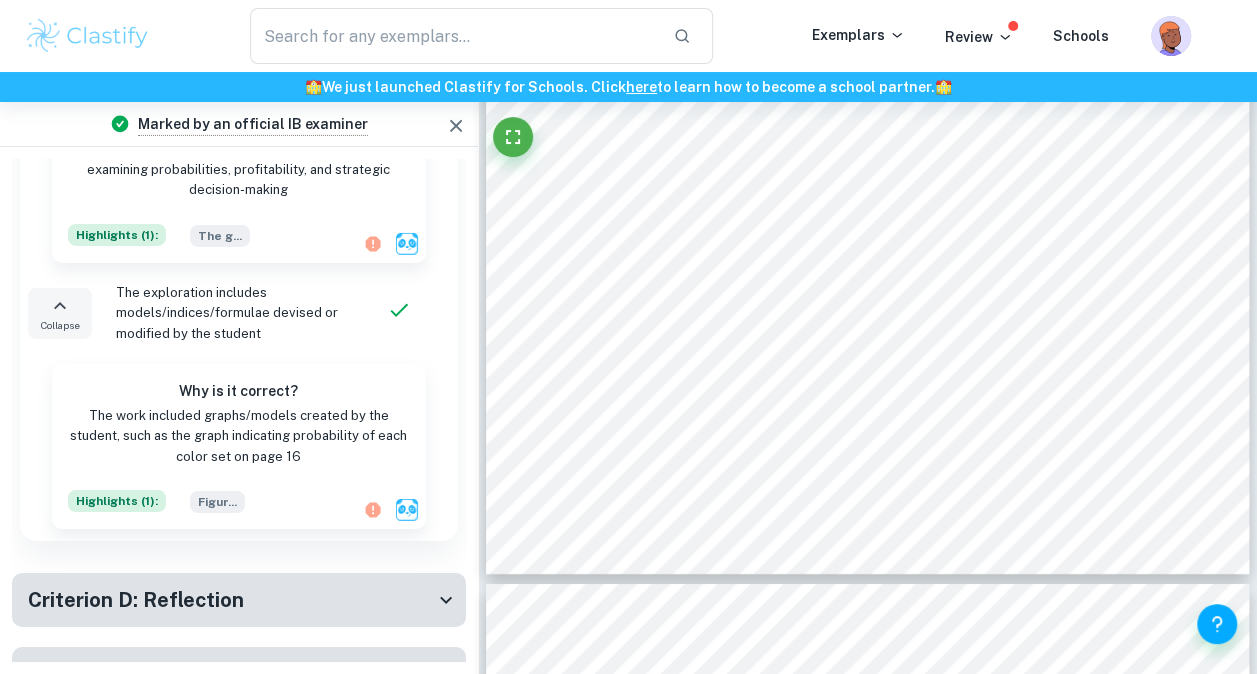 type 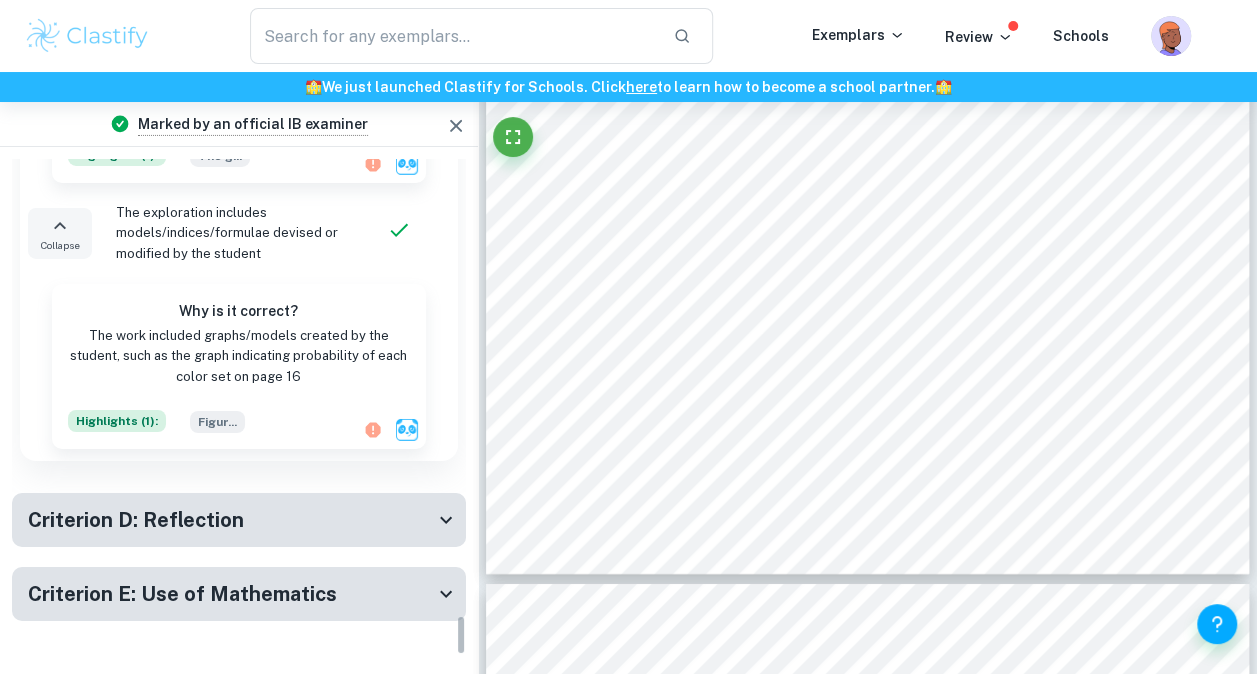 scroll, scrollTop: 5768, scrollLeft: 0, axis: vertical 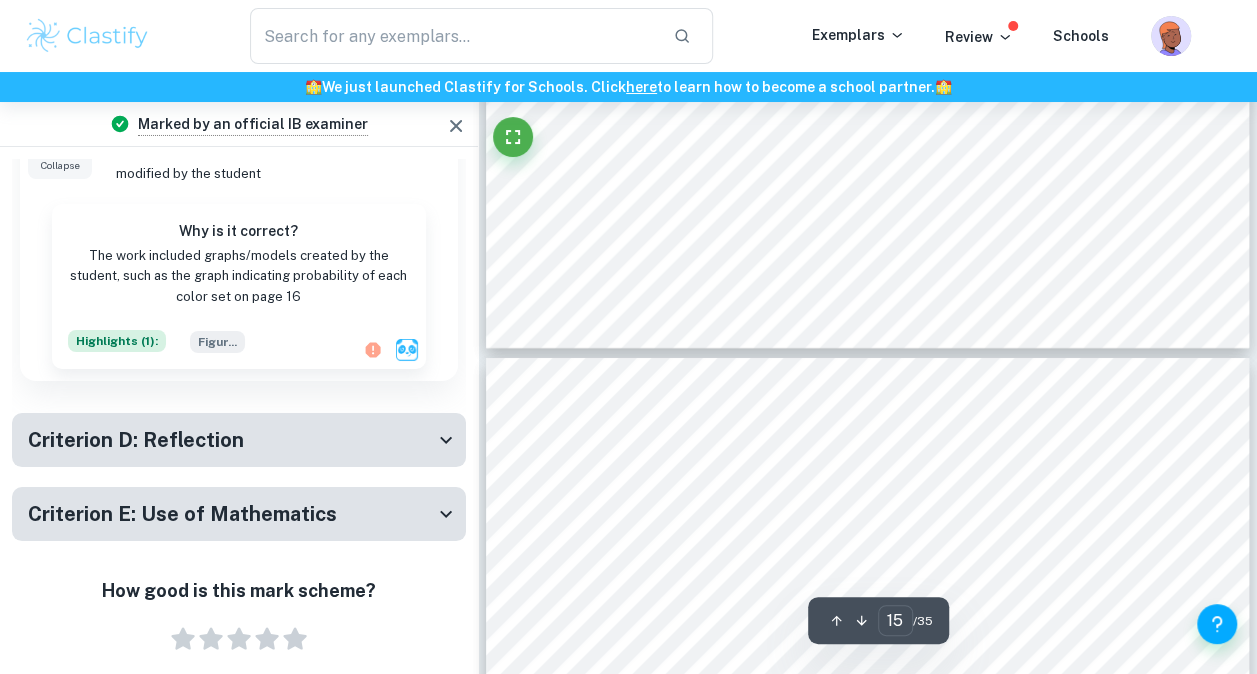 type on "16" 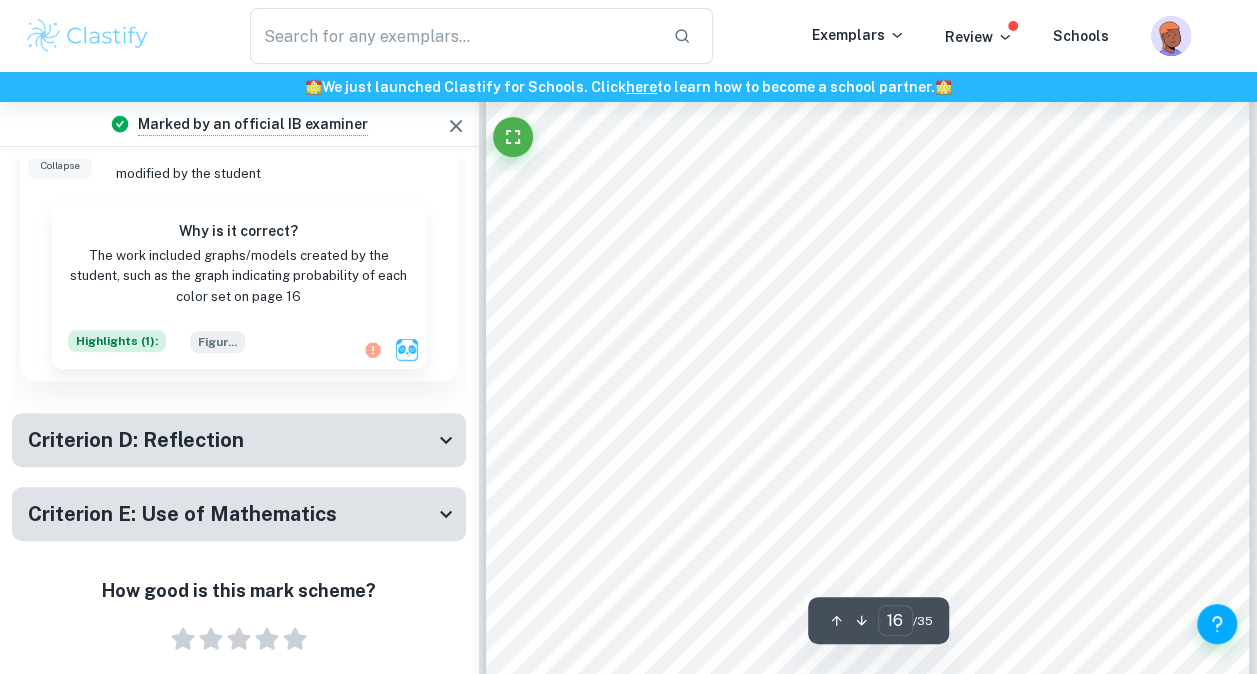 scroll, scrollTop: 15370, scrollLeft: 0, axis: vertical 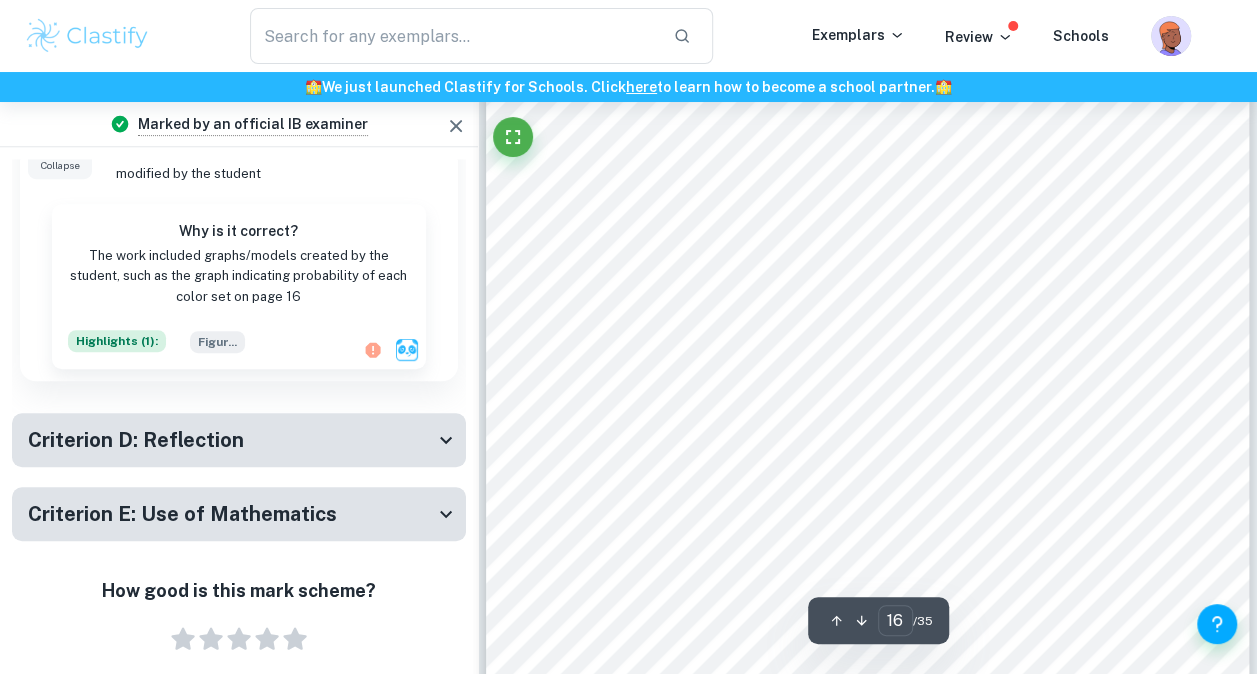 click on "Criterion D: Reflection" at bounding box center (239, 440) 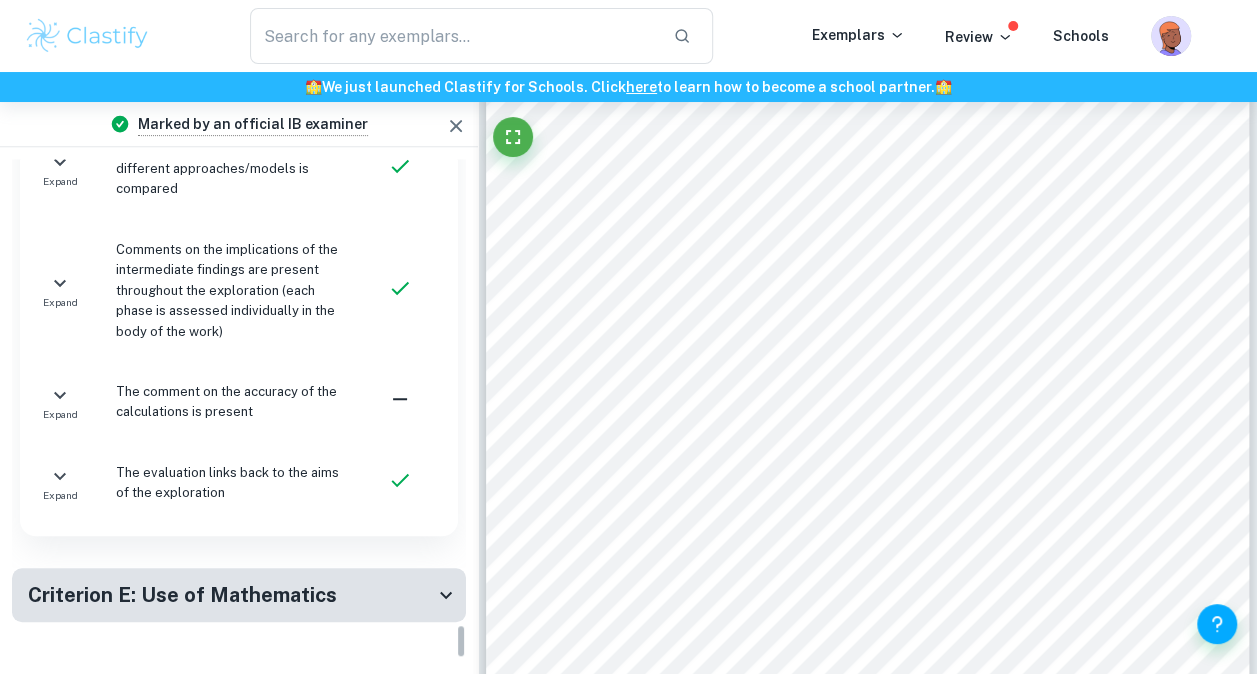 scroll, scrollTop: 6836, scrollLeft: 0, axis: vertical 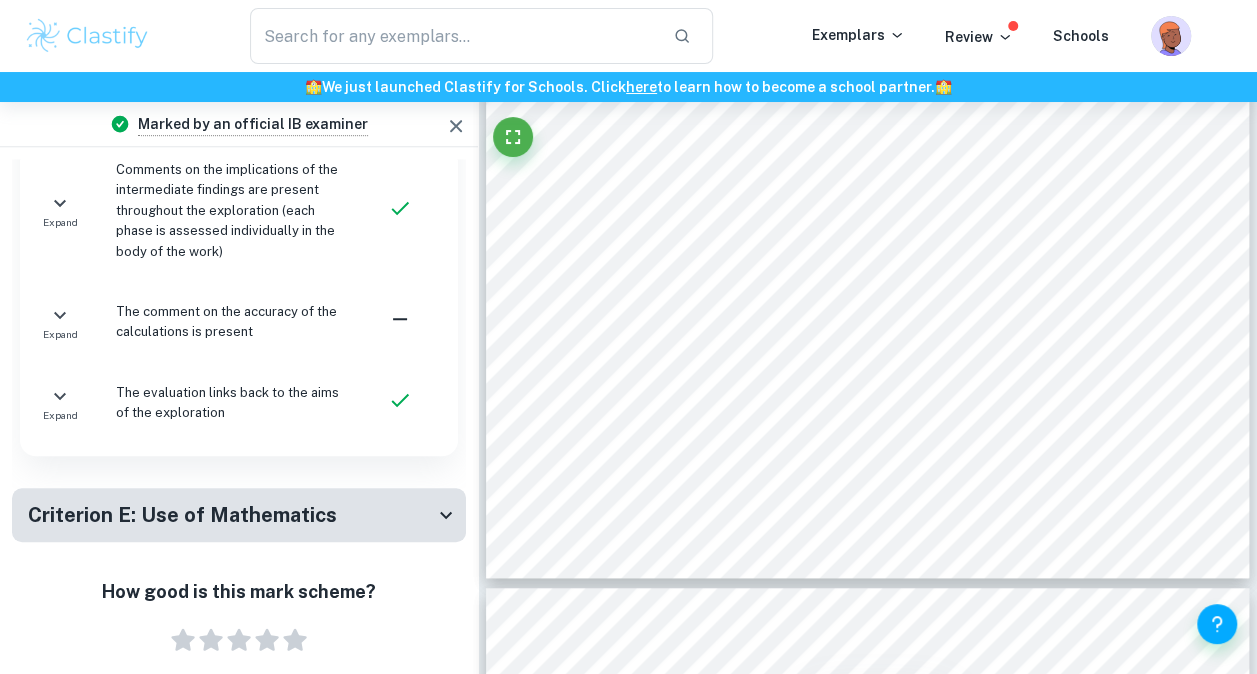 click on "Criterion E: Use of Mathematics" at bounding box center (182, 515) 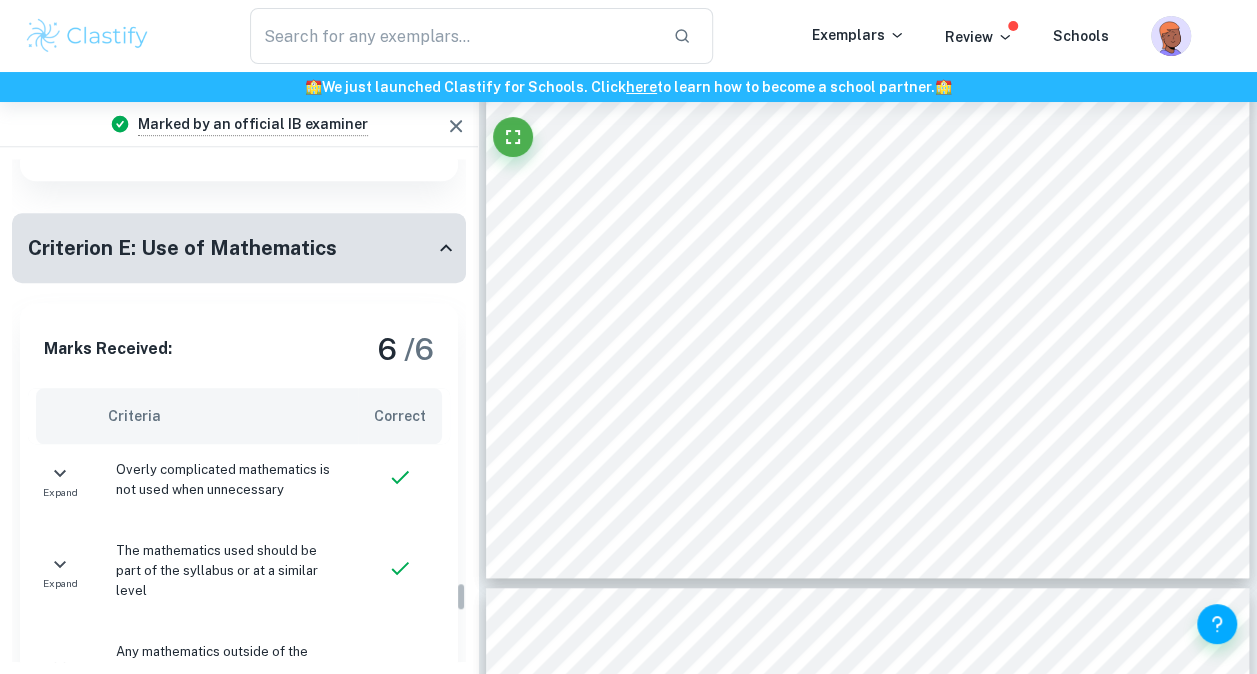 scroll, scrollTop: 7148, scrollLeft: 0, axis: vertical 